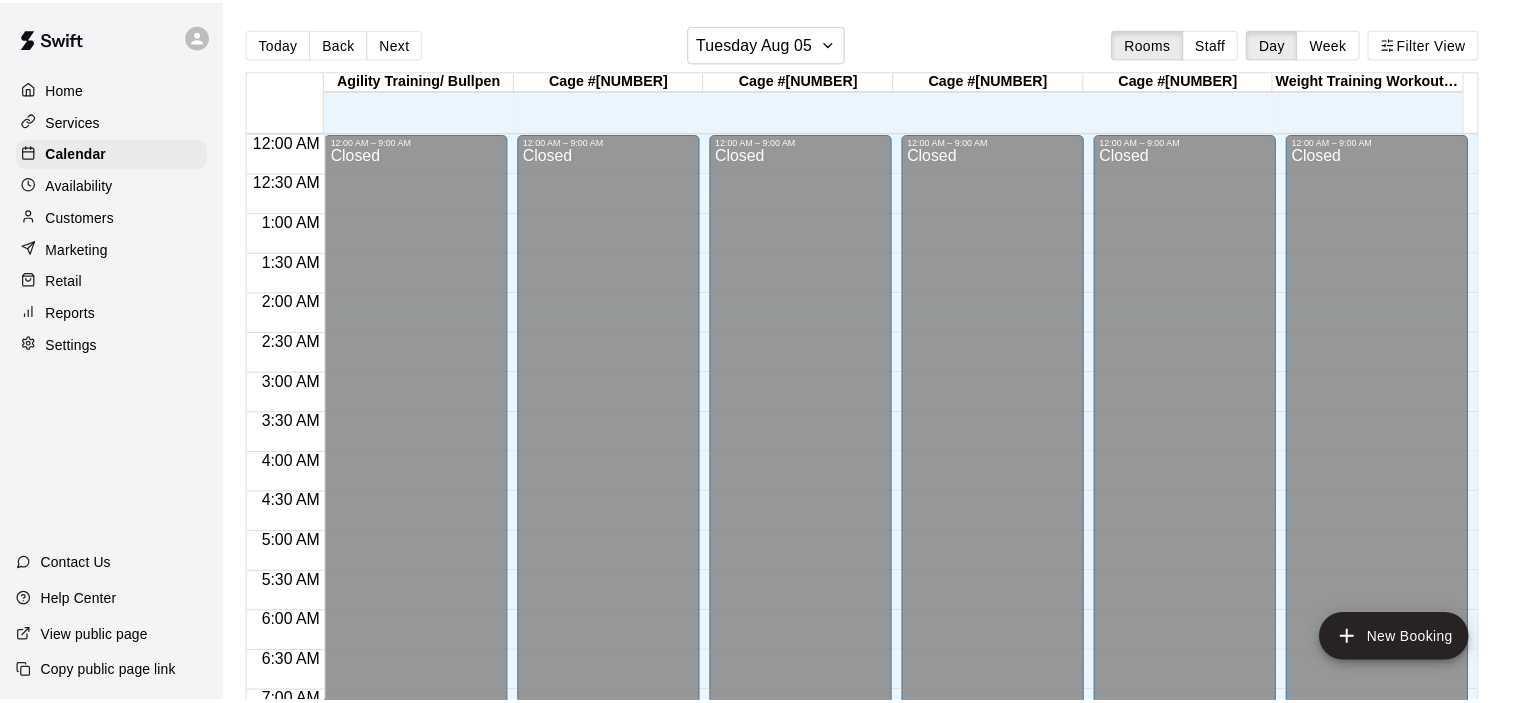 scroll, scrollTop: 0, scrollLeft: 0, axis: both 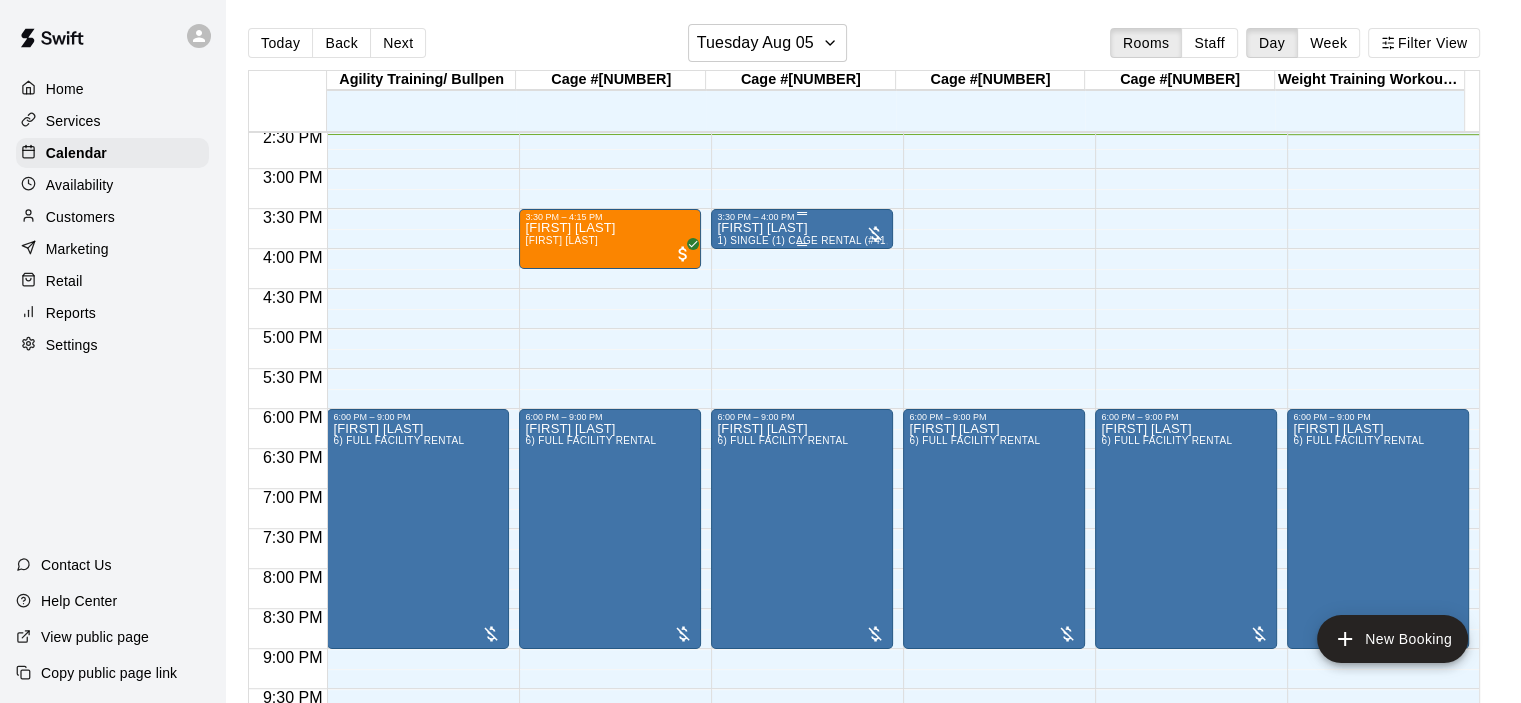 click on "[FIRST] [LAST]" at bounding box center (802, 228) 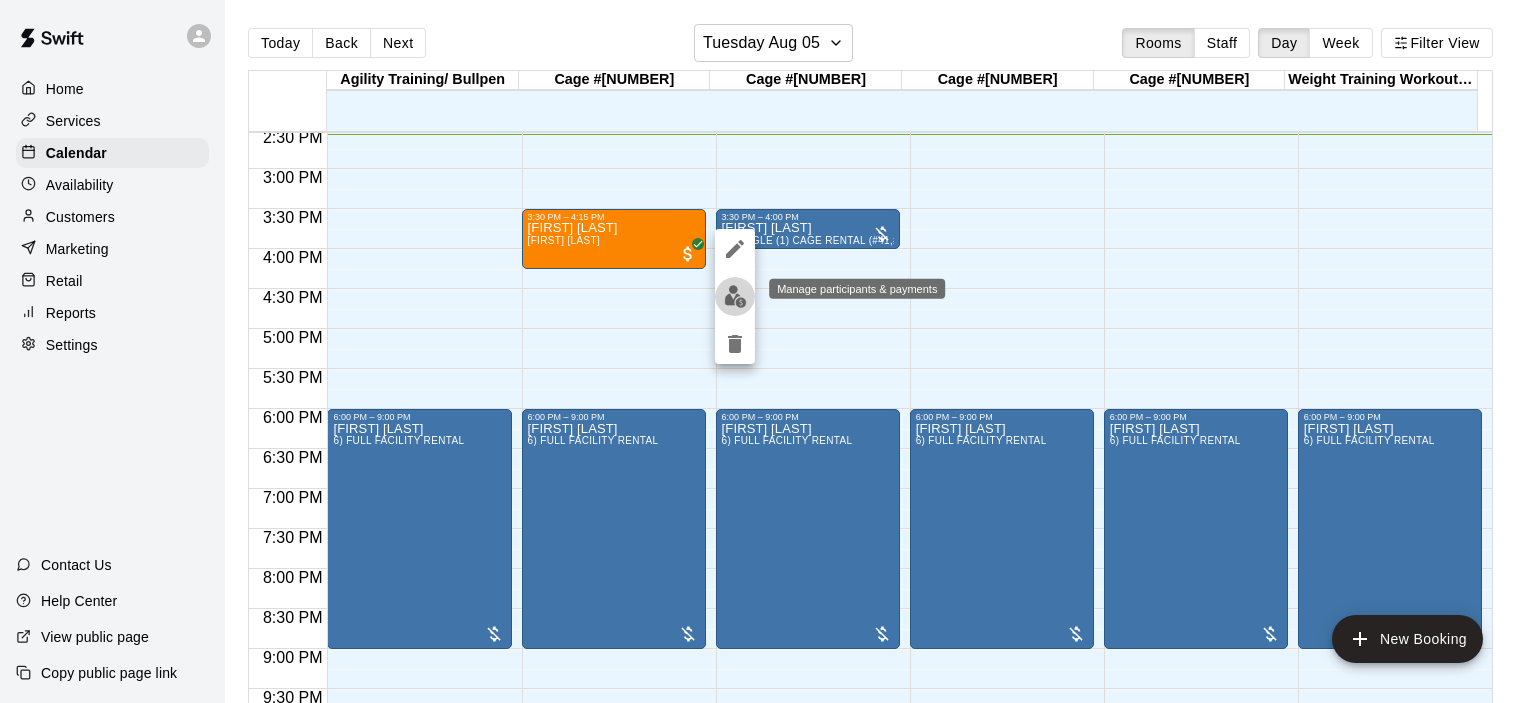 click at bounding box center (735, 296) 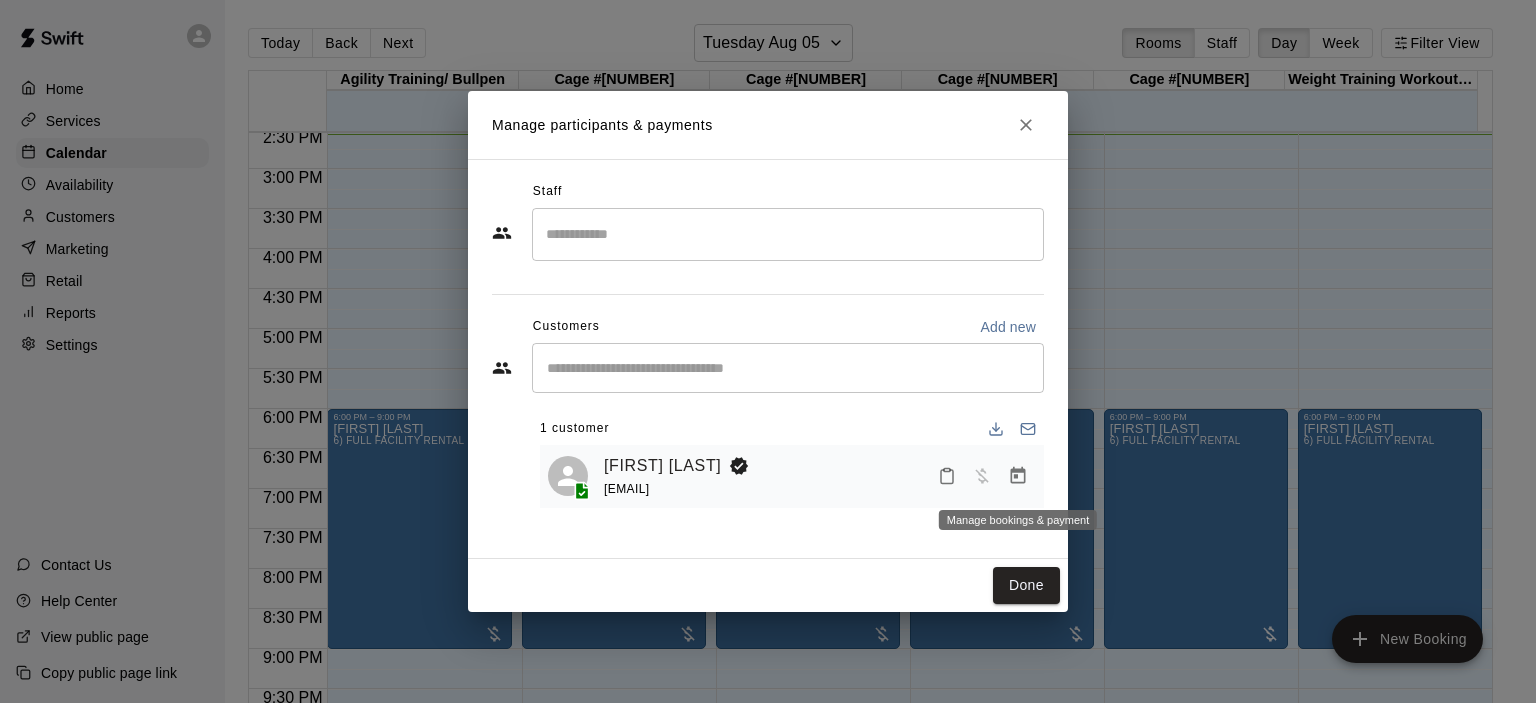 click 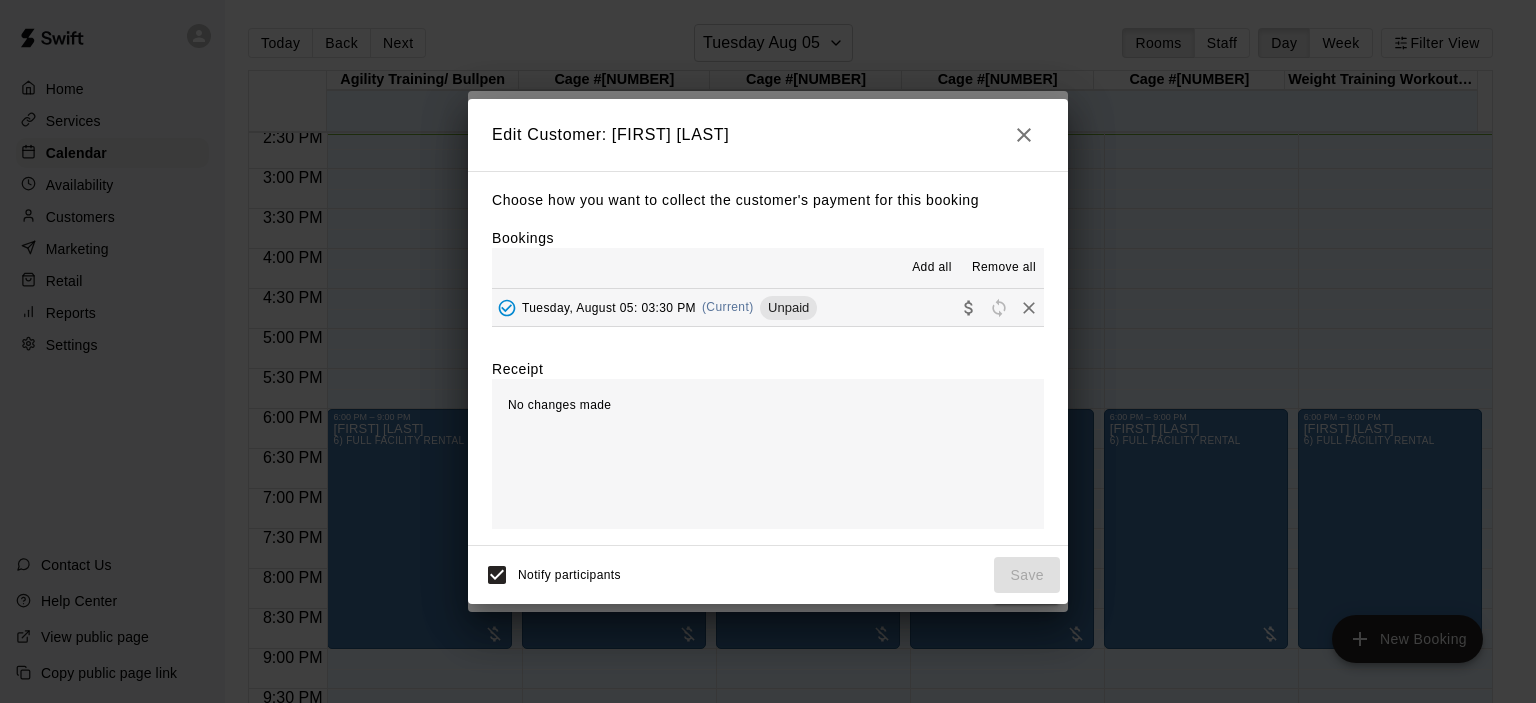 click on "(Current)" at bounding box center [728, 307] 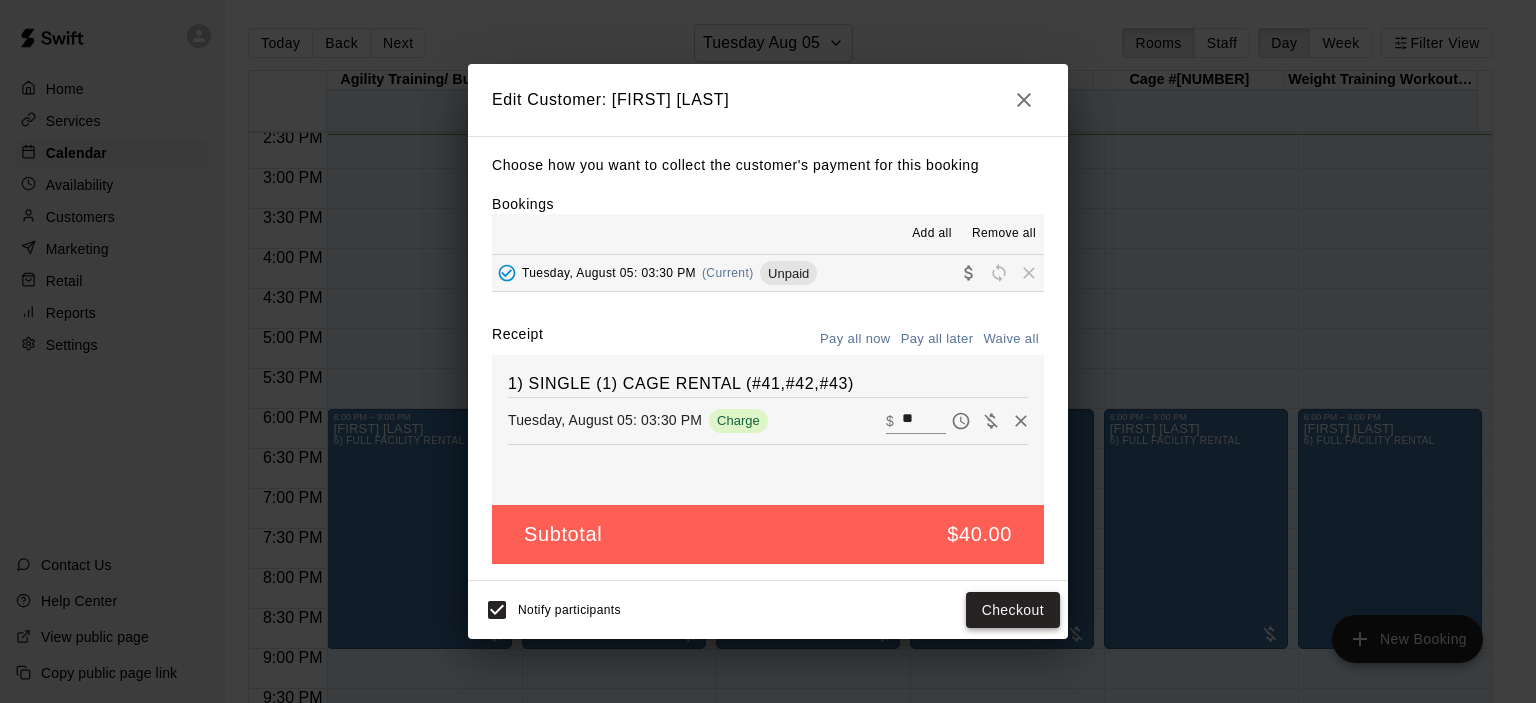 click on "Checkout" at bounding box center [1013, 610] 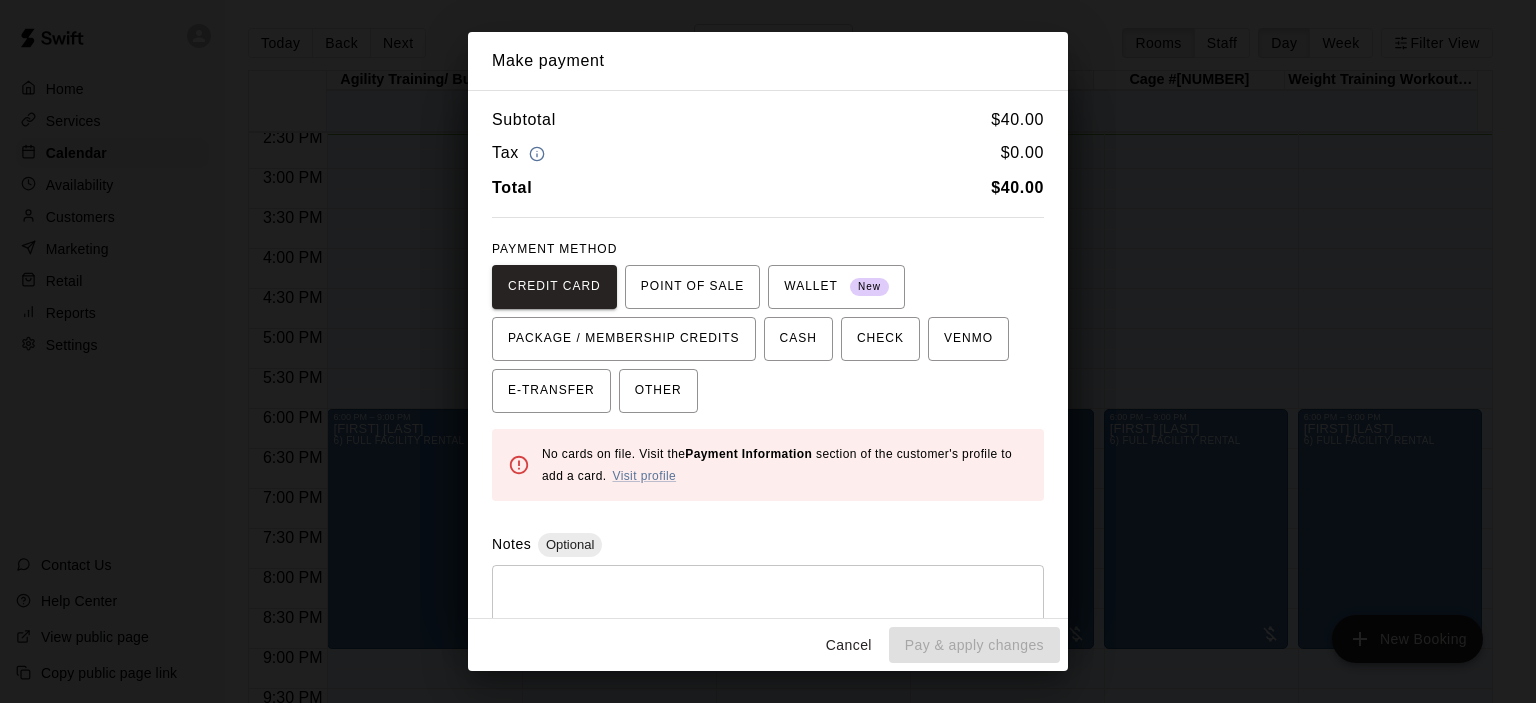 click on "Cancel" at bounding box center (849, 645) 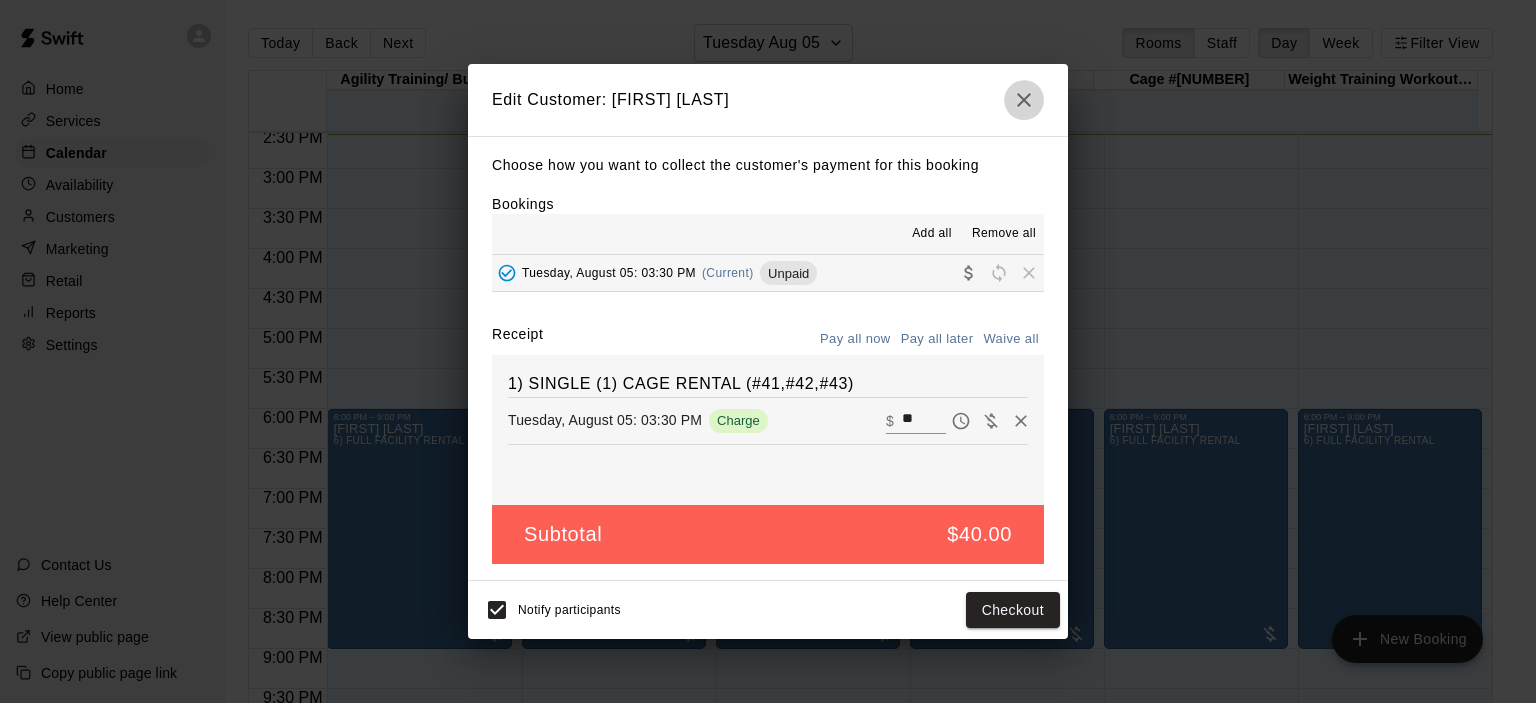 click 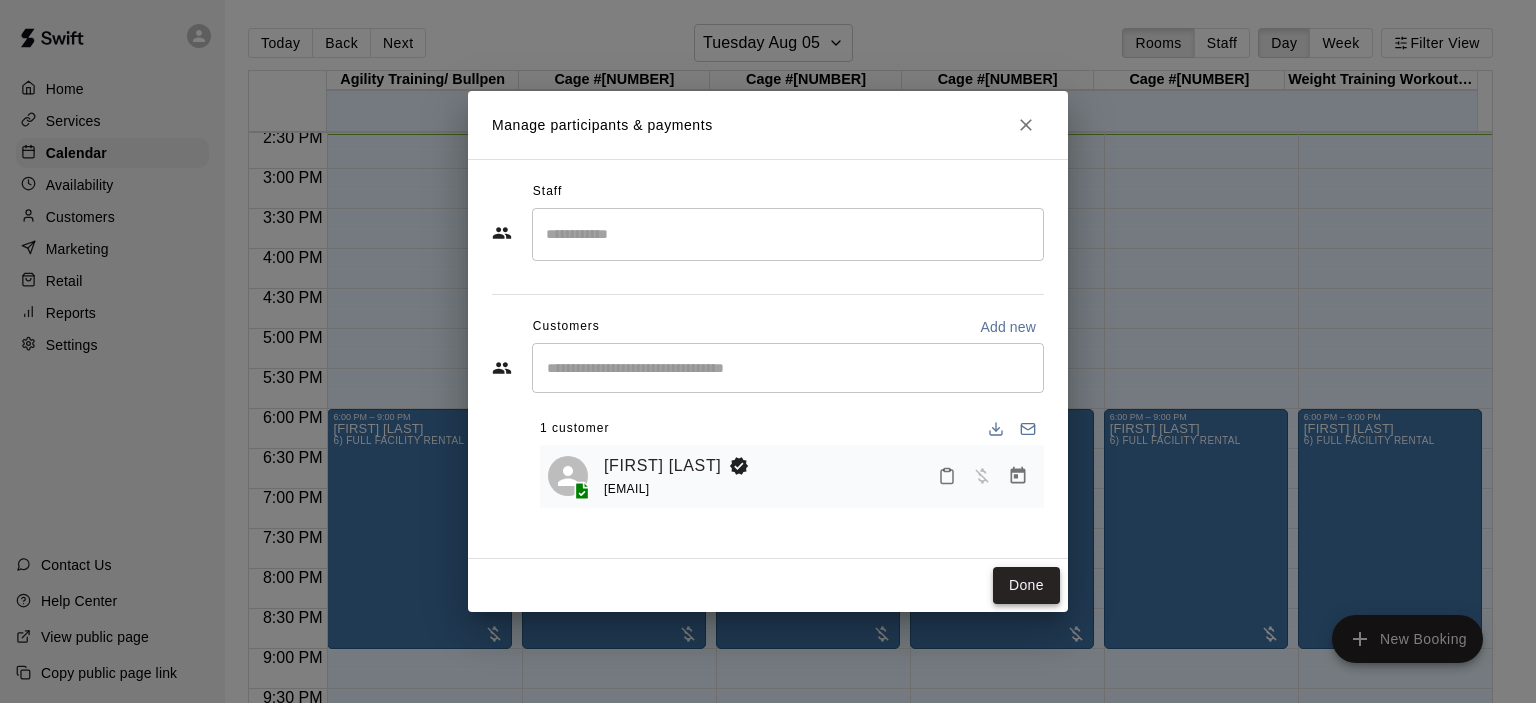 click on "Done" at bounding box center [1026, 585] 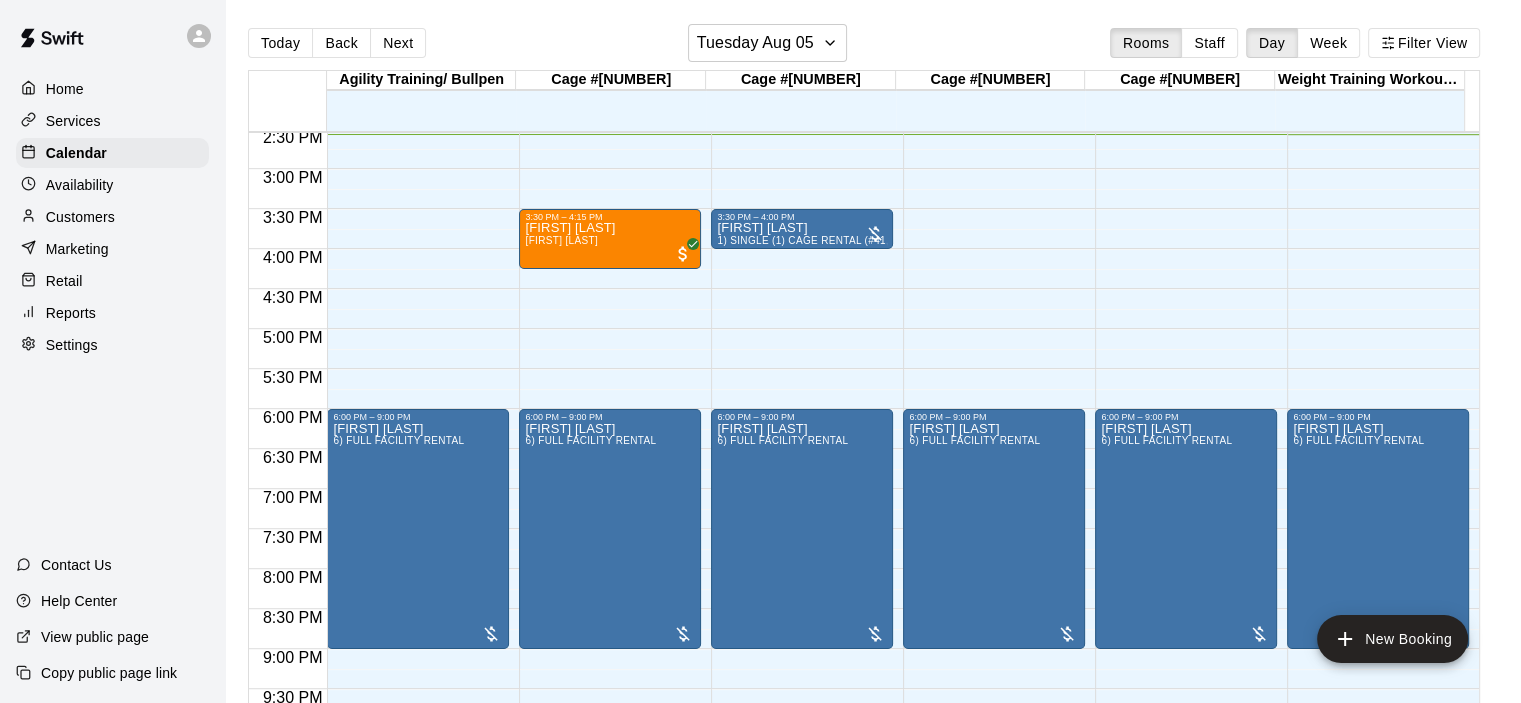 click on "Reports" at bounding box center (112, 313) 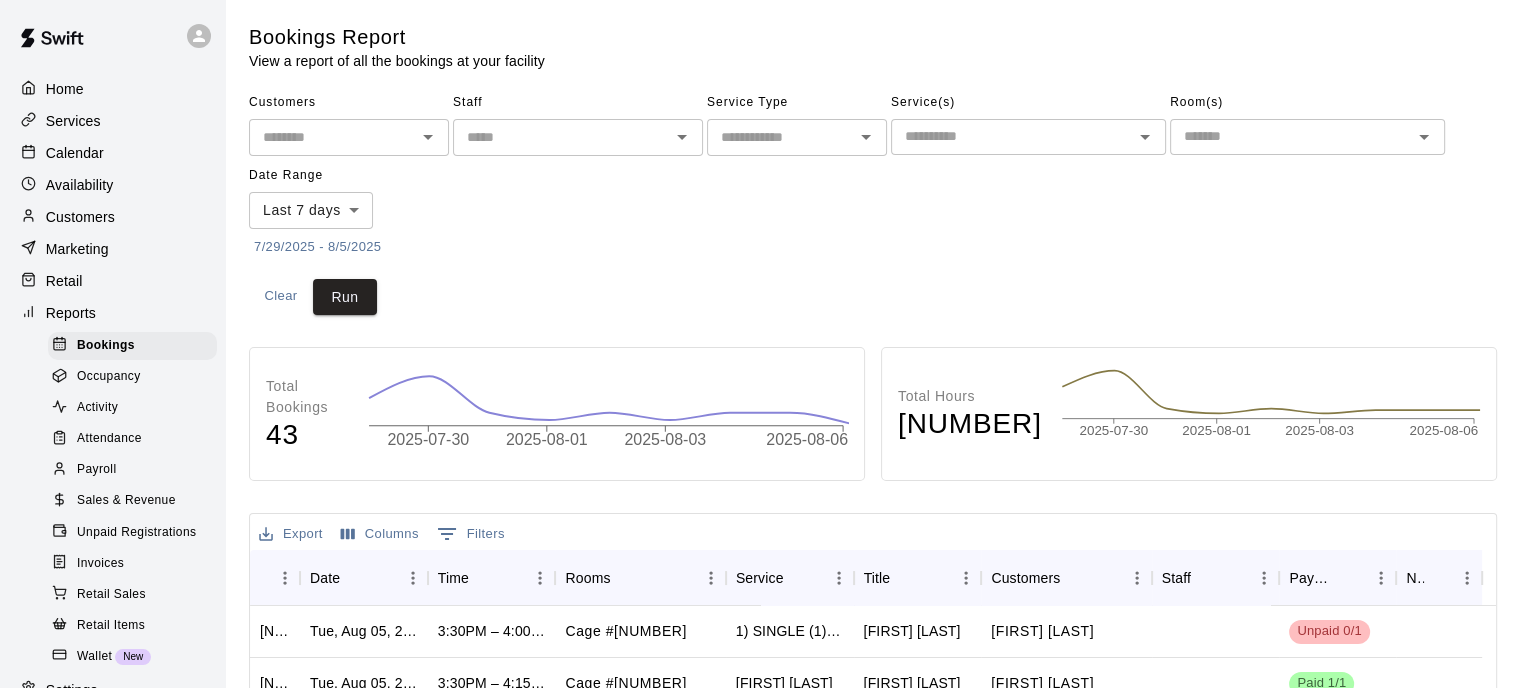 click on "Sales & Revenue" at bounding box center (126, 501) 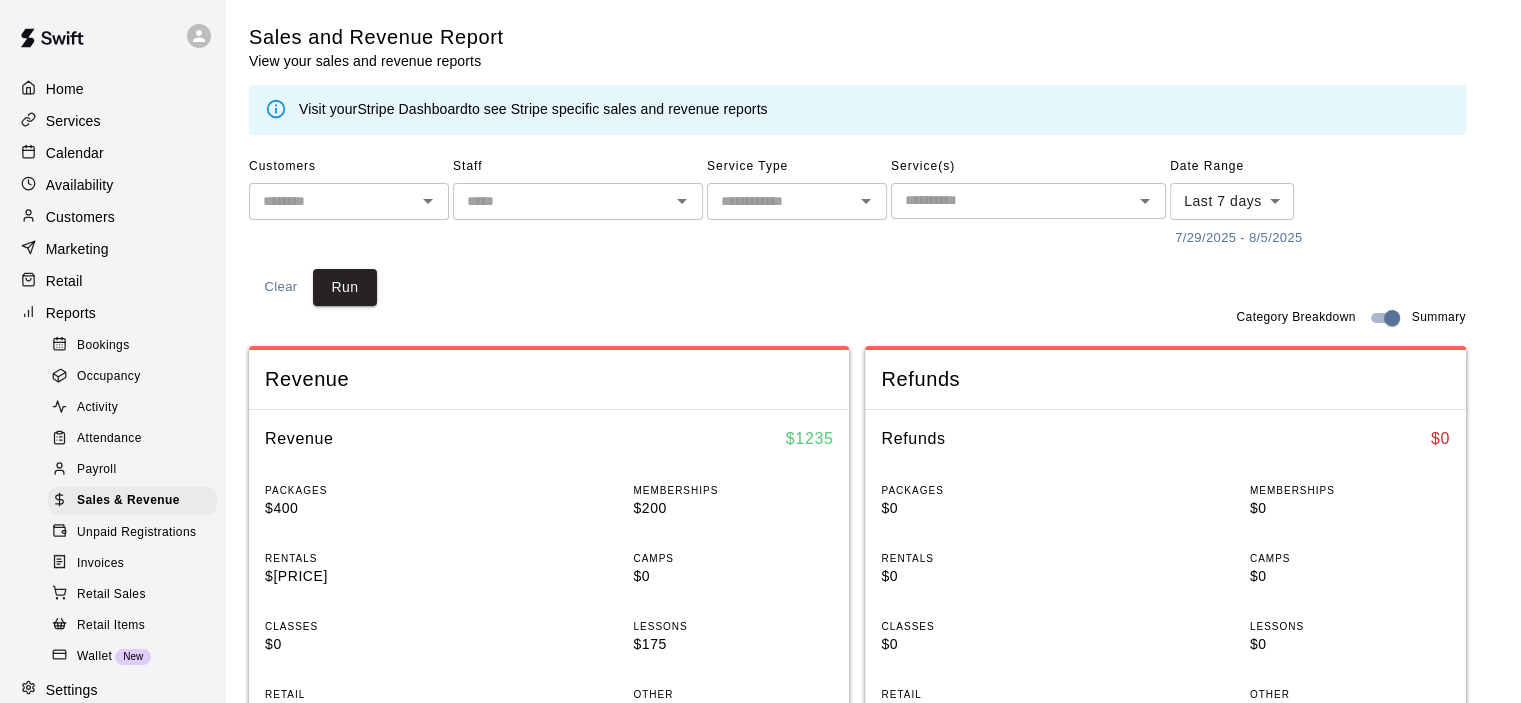 click on "Stripe Dashboard" at bounding box center (412, 109) 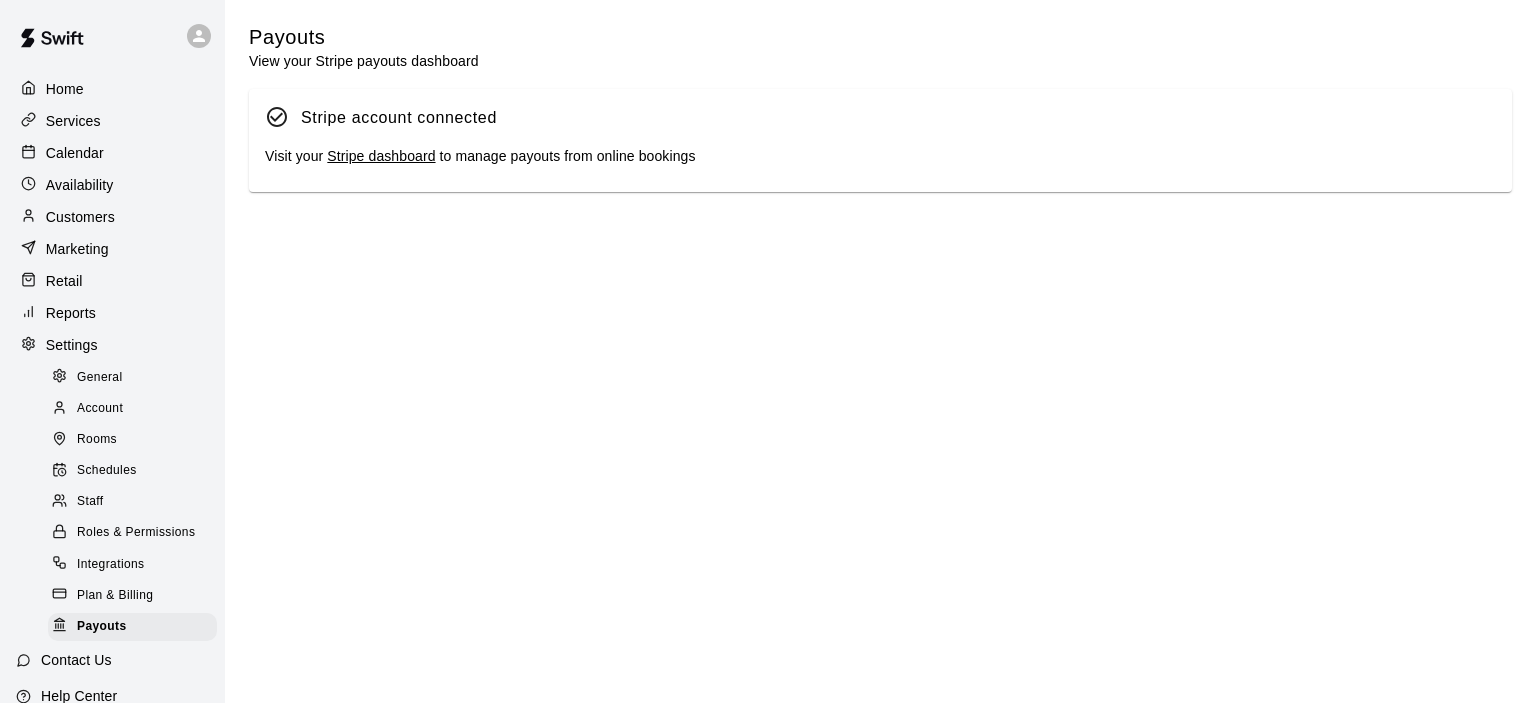 click on "Stripe dashboard" at bounding box center [381, 156] 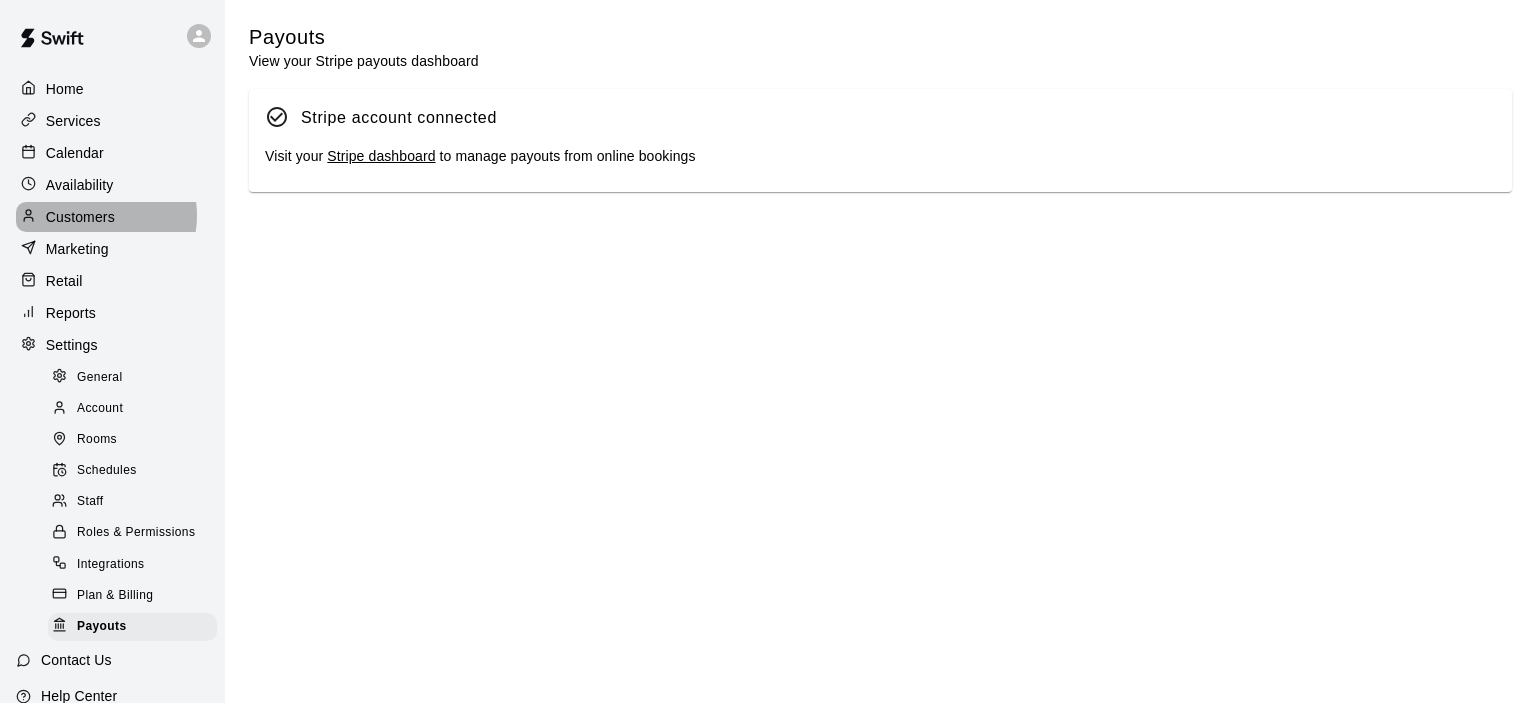 click on "Customers" at bounding box center (80, 217) 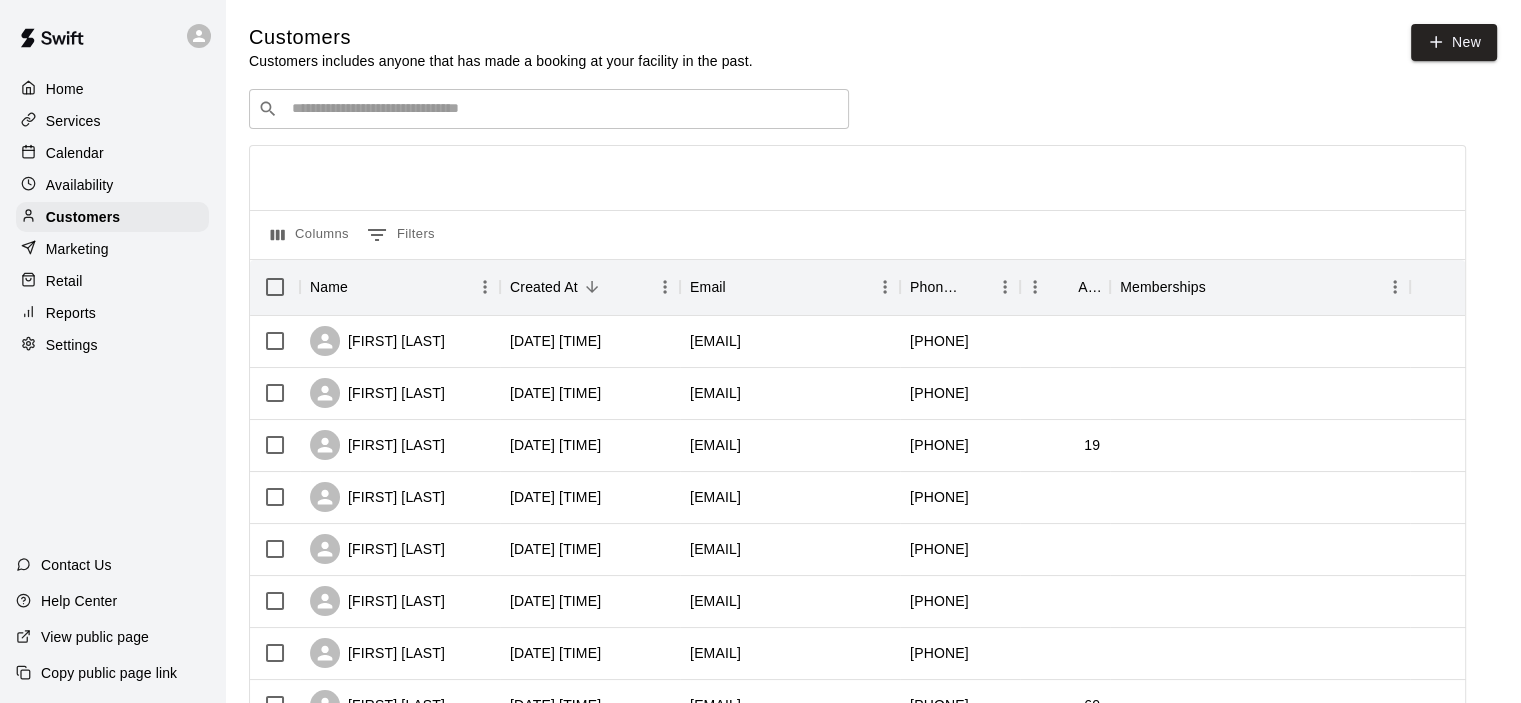 click at bounding box center (563, 109) 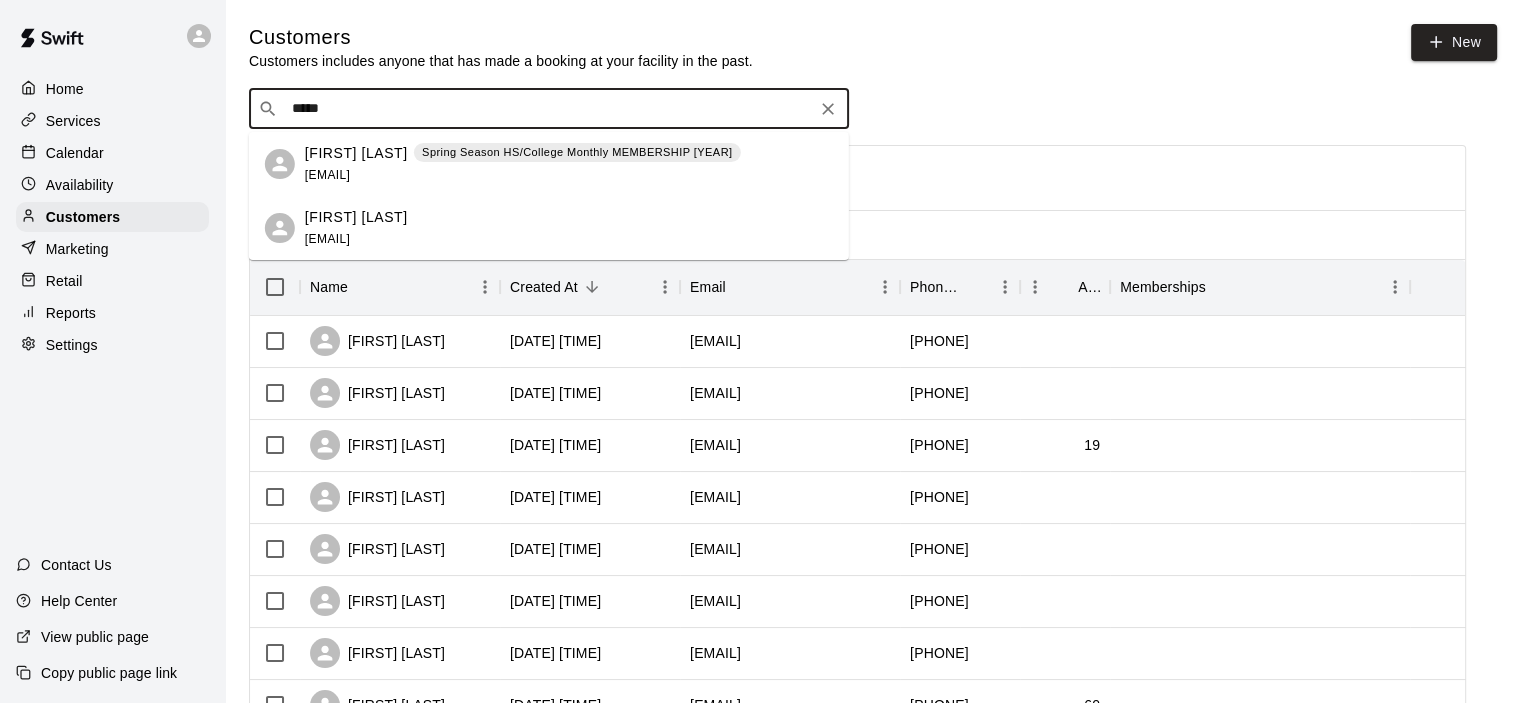 type on "******" 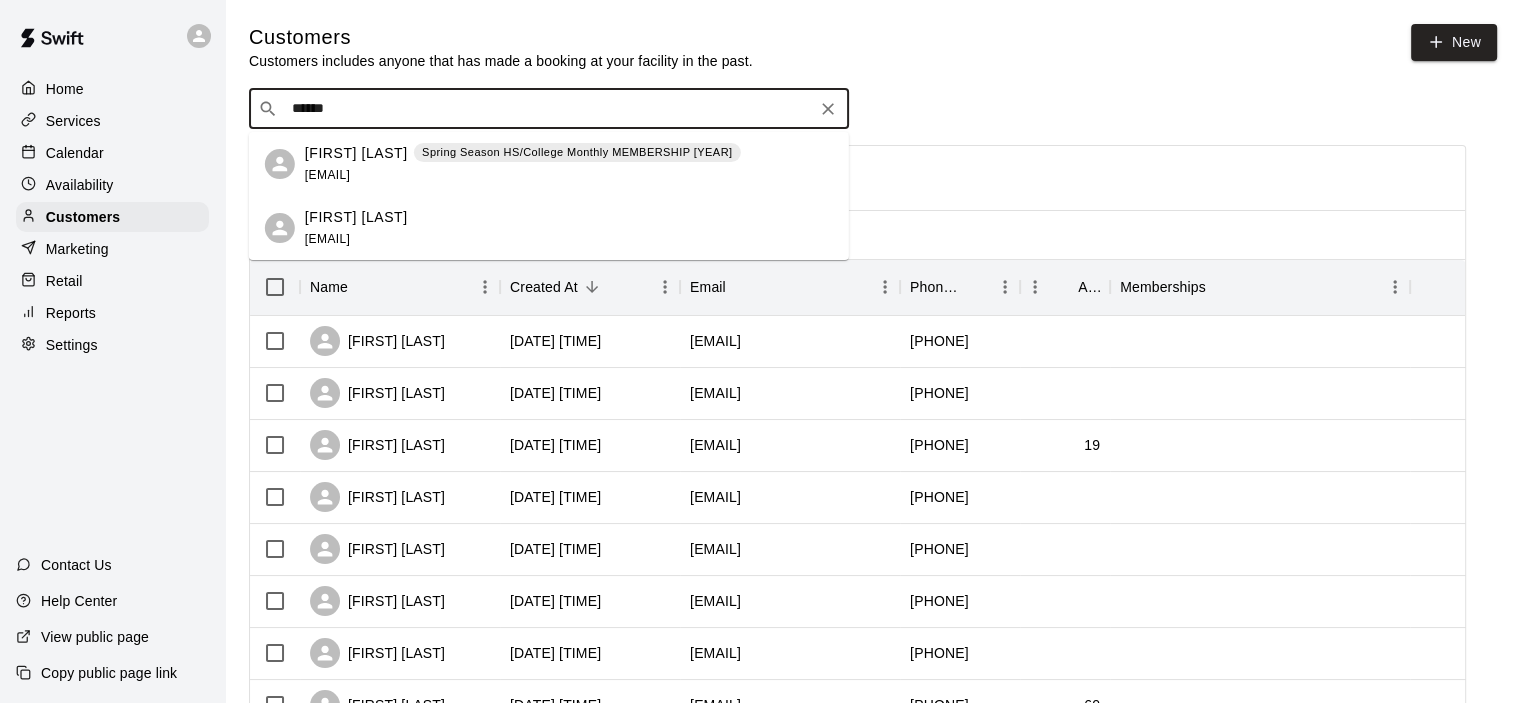 click on "[FIRST] [LAST]" at bounding box center (356, 153) 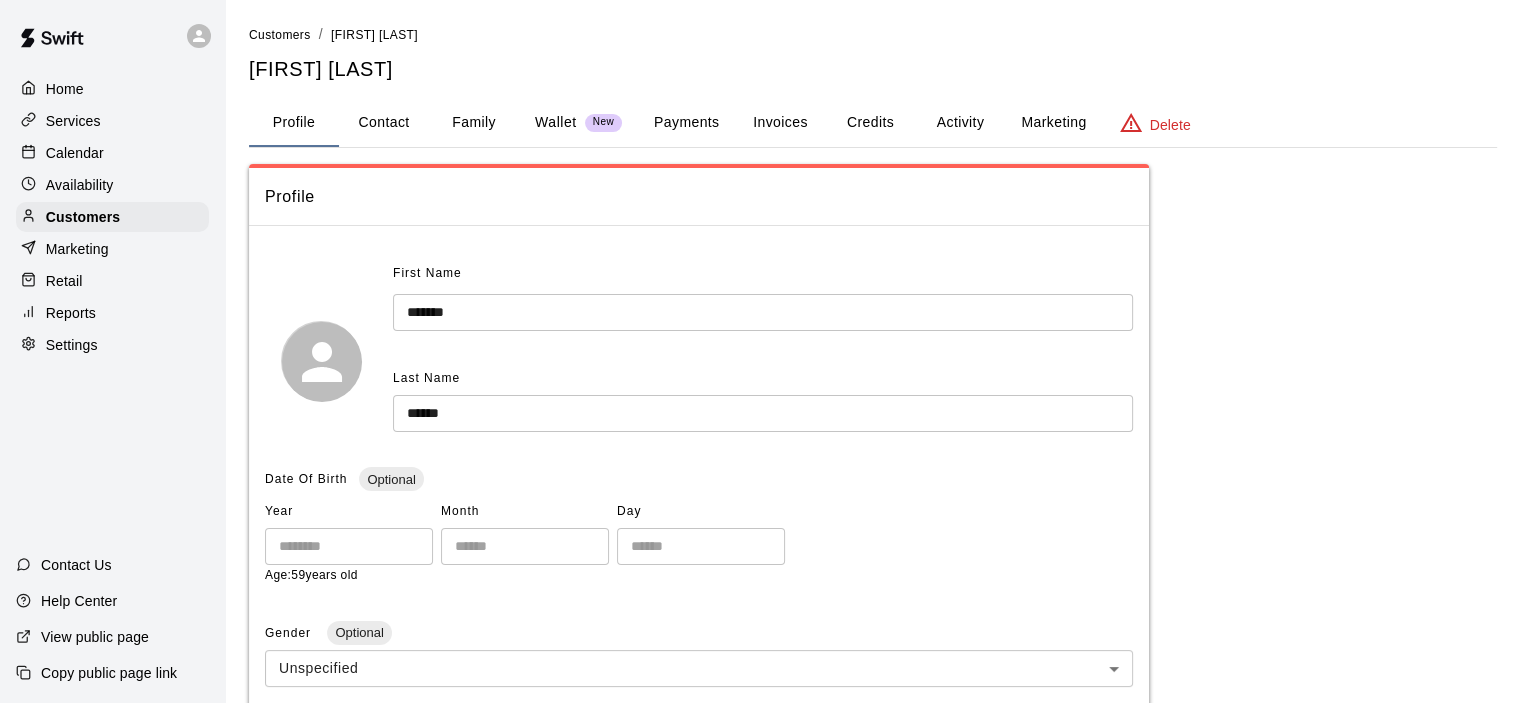 click on "Payments" at bounding box center [686, 123] 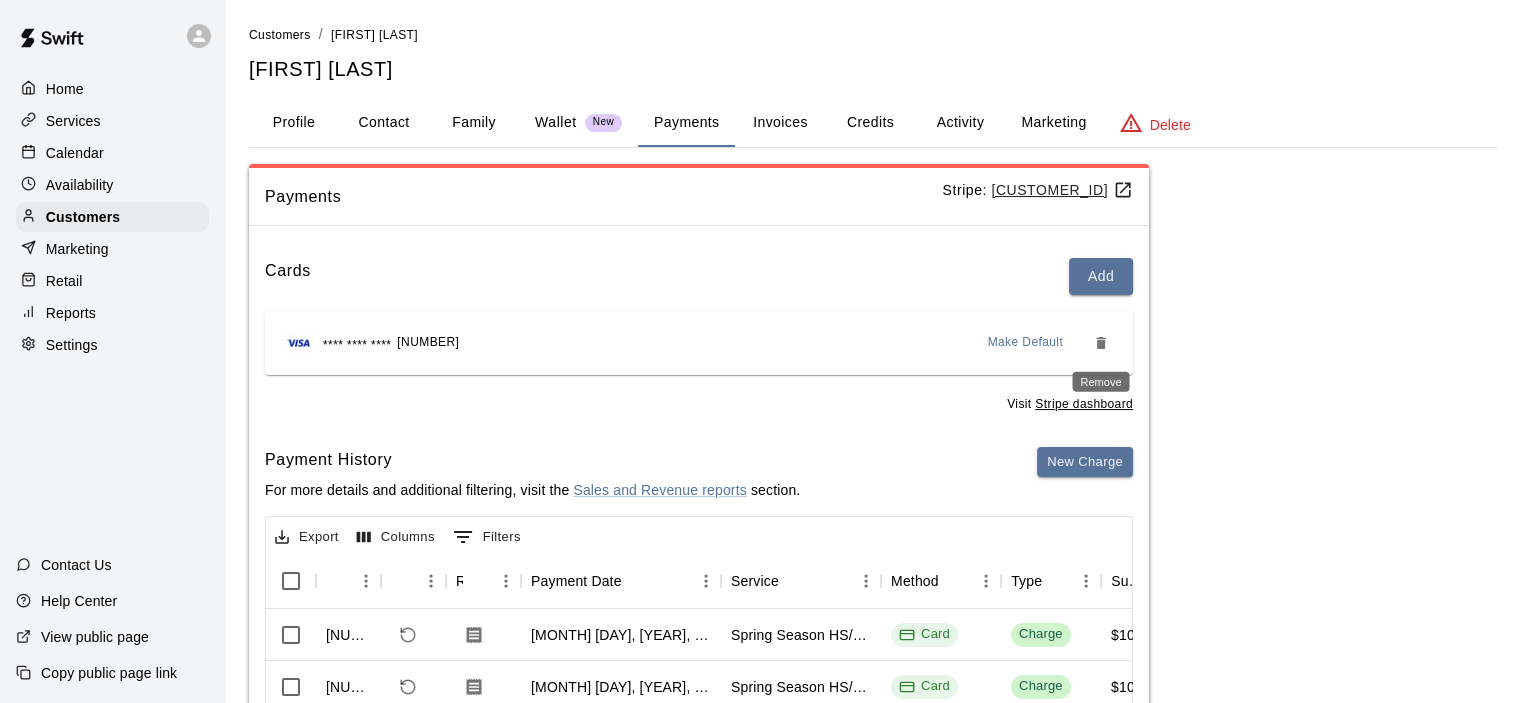 click 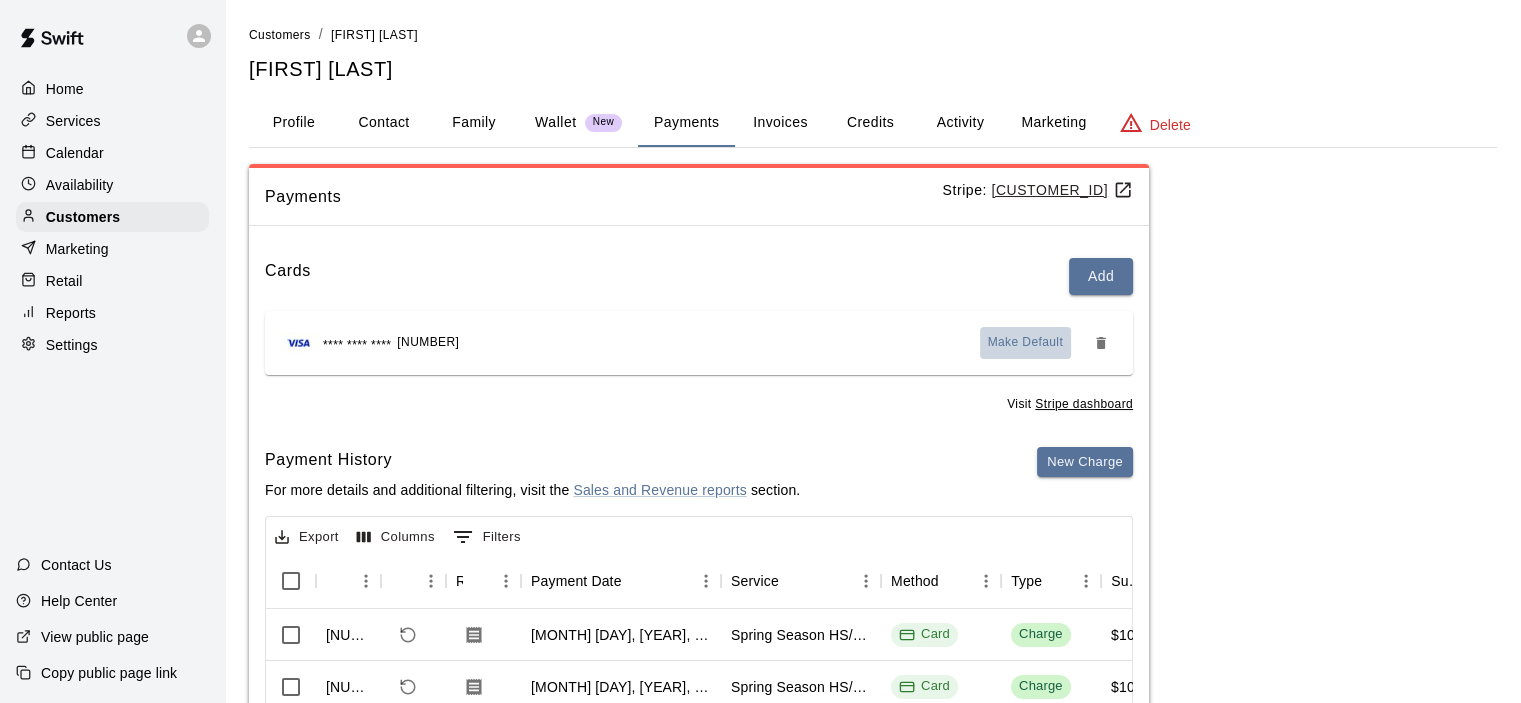 click on "Make Default" at bounding box center (1026, 343) 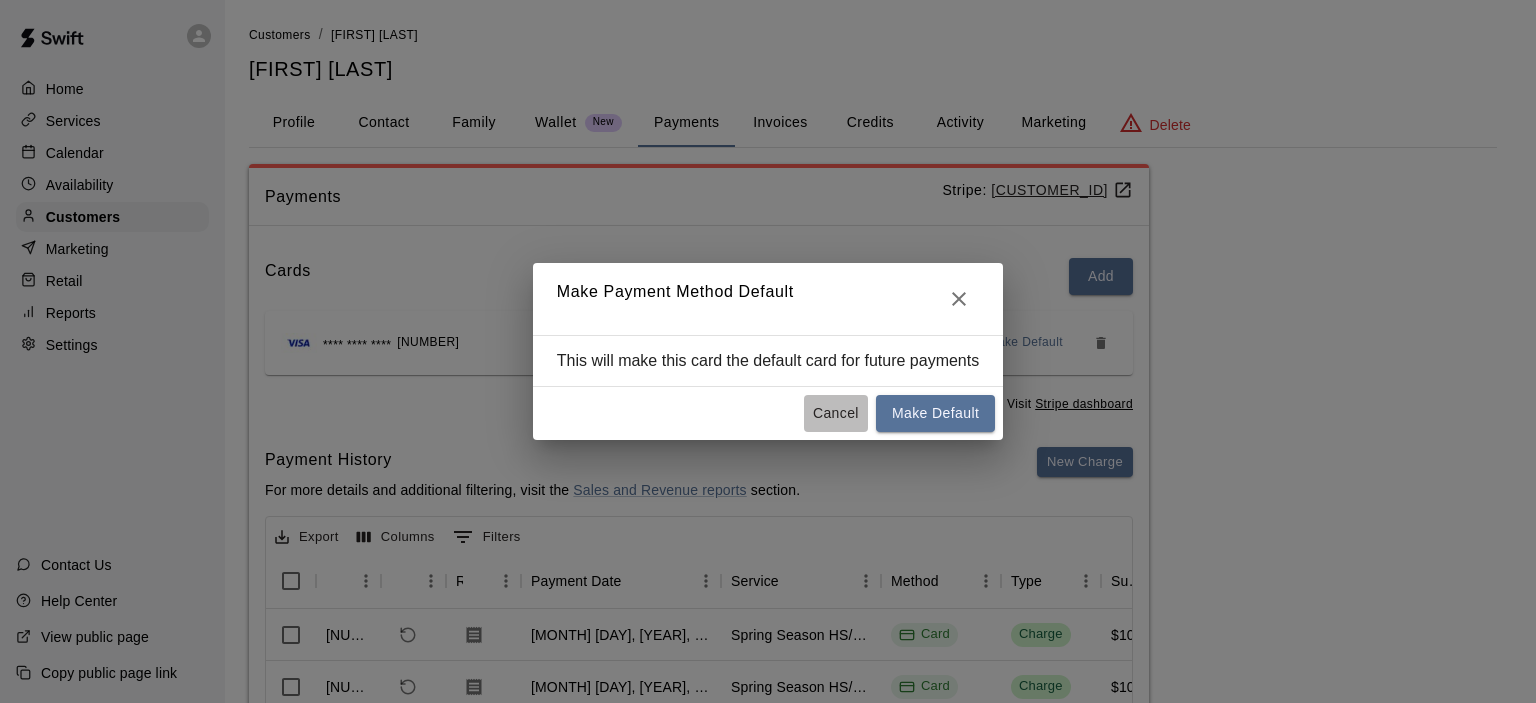 click on "Cancel" at bounding box center [836, 413] 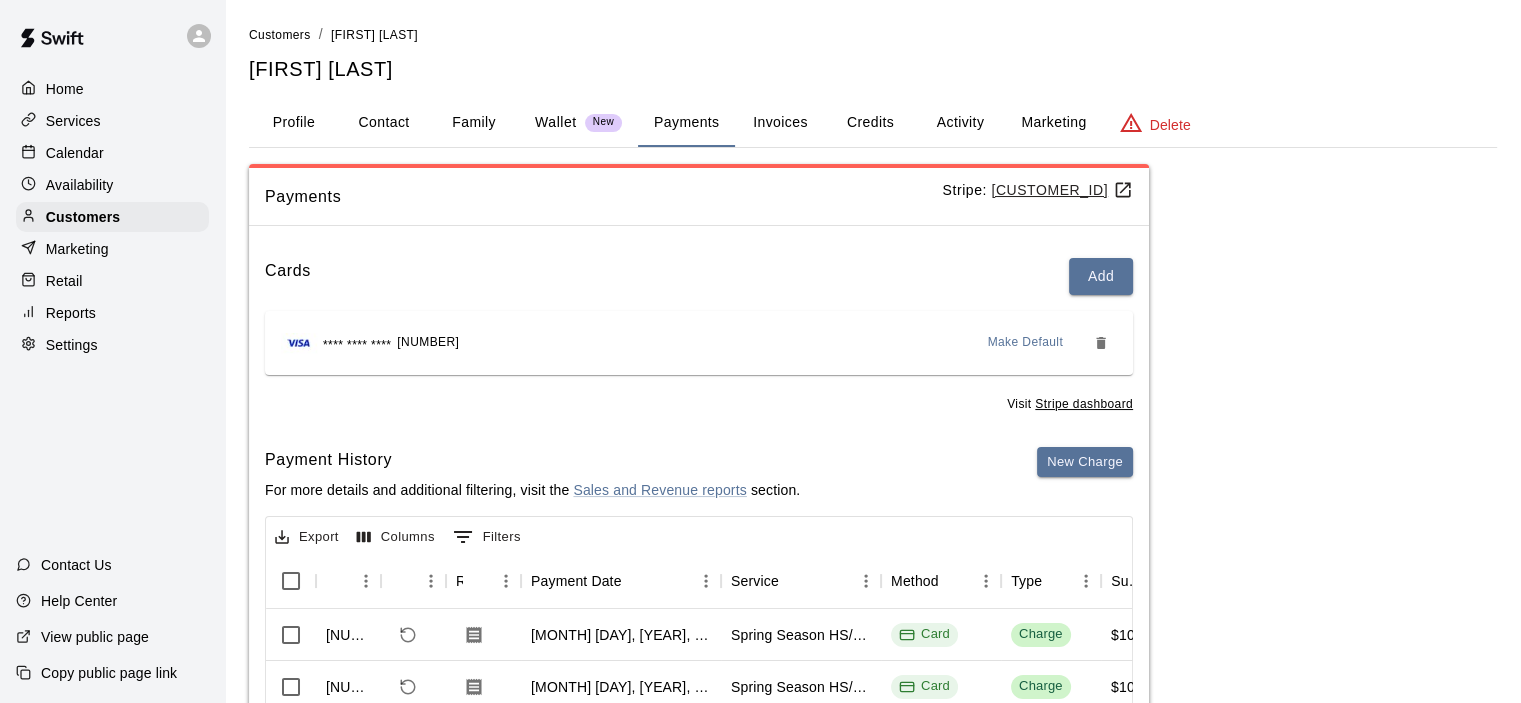 click on "Delete" at bounding box center (1170, 125) 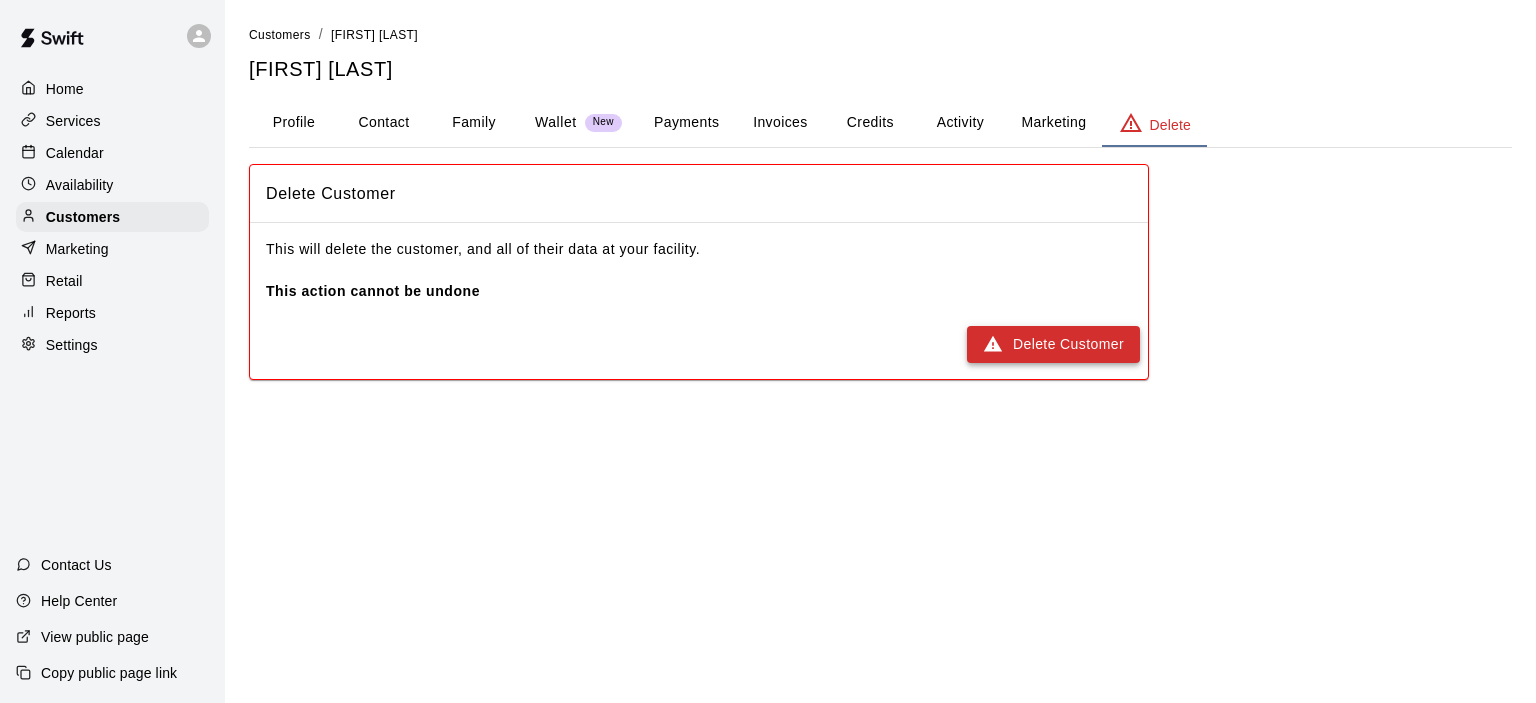 click on "Delete Customer" at bounding box center [1053, 344] 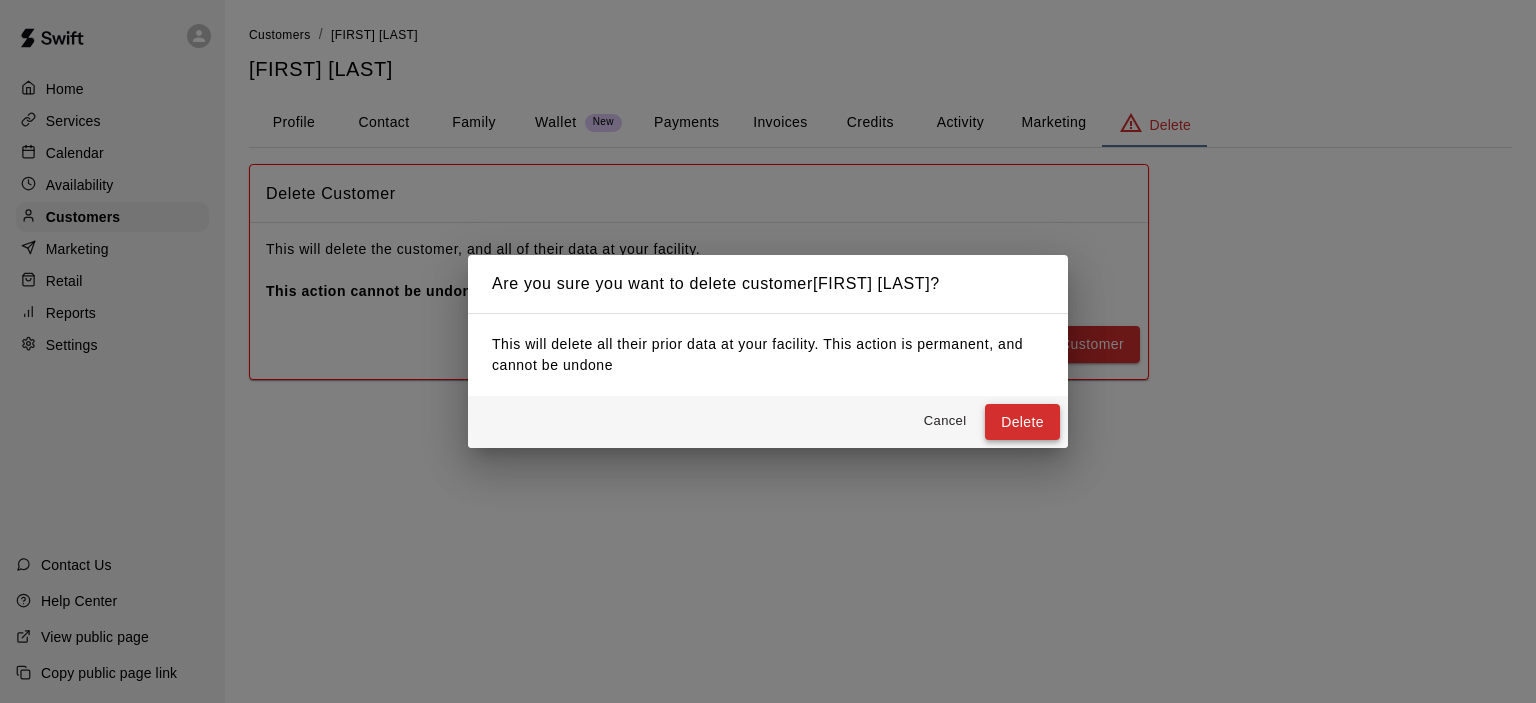 click on "Delete" at bounding box center [1022, 422] 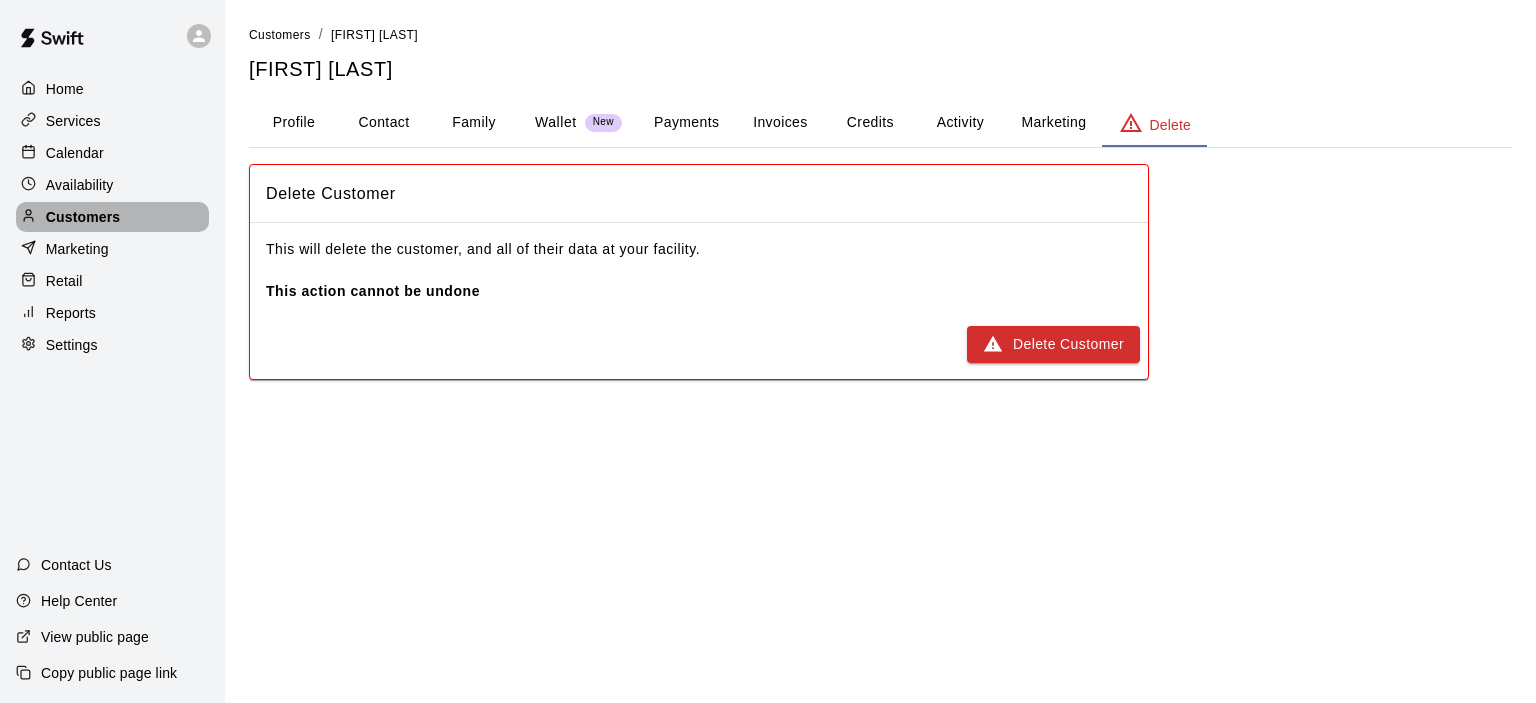 click on "Customers" at bounding box center (83, 217) 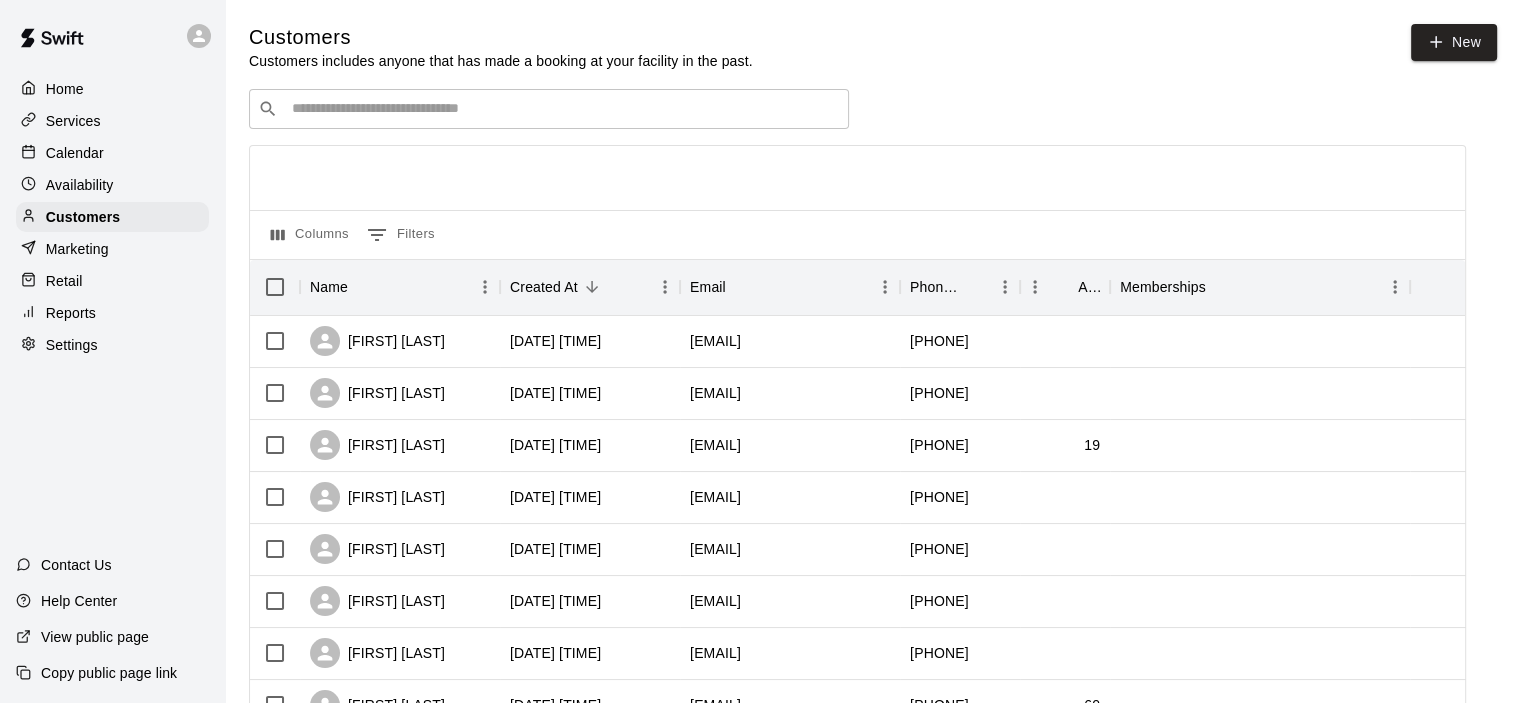 click at bounding box center [563, 109] 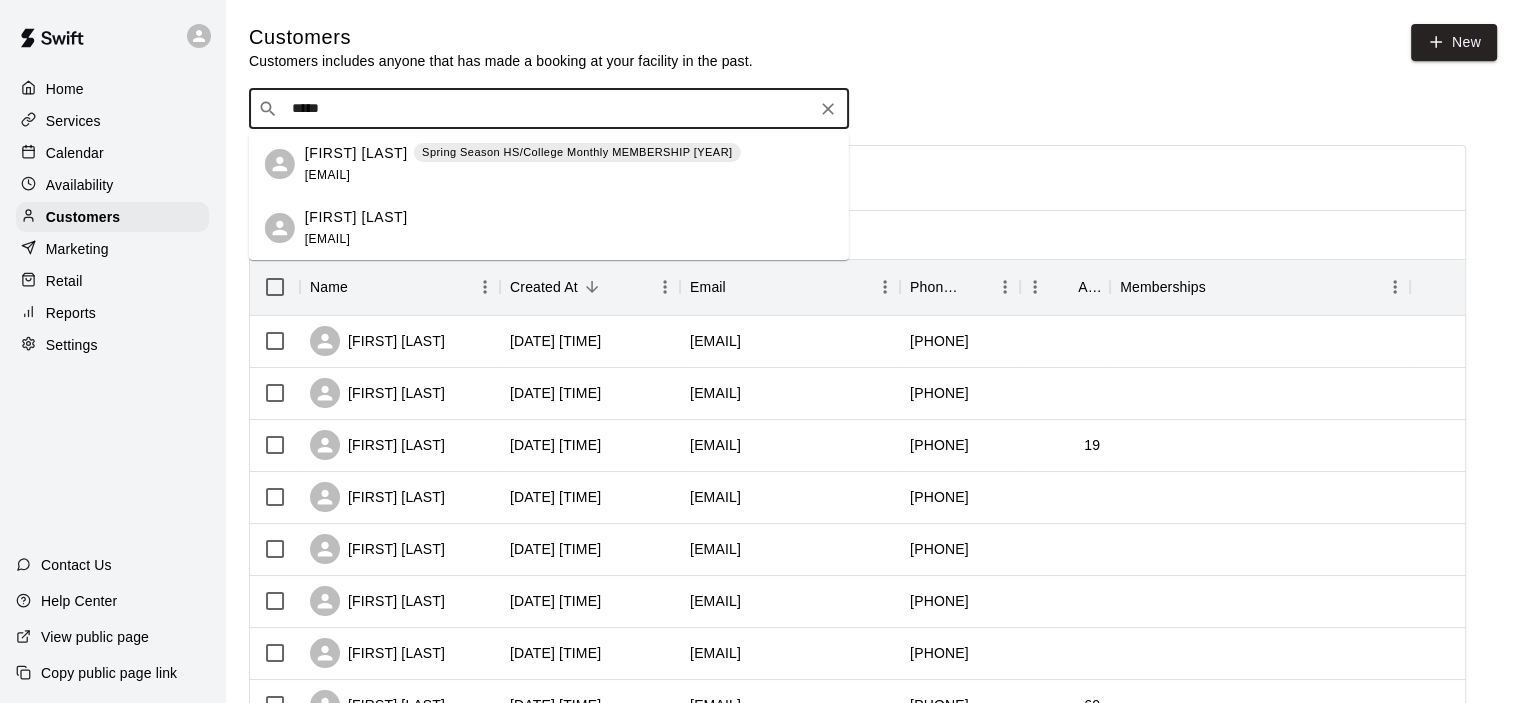 type on "******" 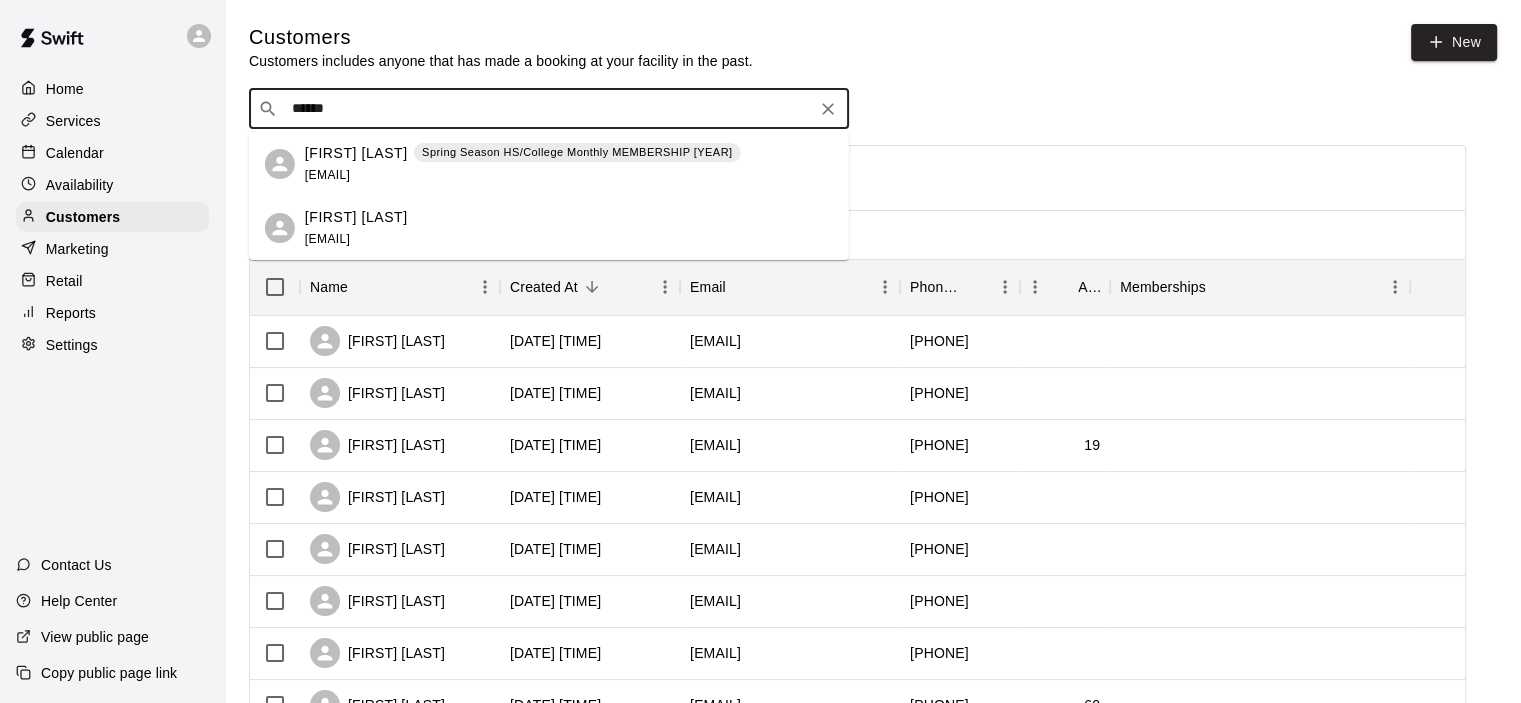 click on "Joshua Medici" at bounding box center [356, 217] 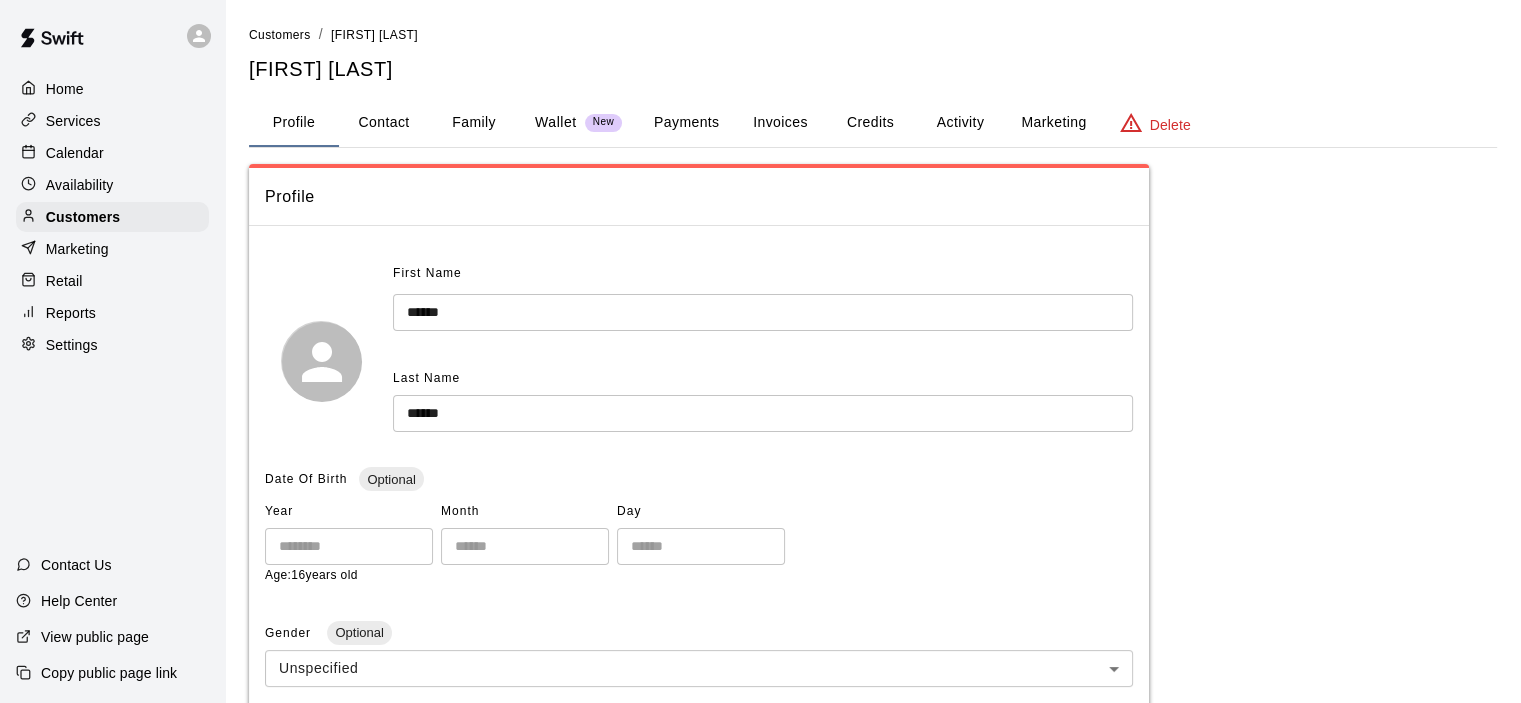 click on "Payments" at bounding box center (686, 123) 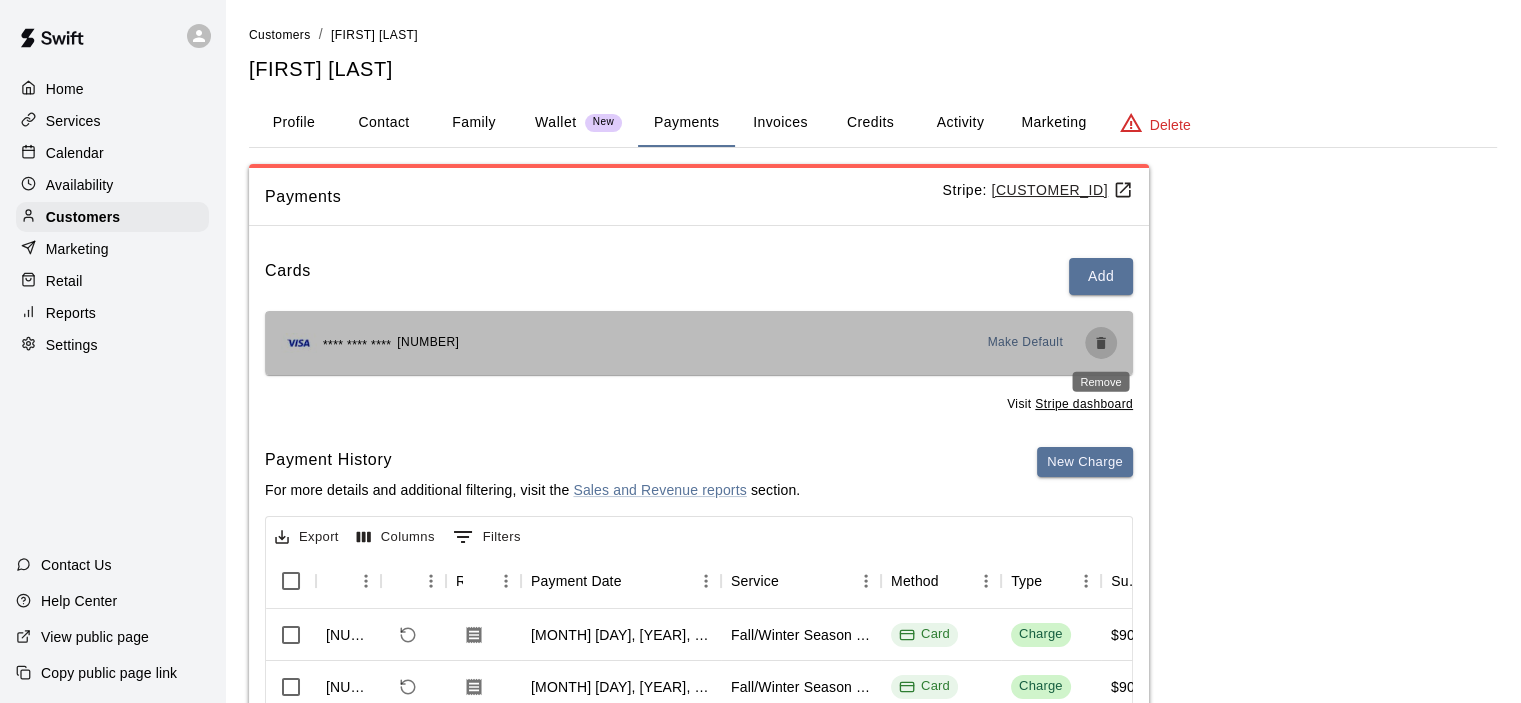 click 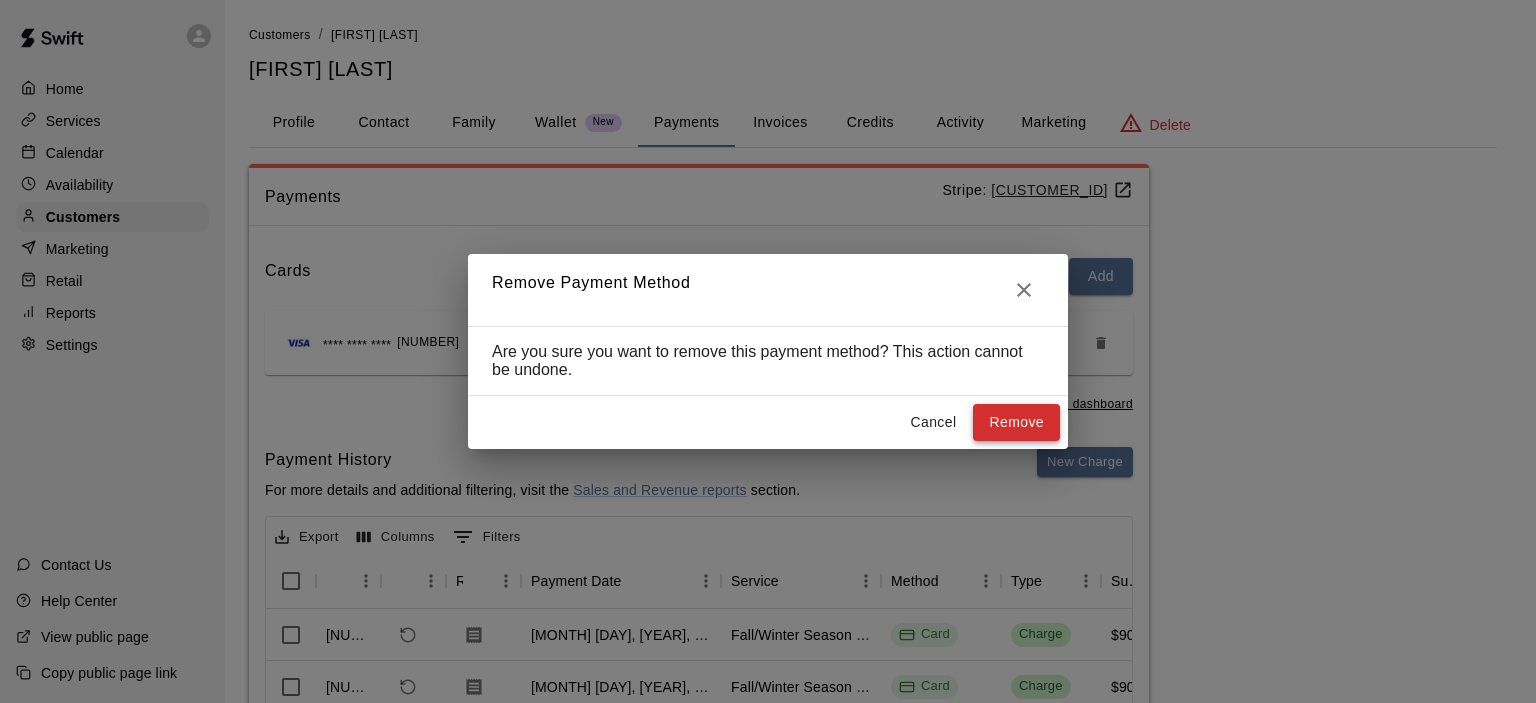click on "Remove" at bounding box center (1016, 422) 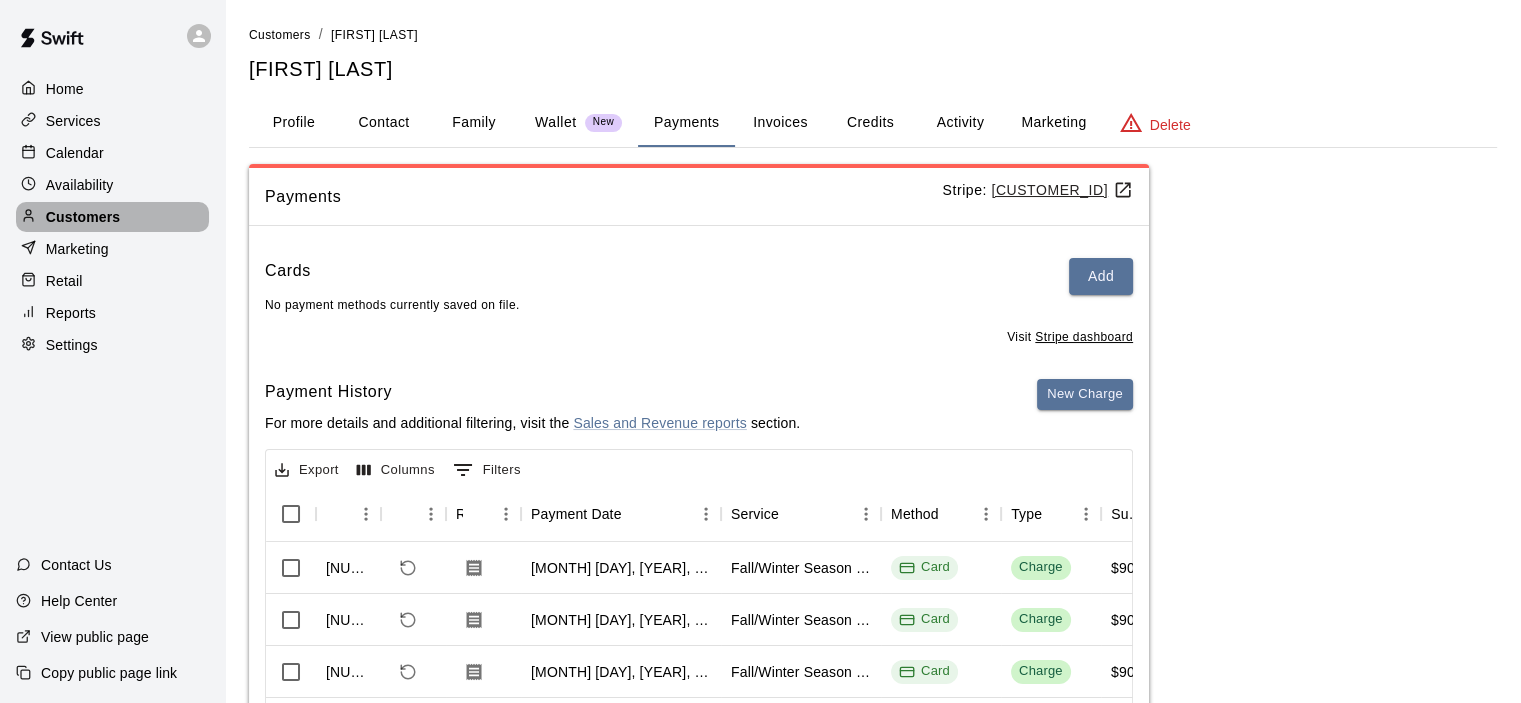 click on "Customers" at bounding box center [83, 217] 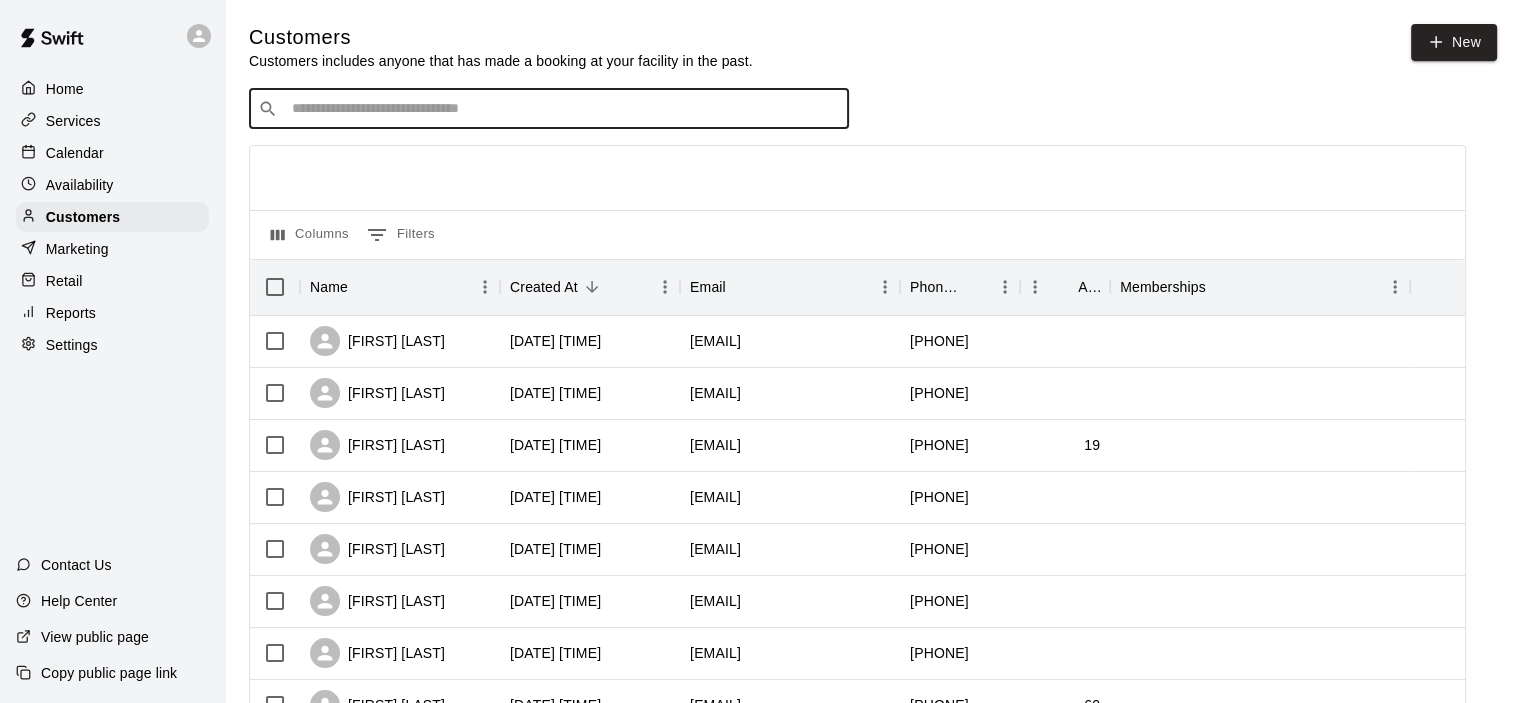 click at bounding box center (563, 109) 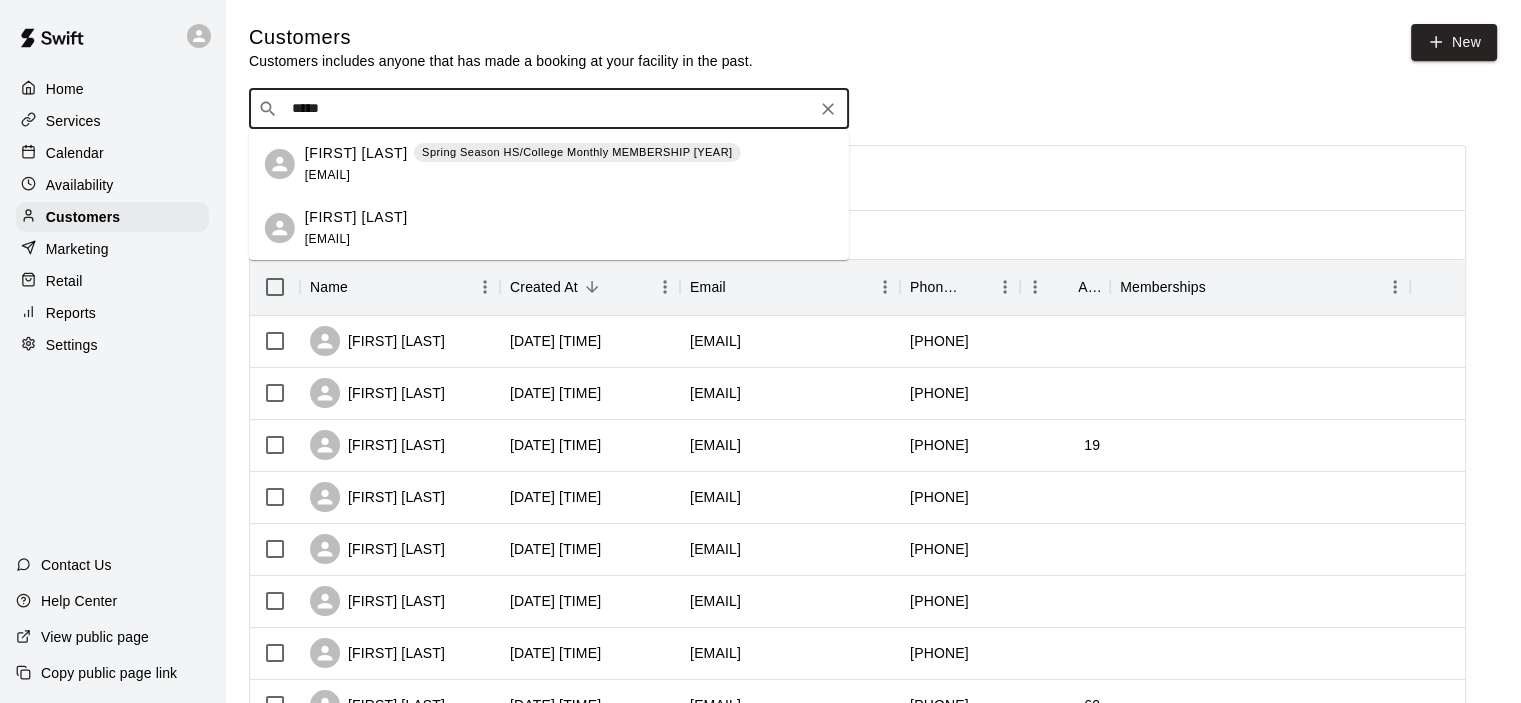 type on "******" 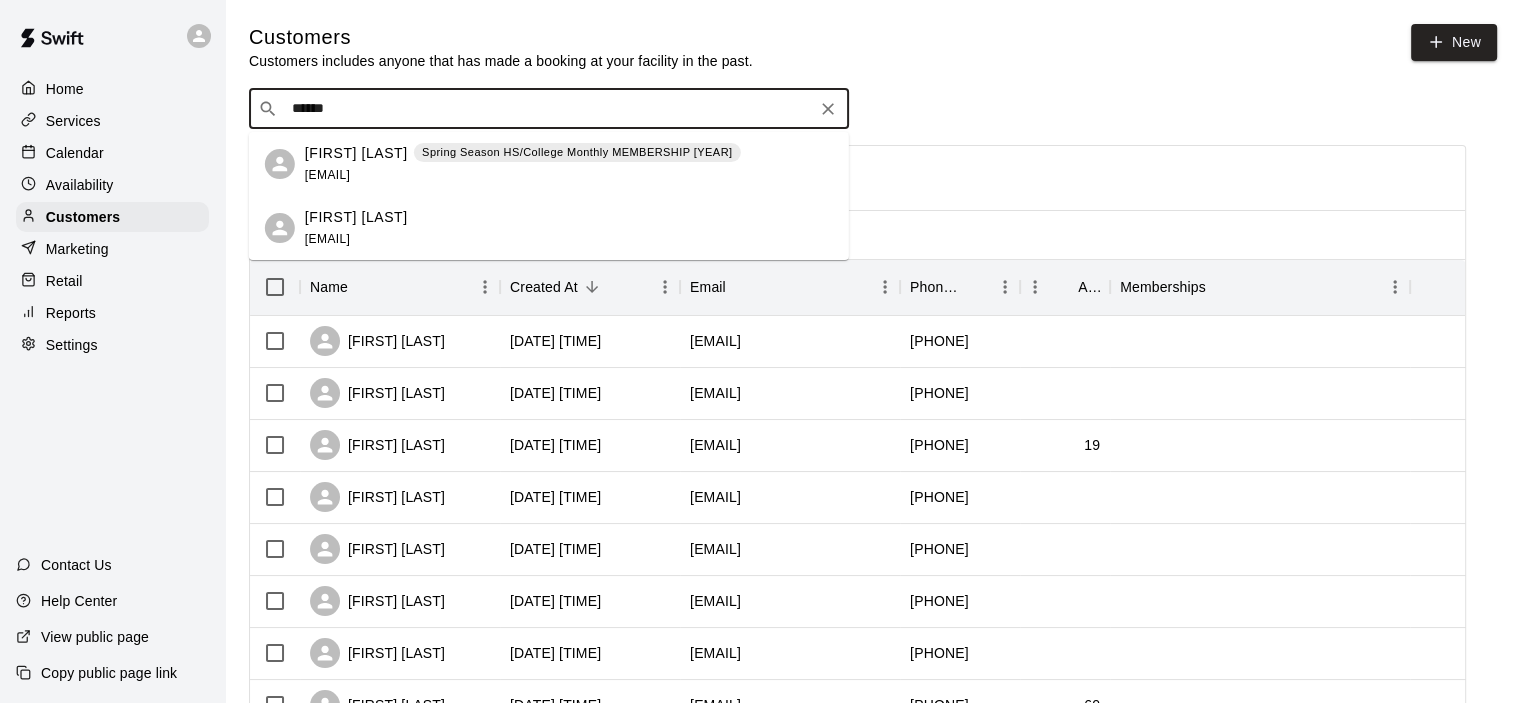 click on "[WORD] Season [WORD]/[WORD] Monthly MEMBERSHIP [YEAR]" at bounding box center (577, 152) 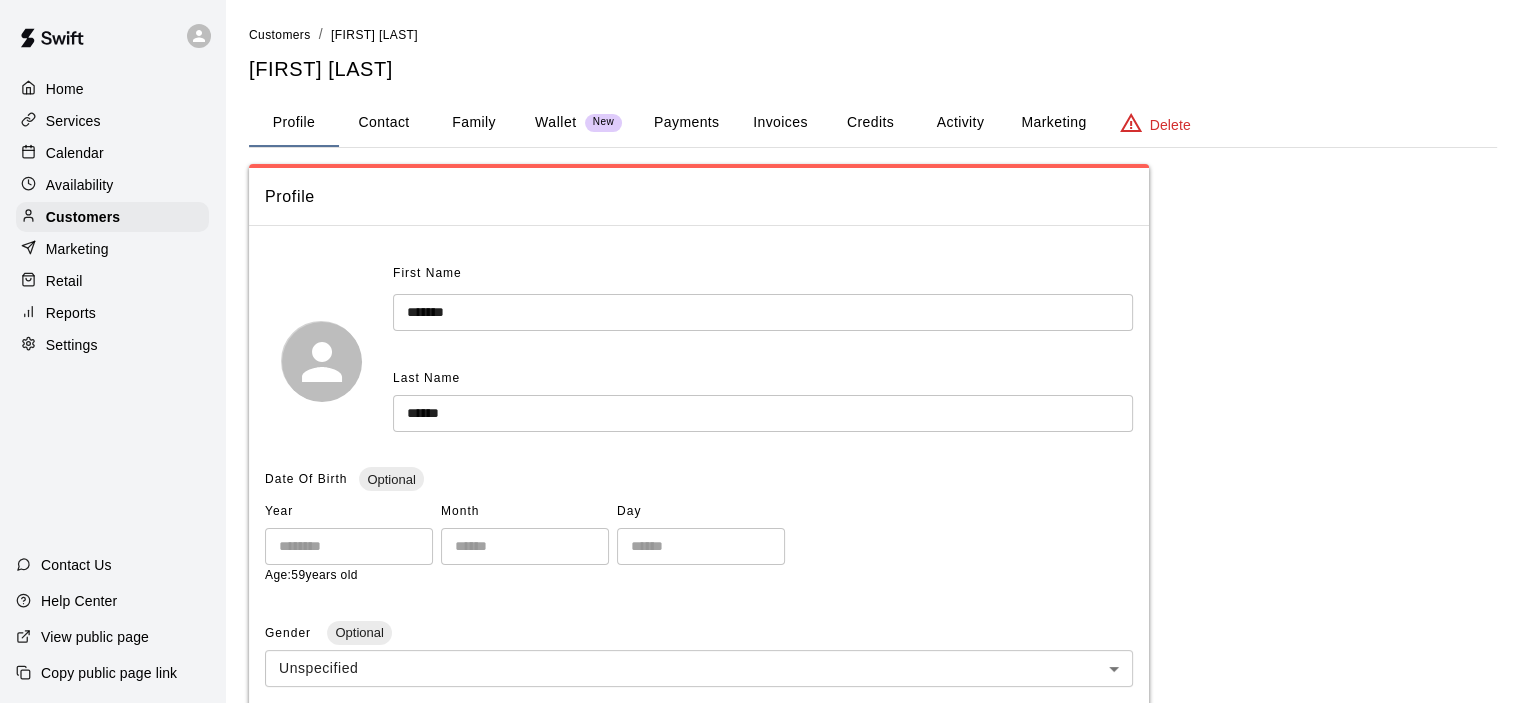 click on "Payments" at bounding box center [686, 123] 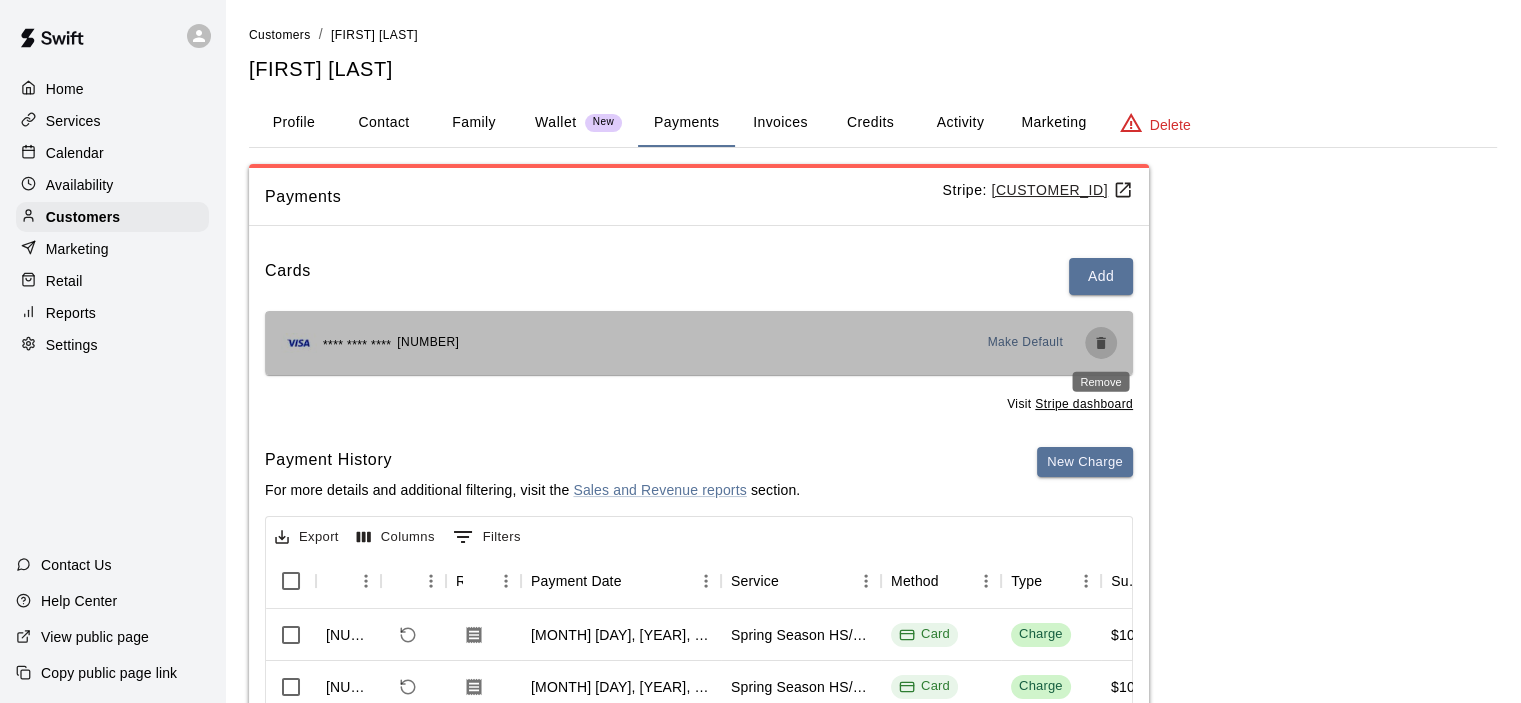 click 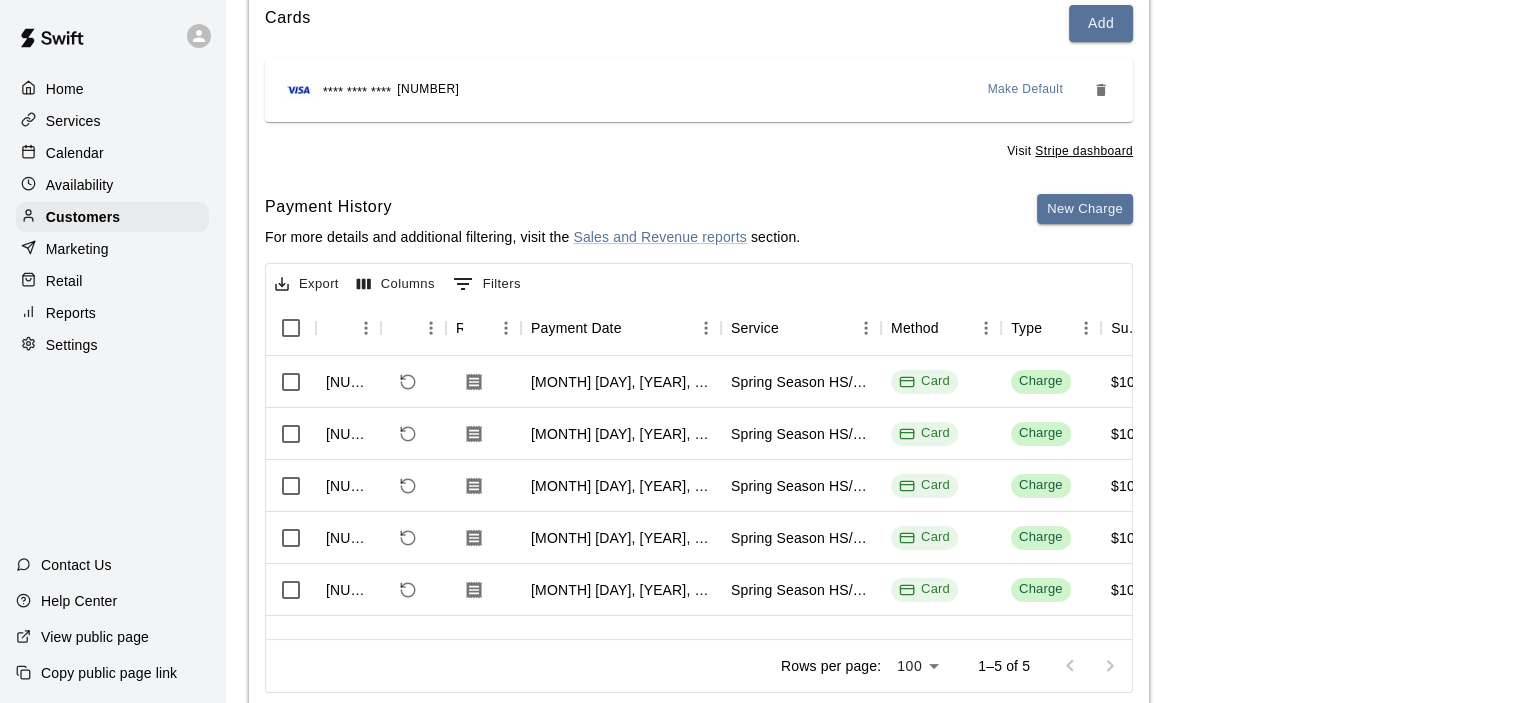 scroll, scrollTop: 300, scrollLeft: 0, axis: vertical 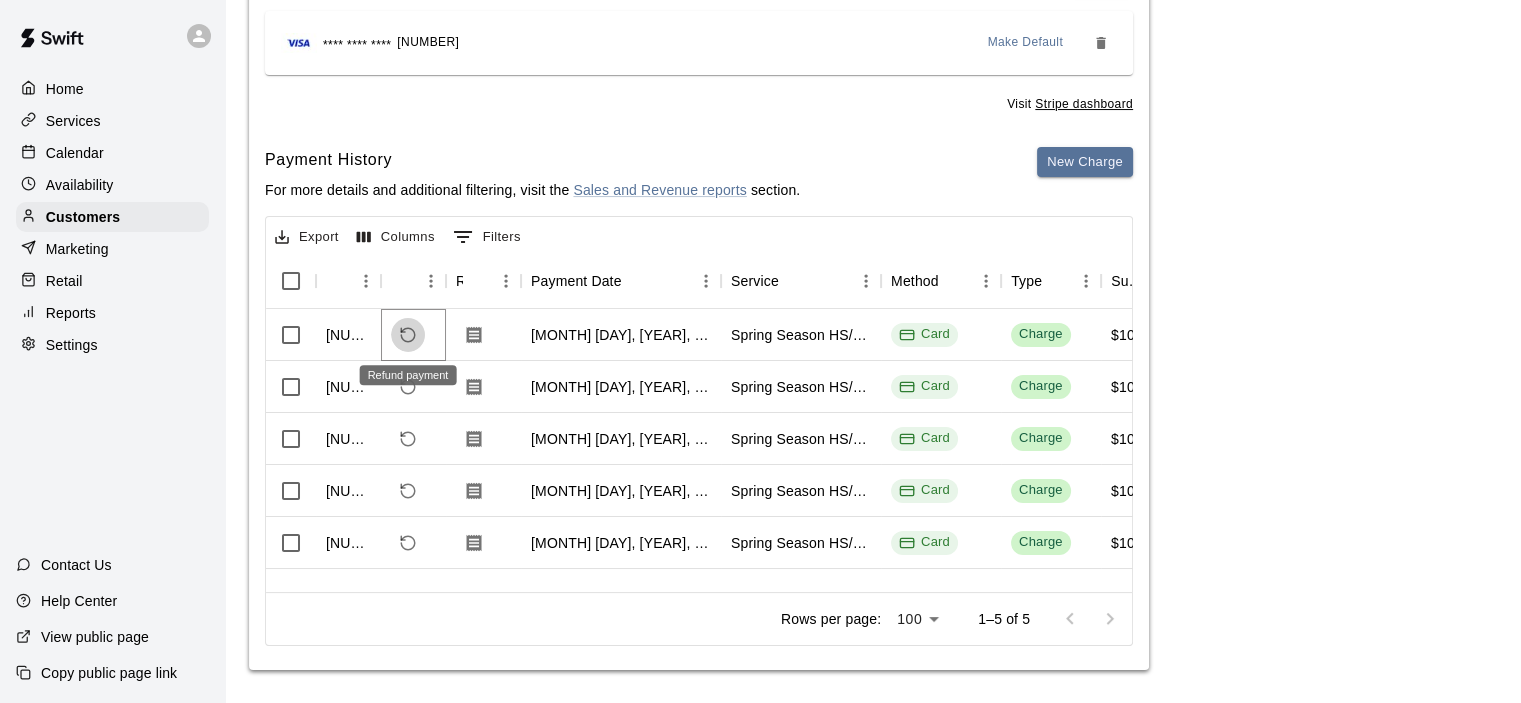click 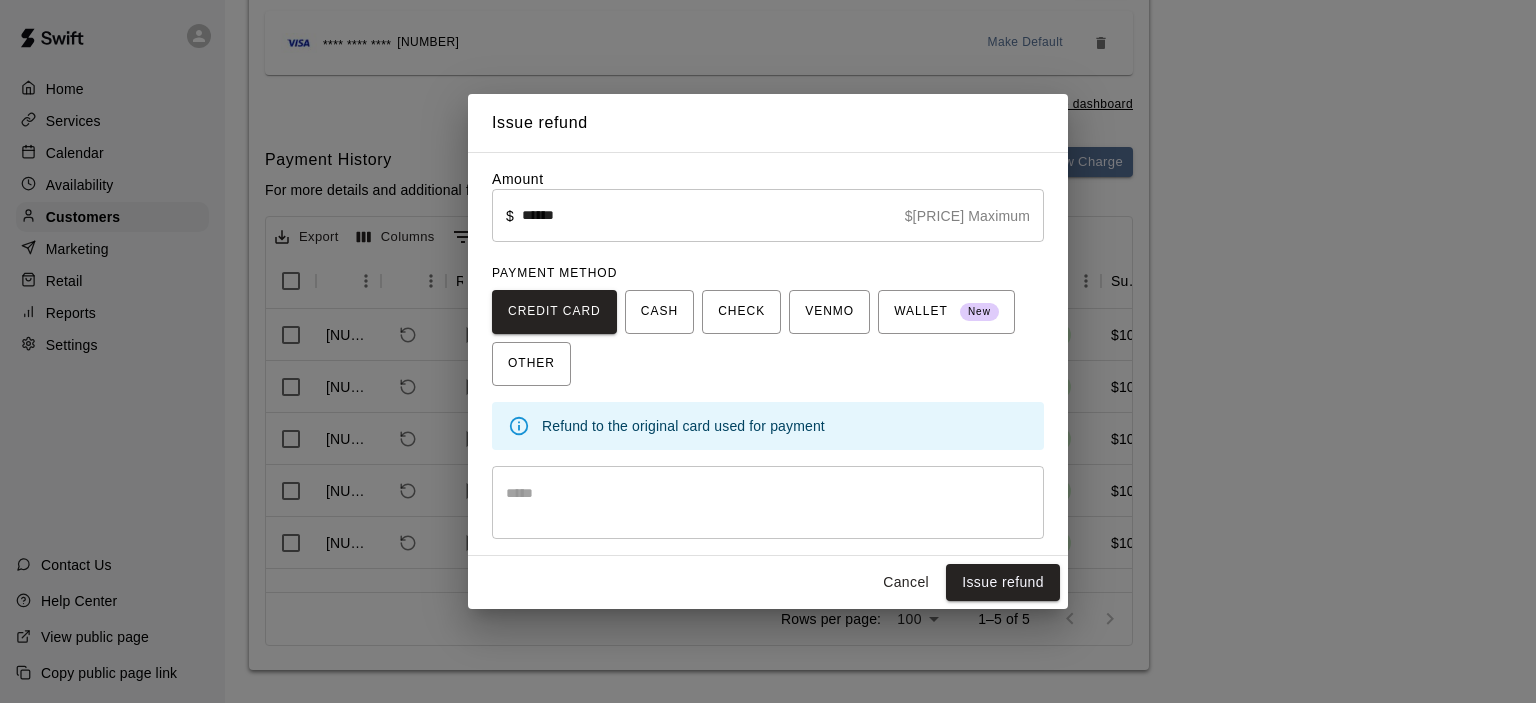 click on "Issue refund" at bounding box center (1003, 582) 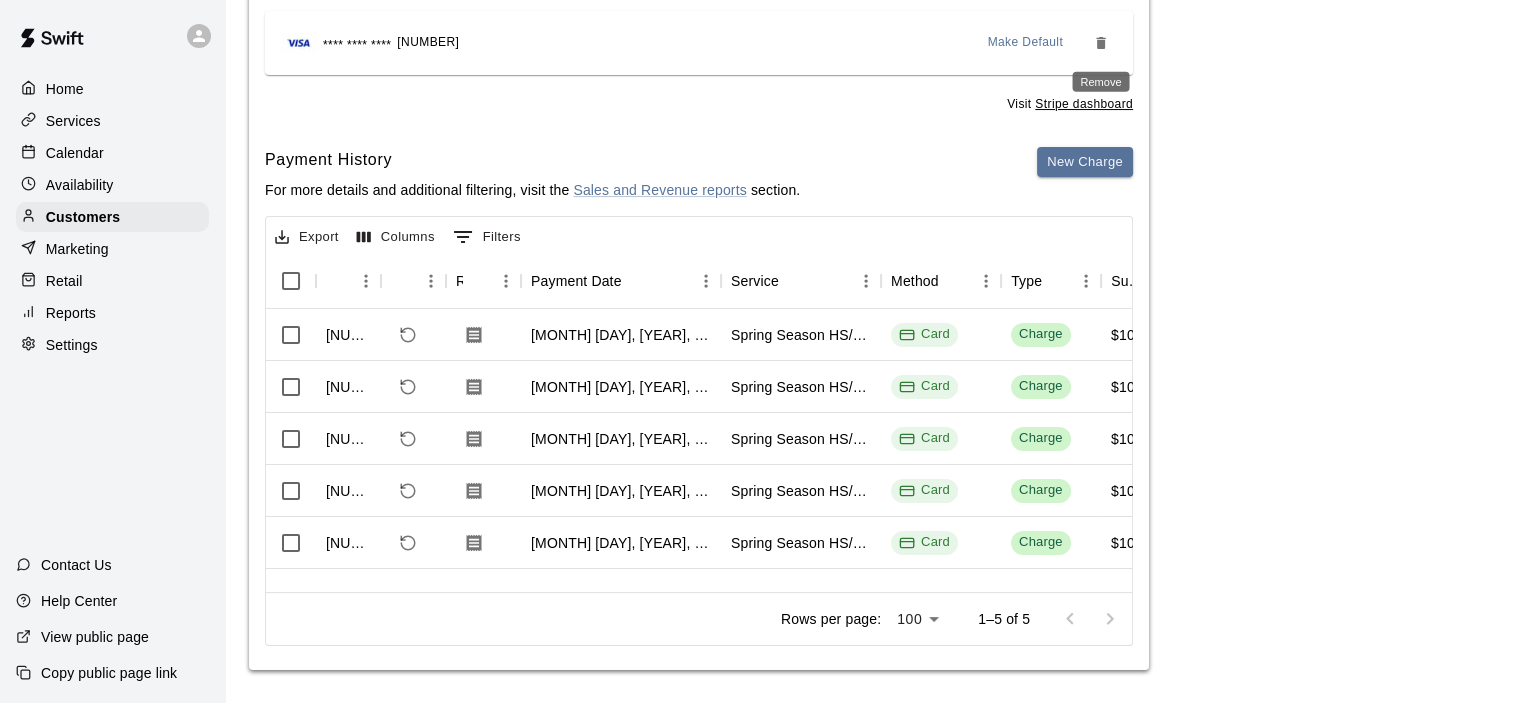 click 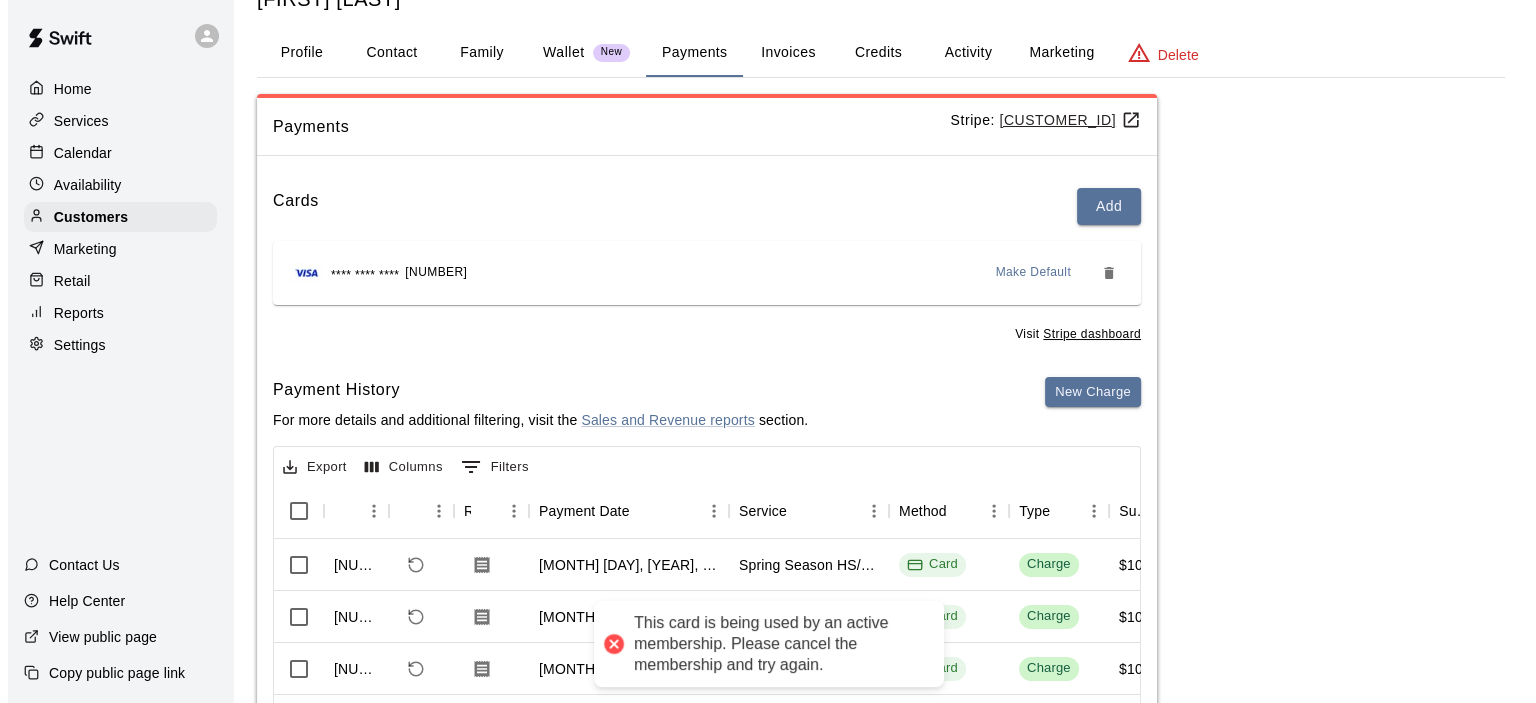 scroll, scrollTop: 0, scrollLeft: 0, axis: both 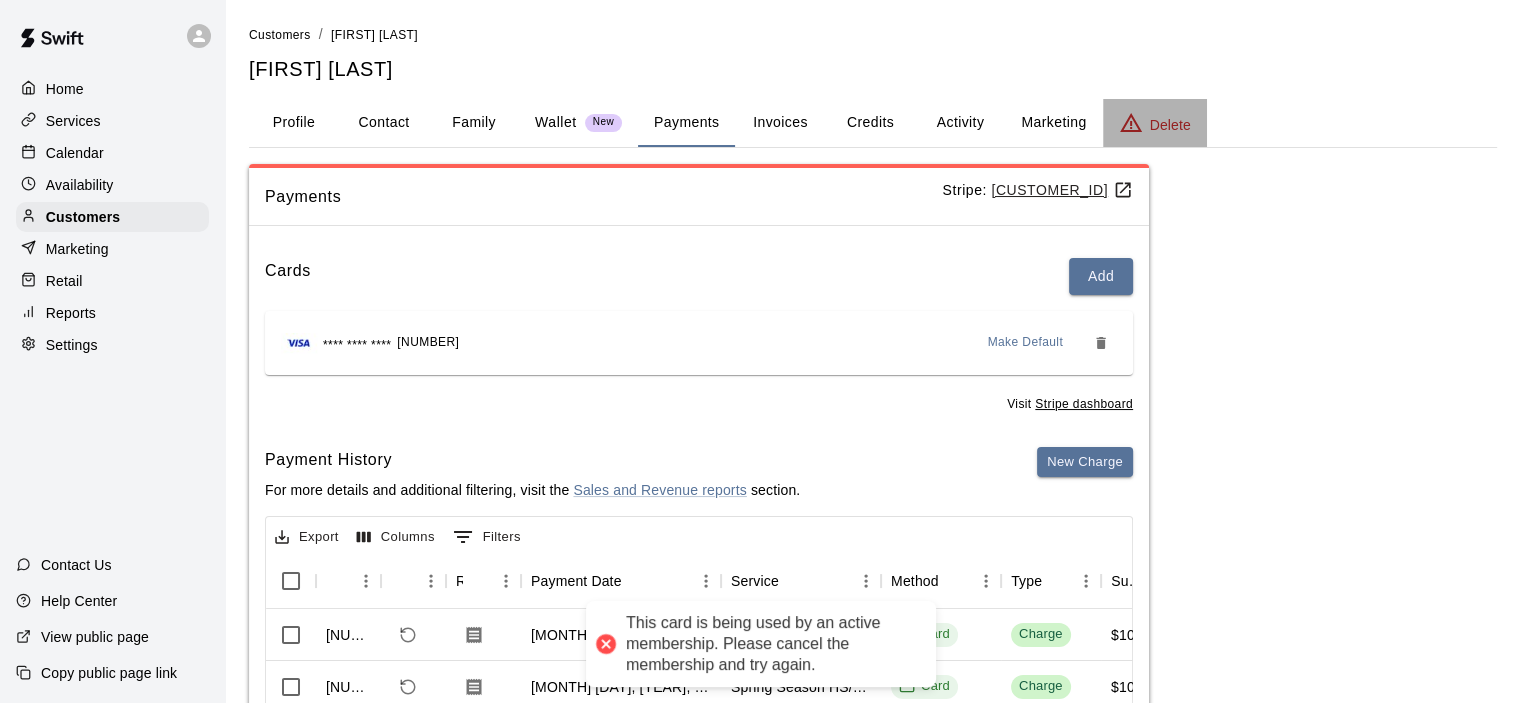 click on "Delete" at bounding box center [1170, 125] 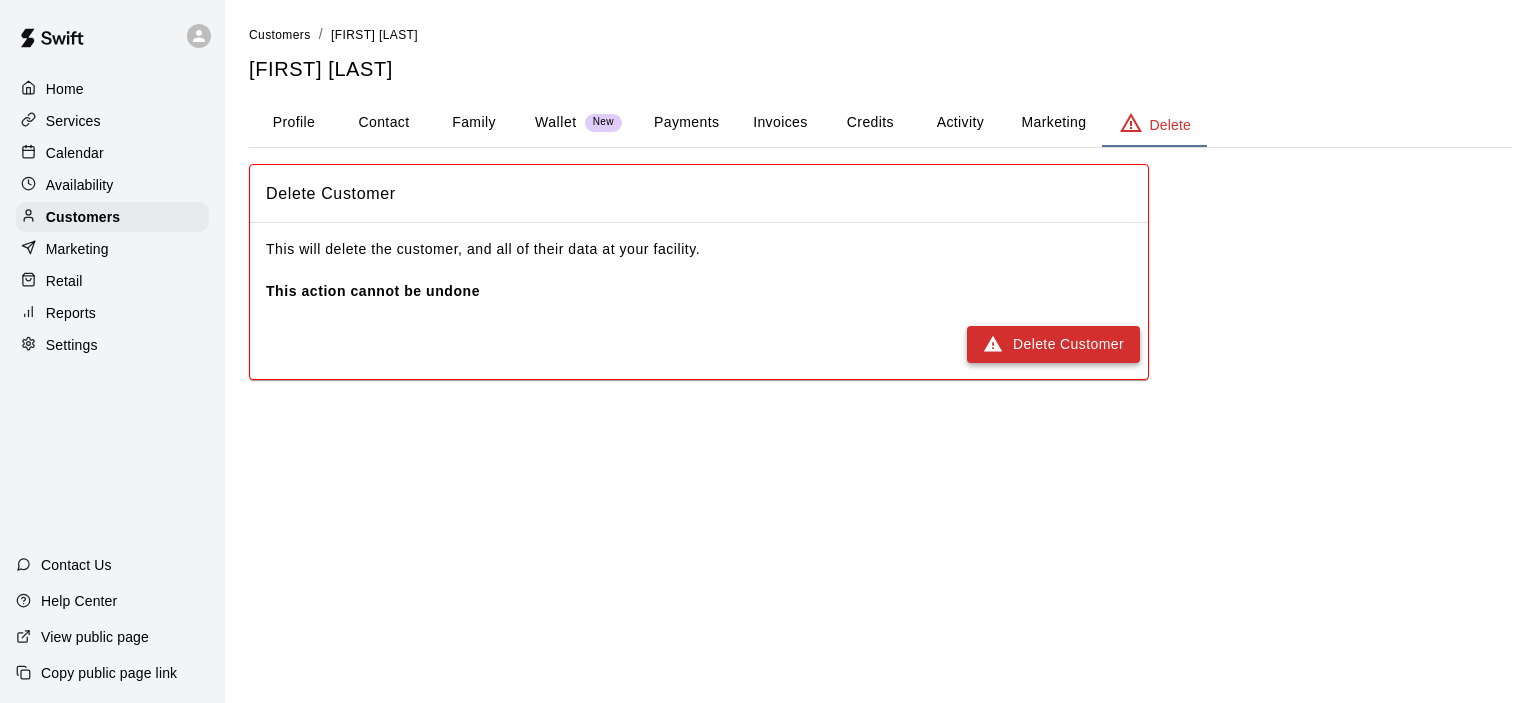 click on "Delete Customer" at bounding box center [1053, 344] 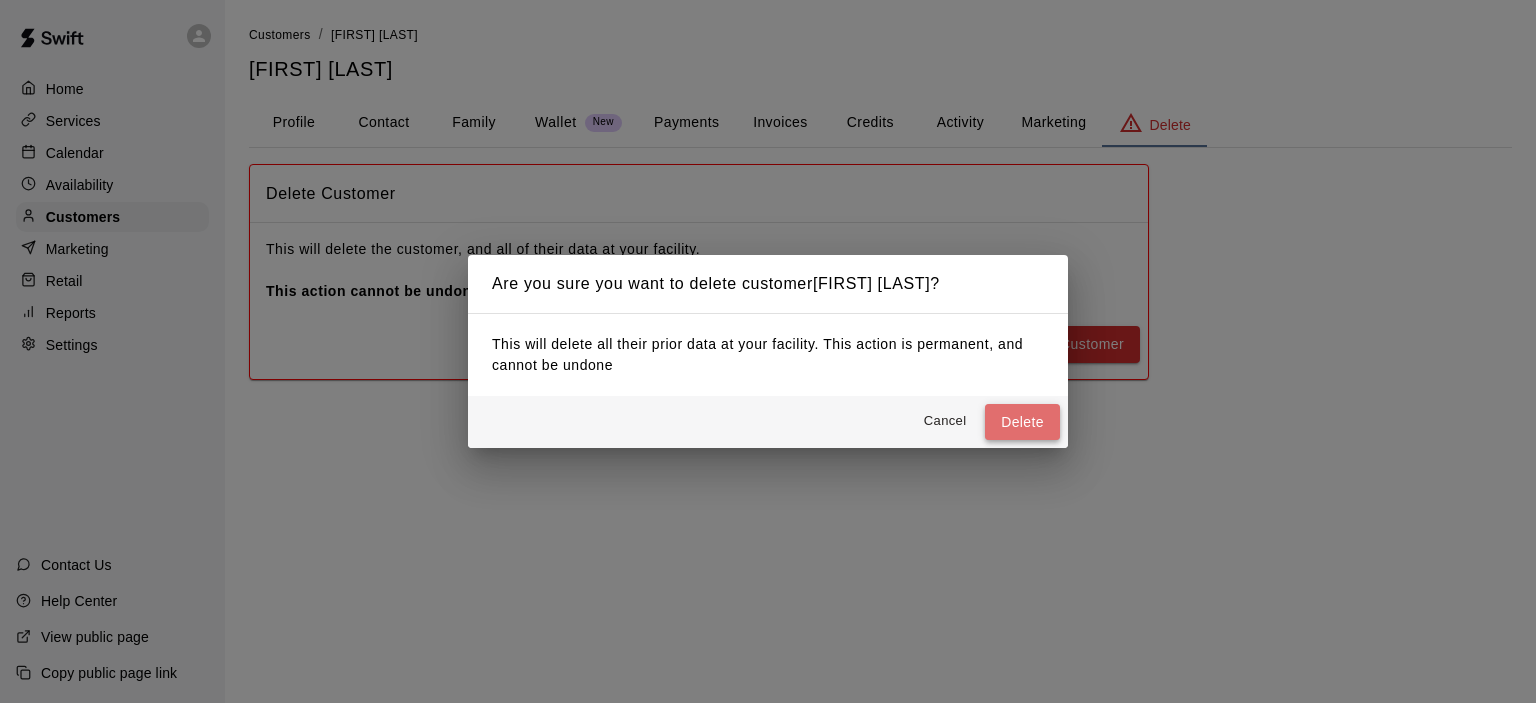 click on "Delete" at bounding box center (1022, 422) 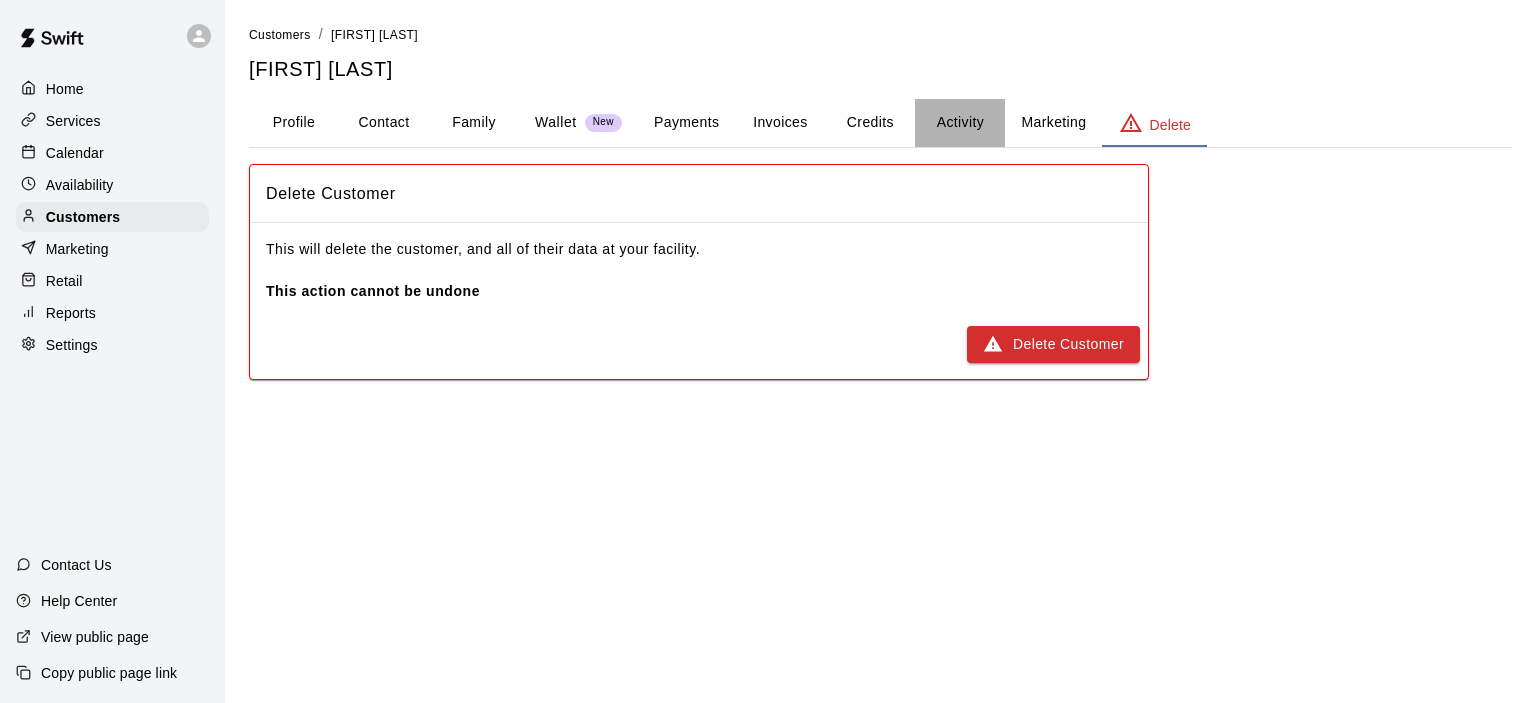 click on "Activity" at bounding box center (960, 123) 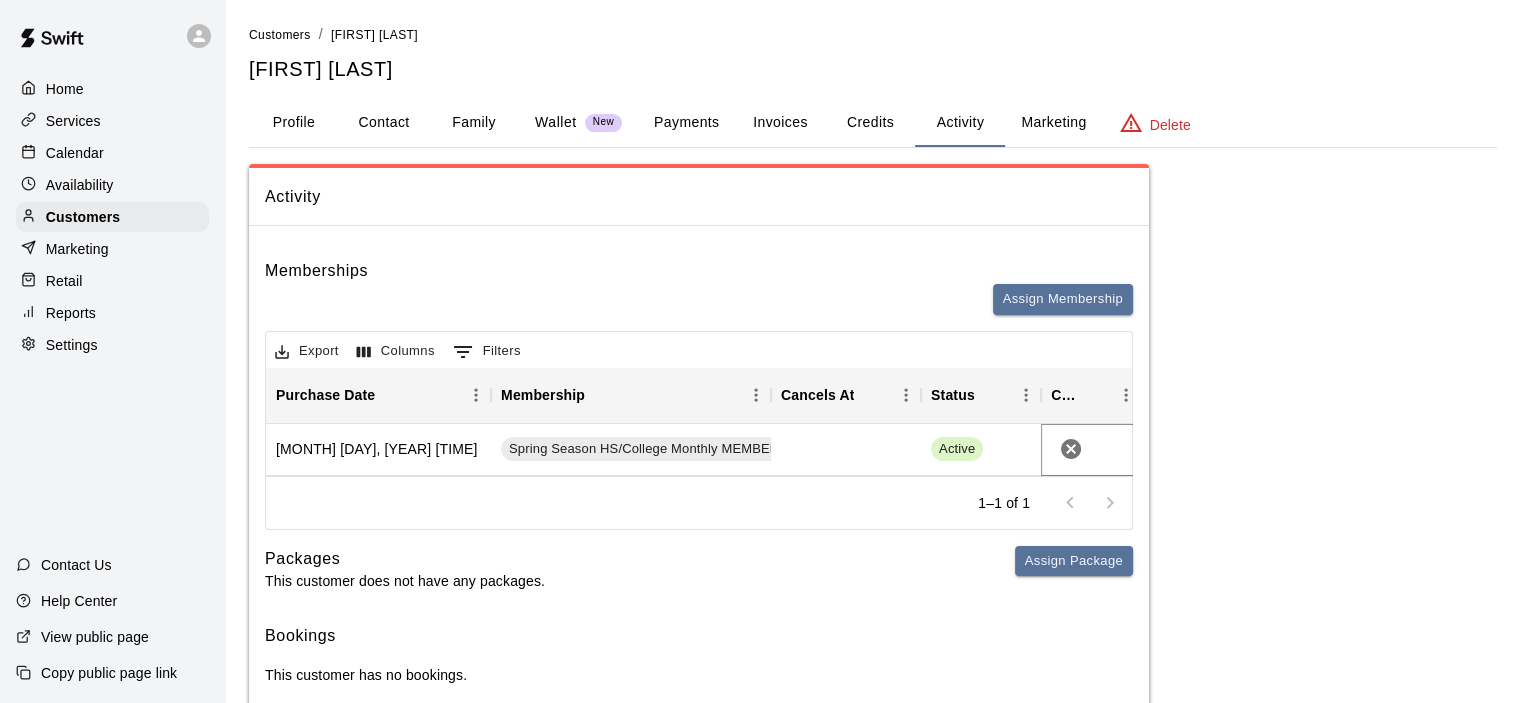 click 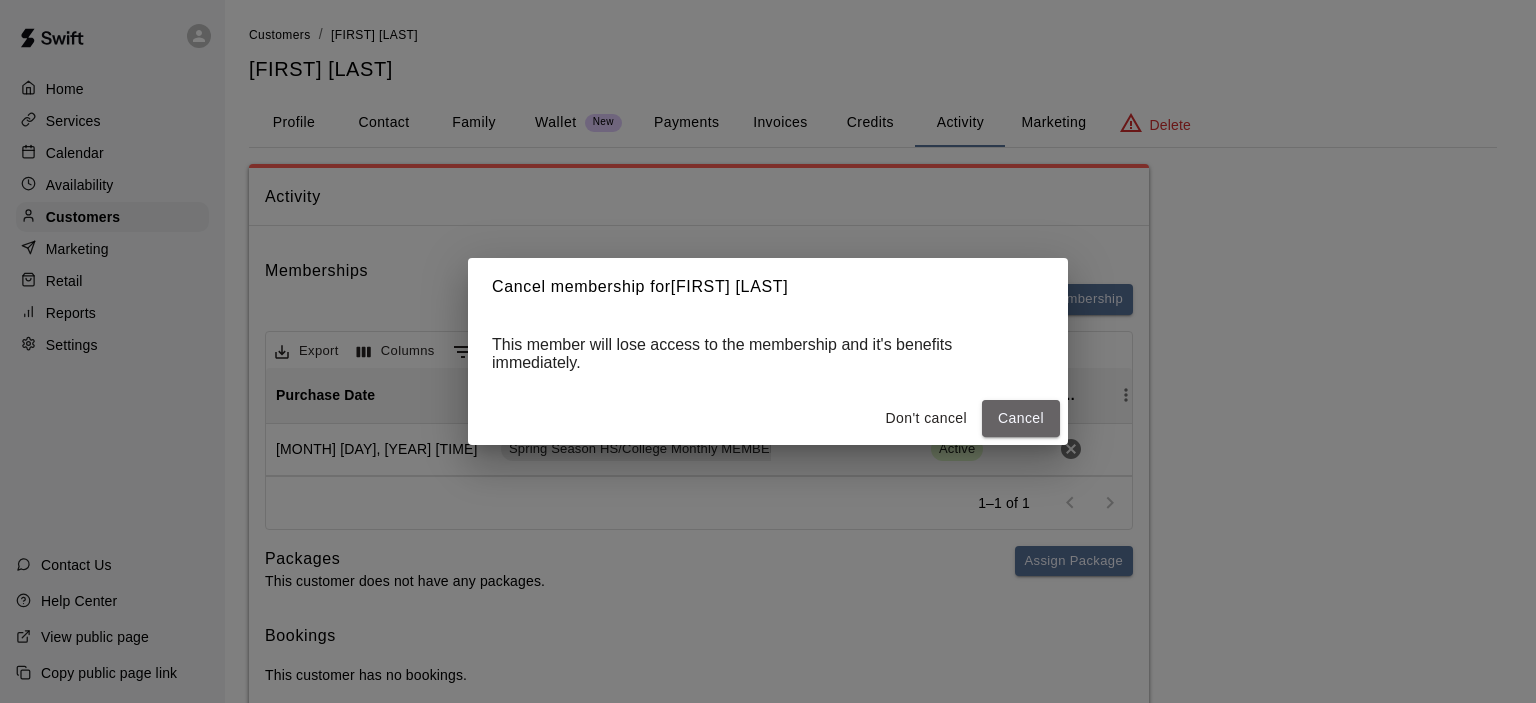 click on "Cancel" at bounding box center [1021, 418] 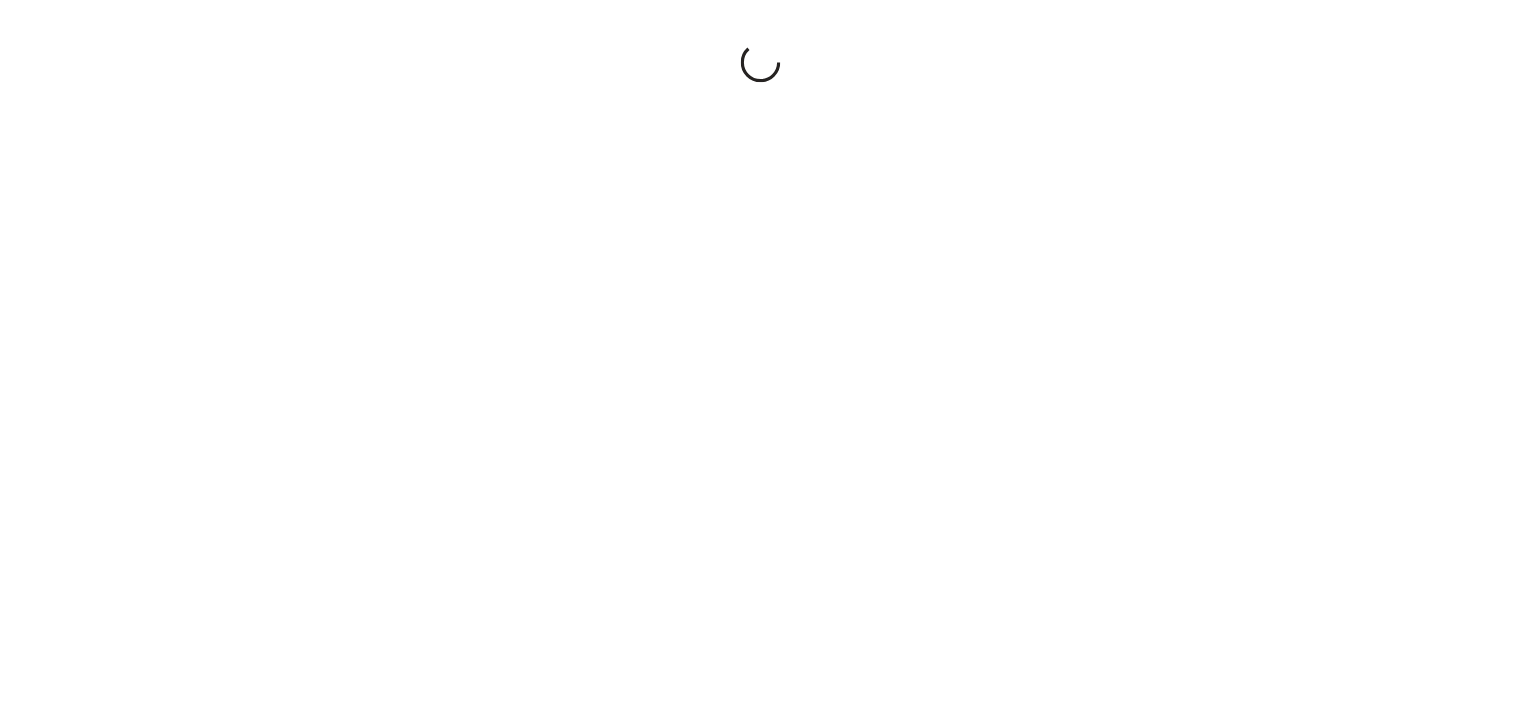 scroll, scrollTop: 0, scrollLeft: 0, axis: both 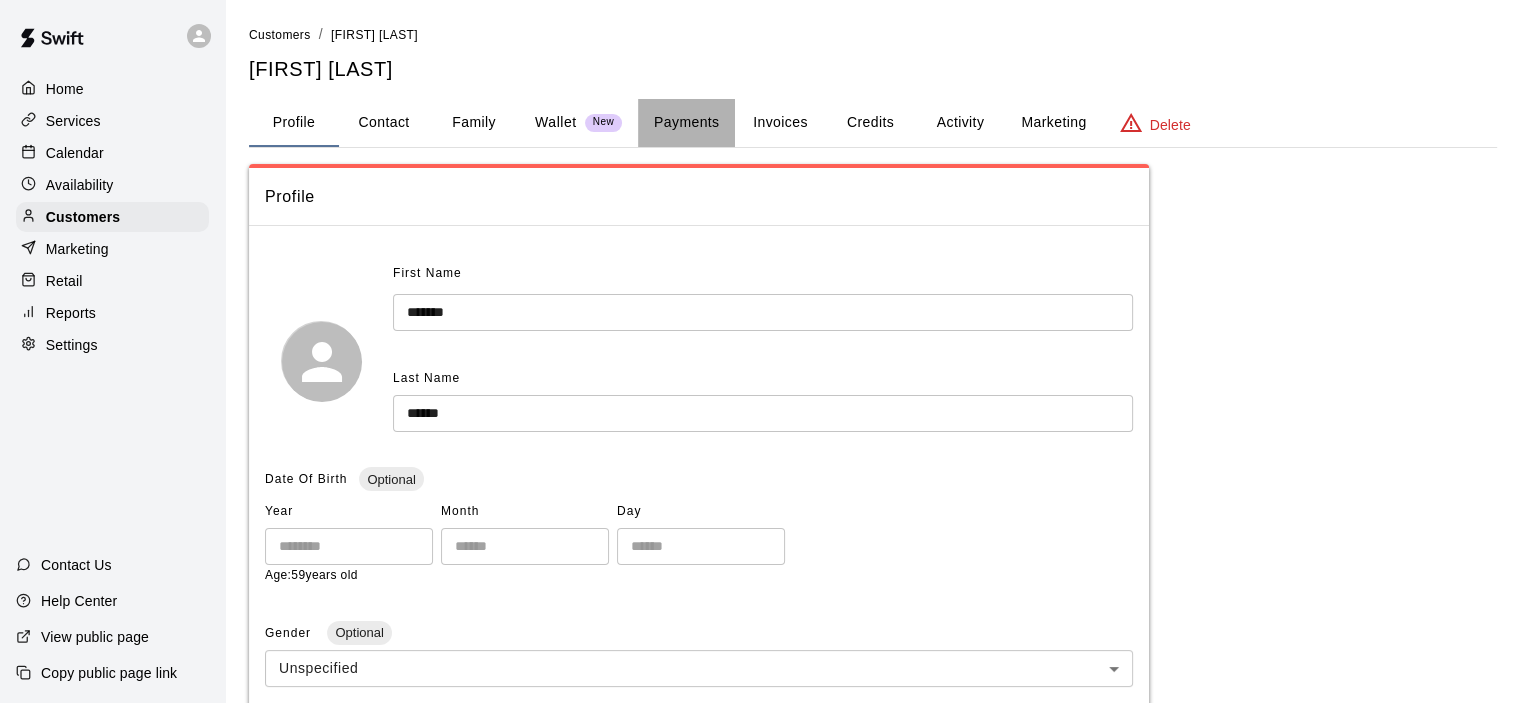 click on "Payments" at bounding box center (686, 123) 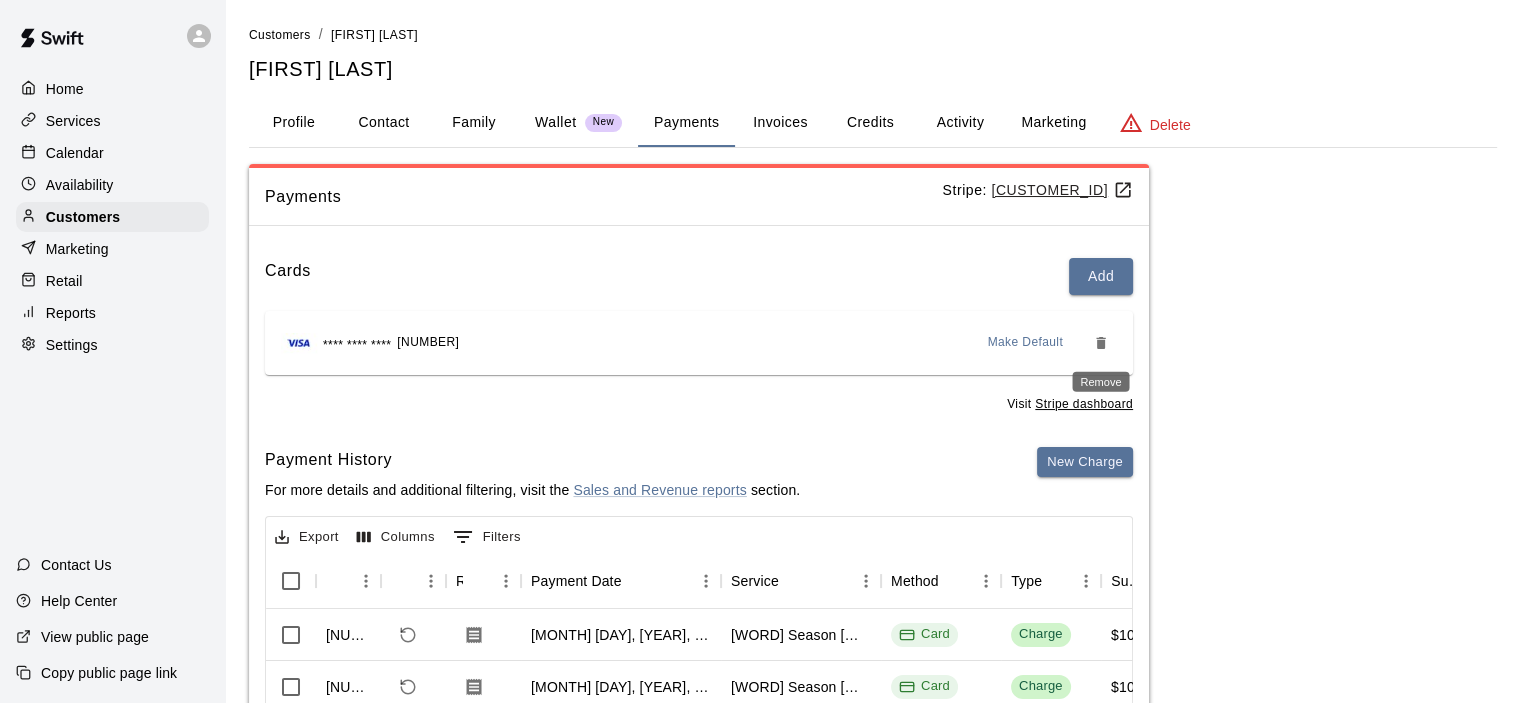 click 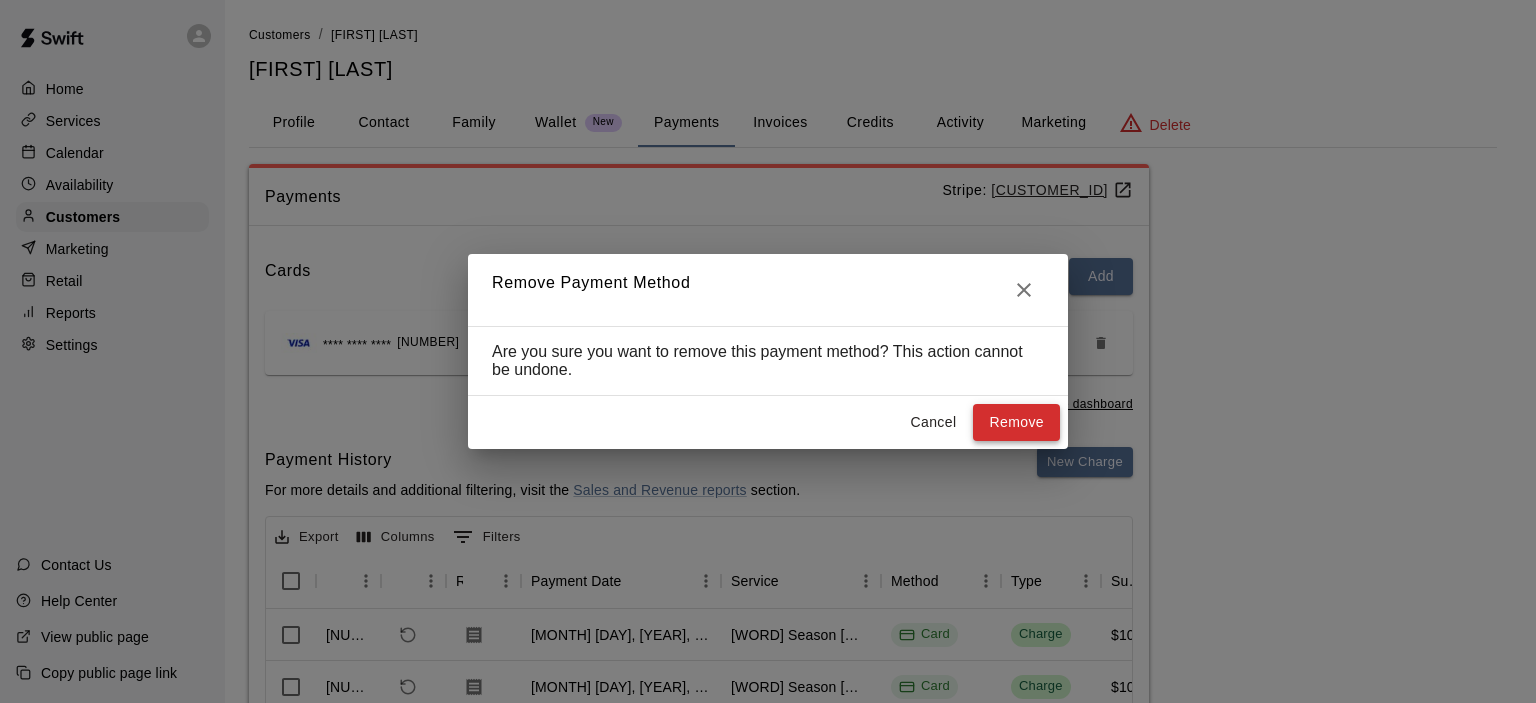 click on "Remove" at bounding box center (1016, 422) 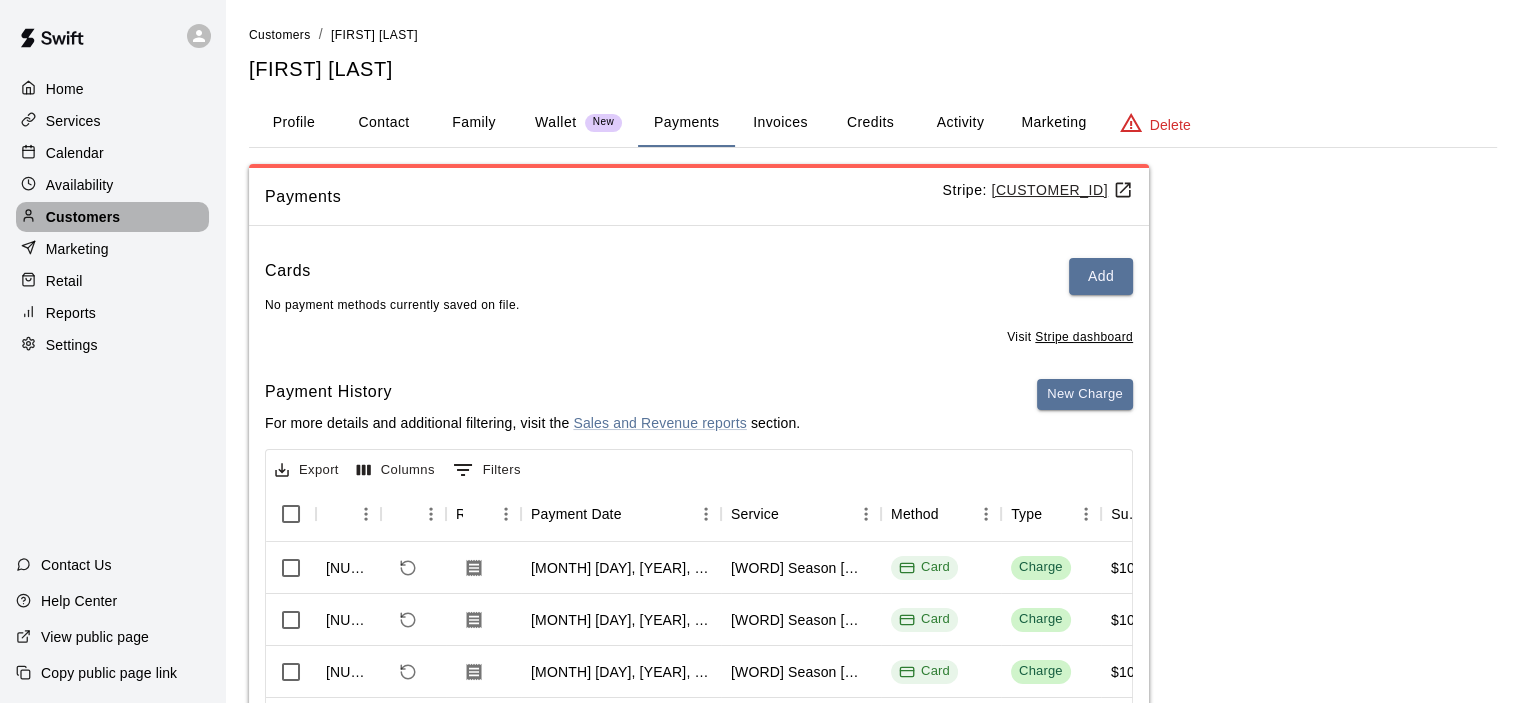 click on "Customers" at bounding box center [112, 217] 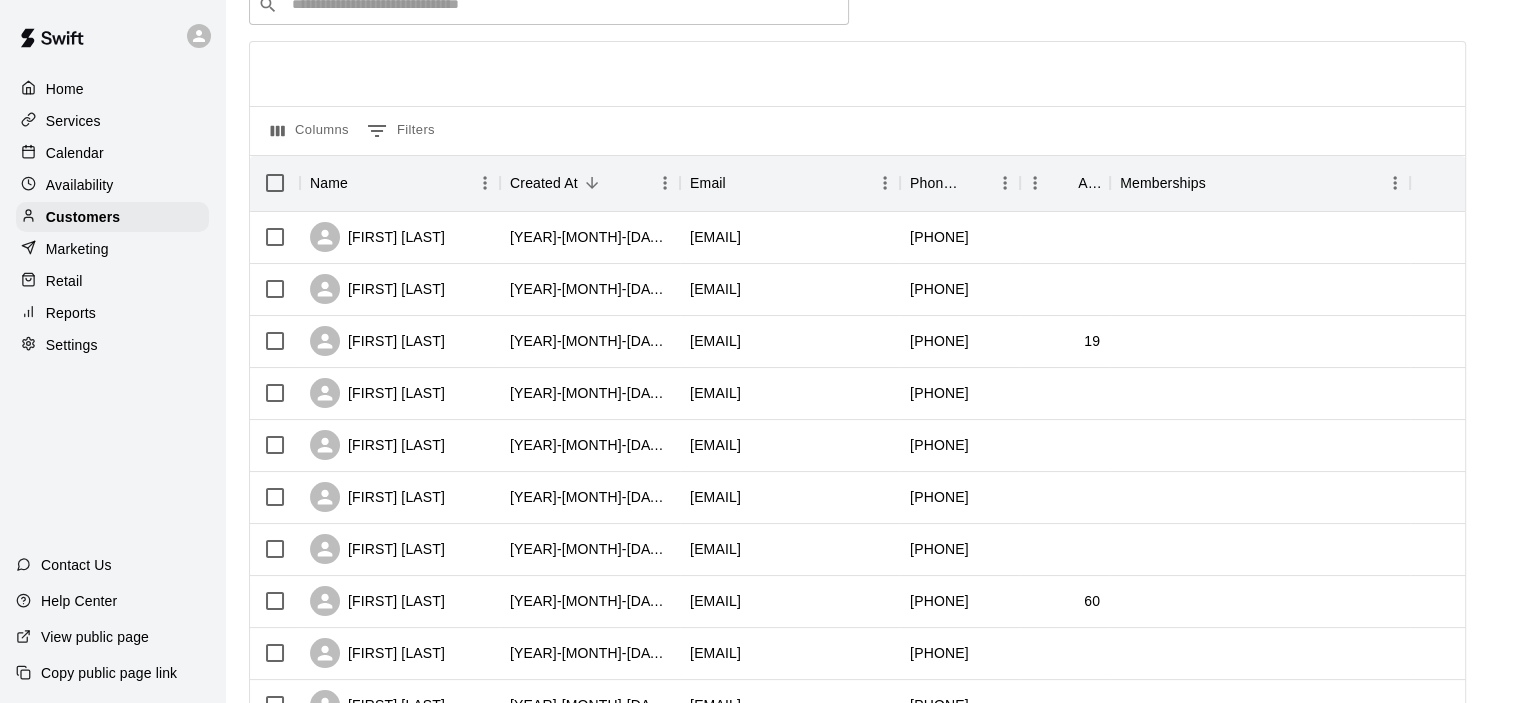scroll, scrollTop: 0, scrollLeft: 0, axis: both 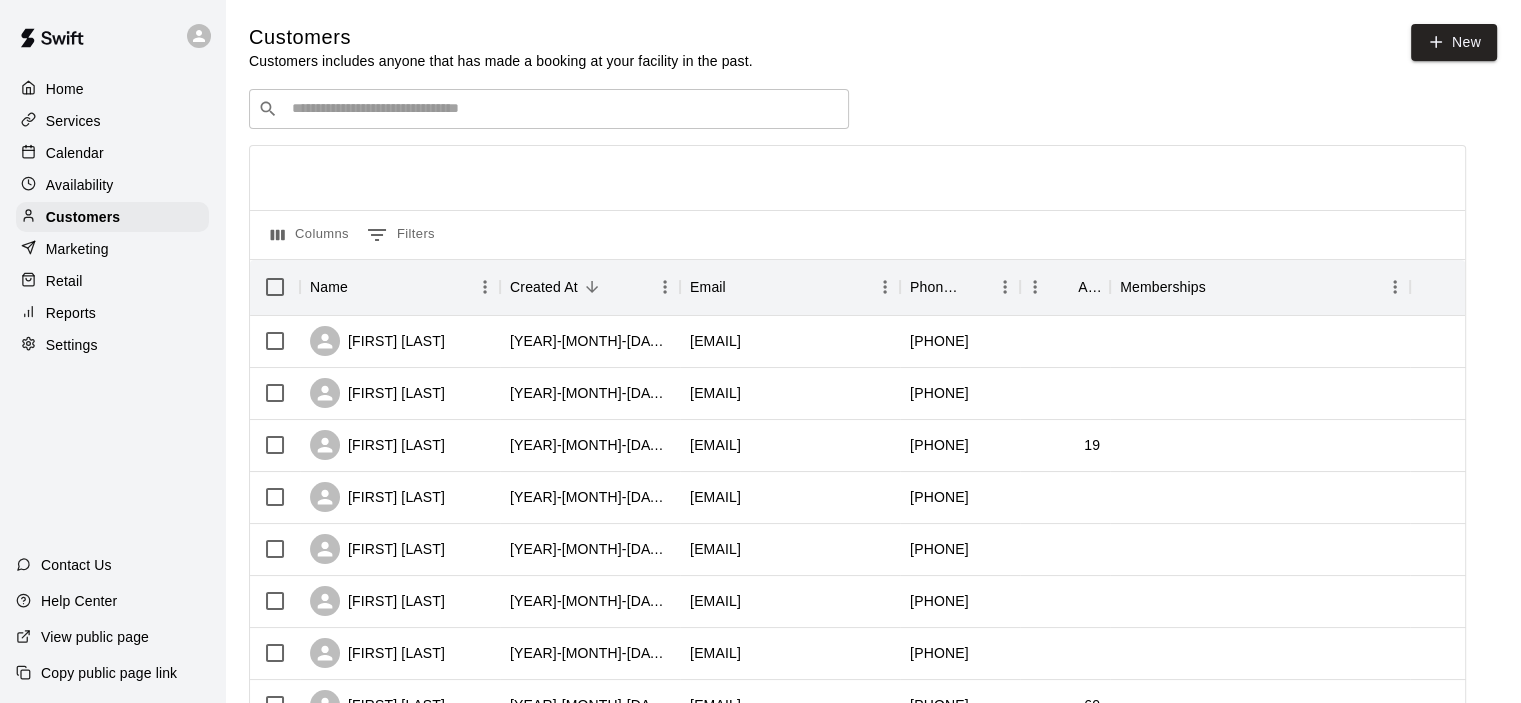 click on "Reports" at bounding box center (71, 313) 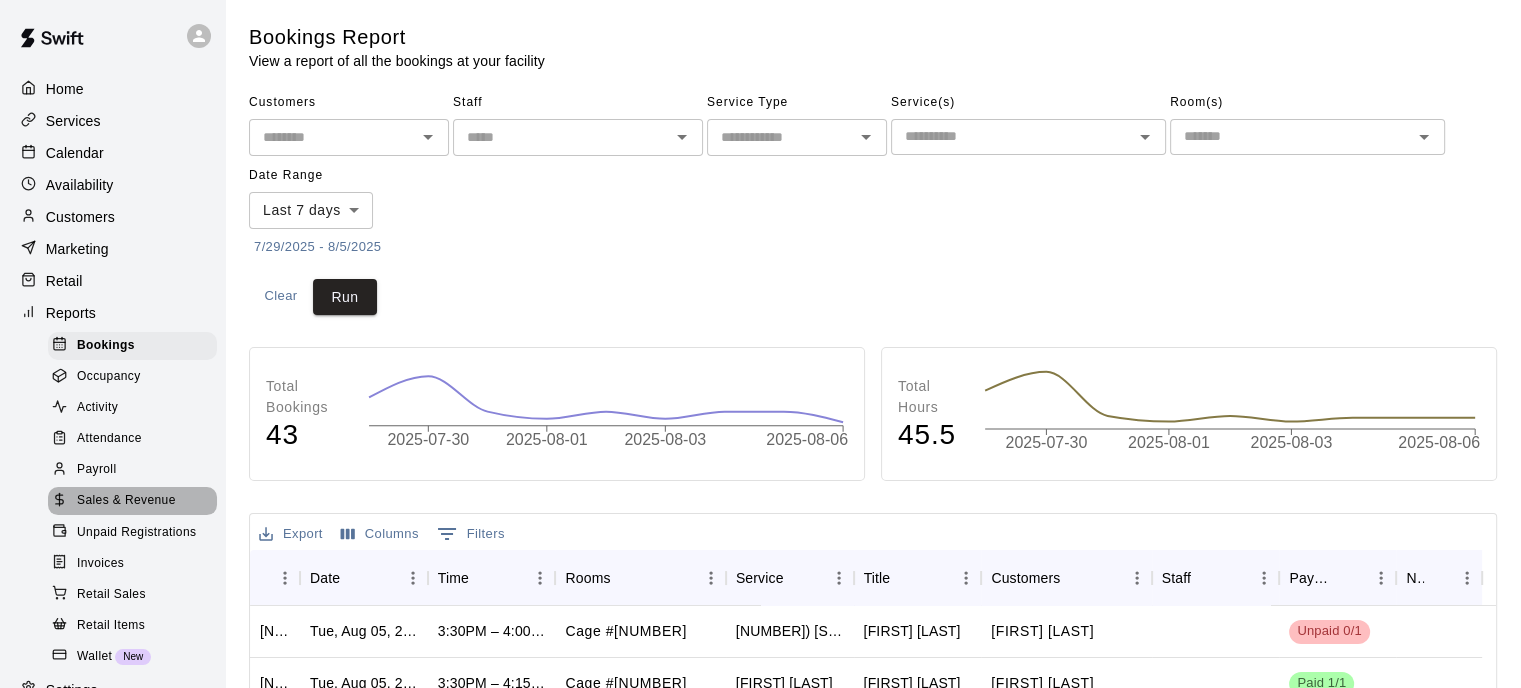 click on "Sales & Revenue" at bounding box center (126, 501) 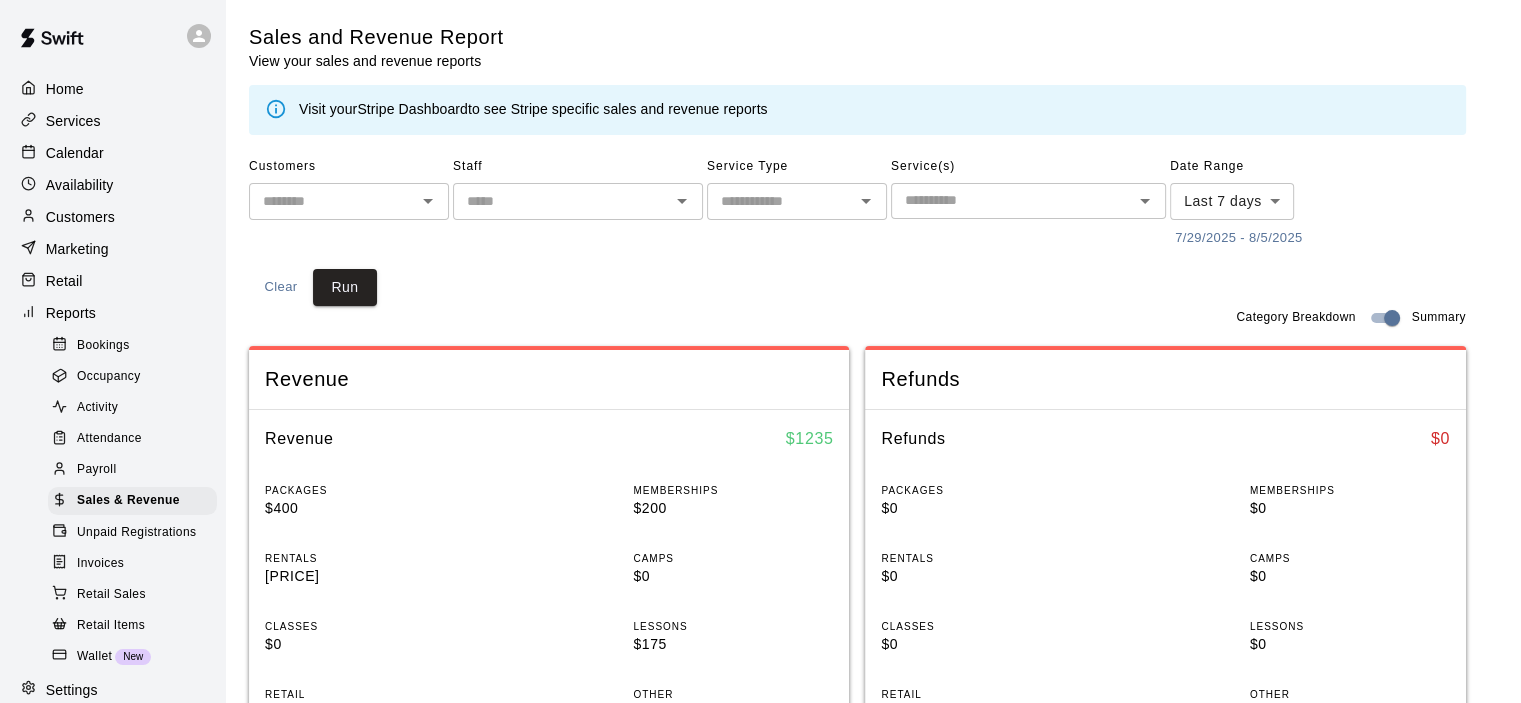 click on "Stripe Dashboard" at bounding box center [412, 109] 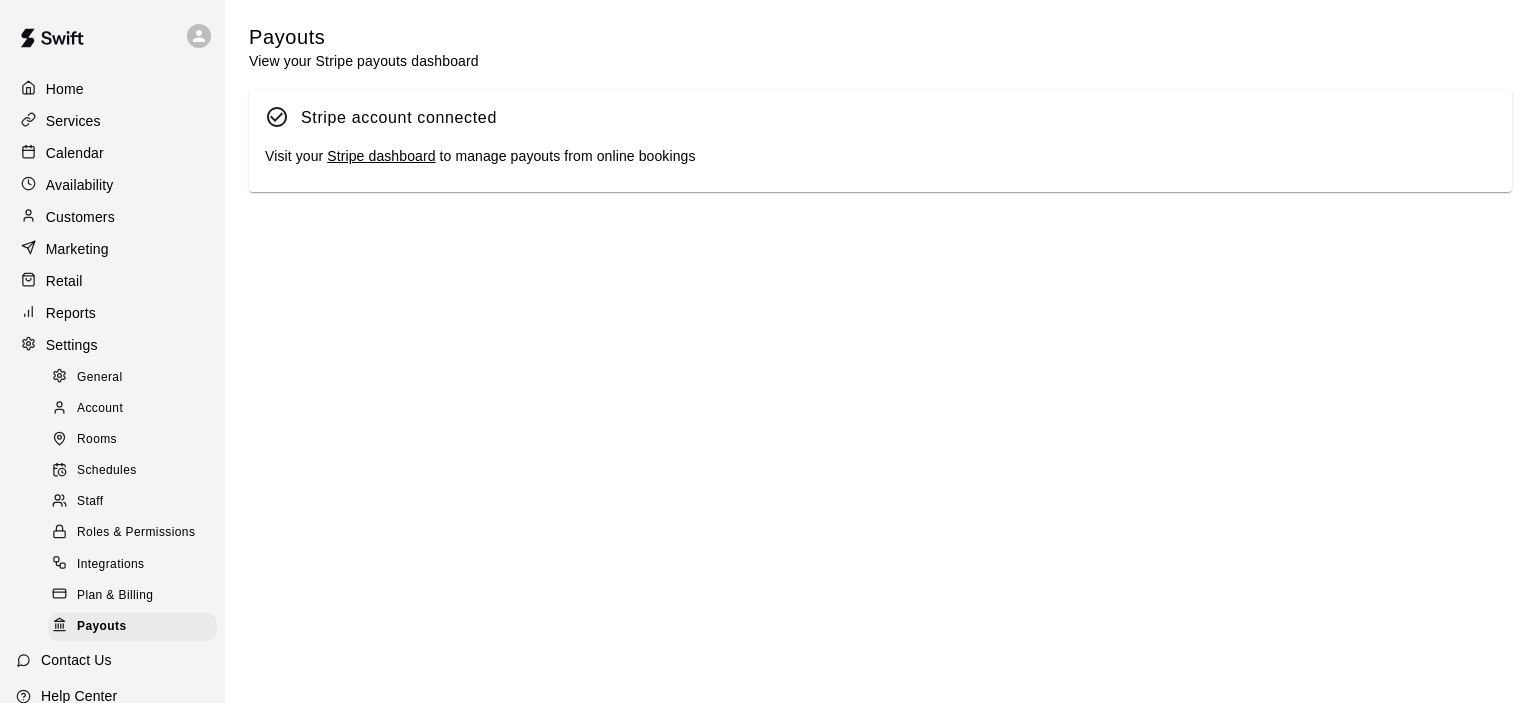 click on "Stripe dashboard" at bounding box center [381, 156] 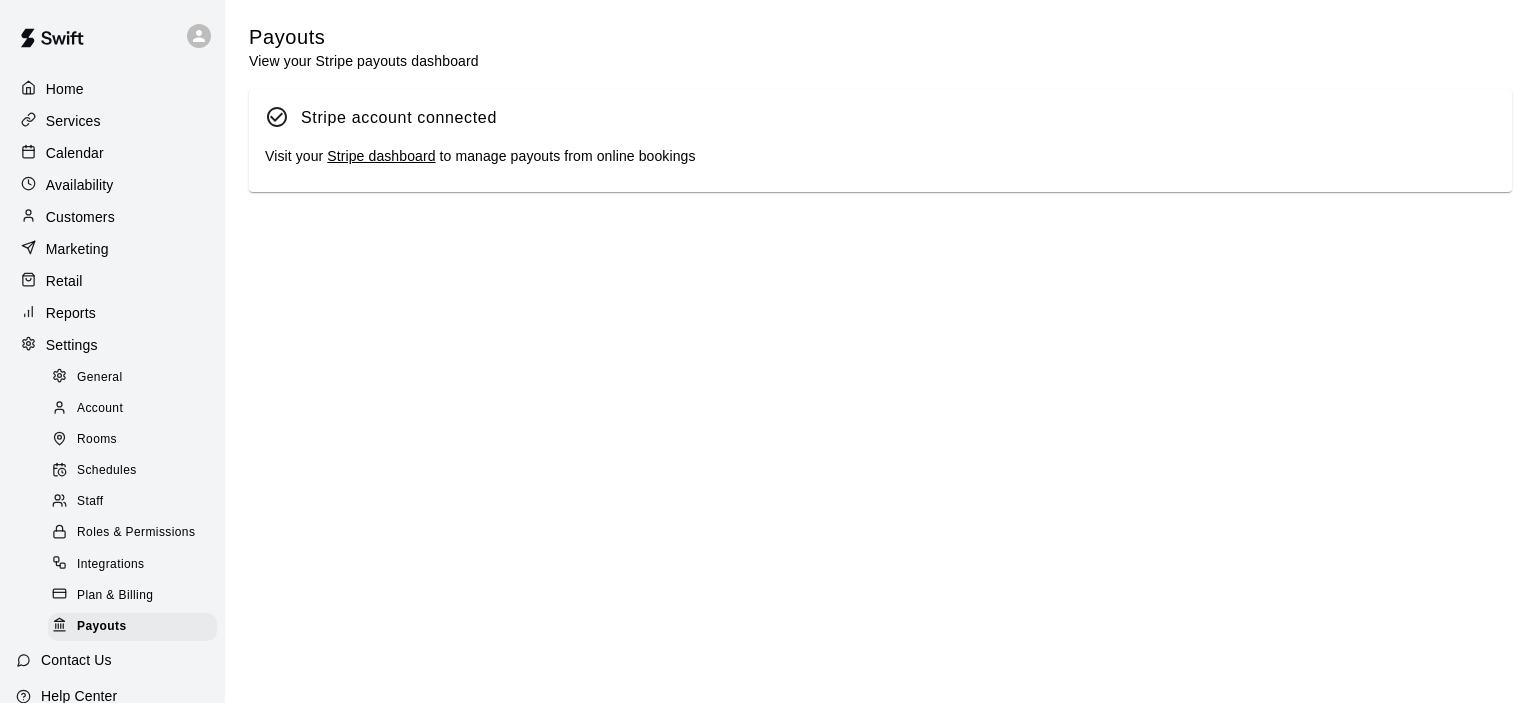 click on "Customers" at bounding box center (80, 217) 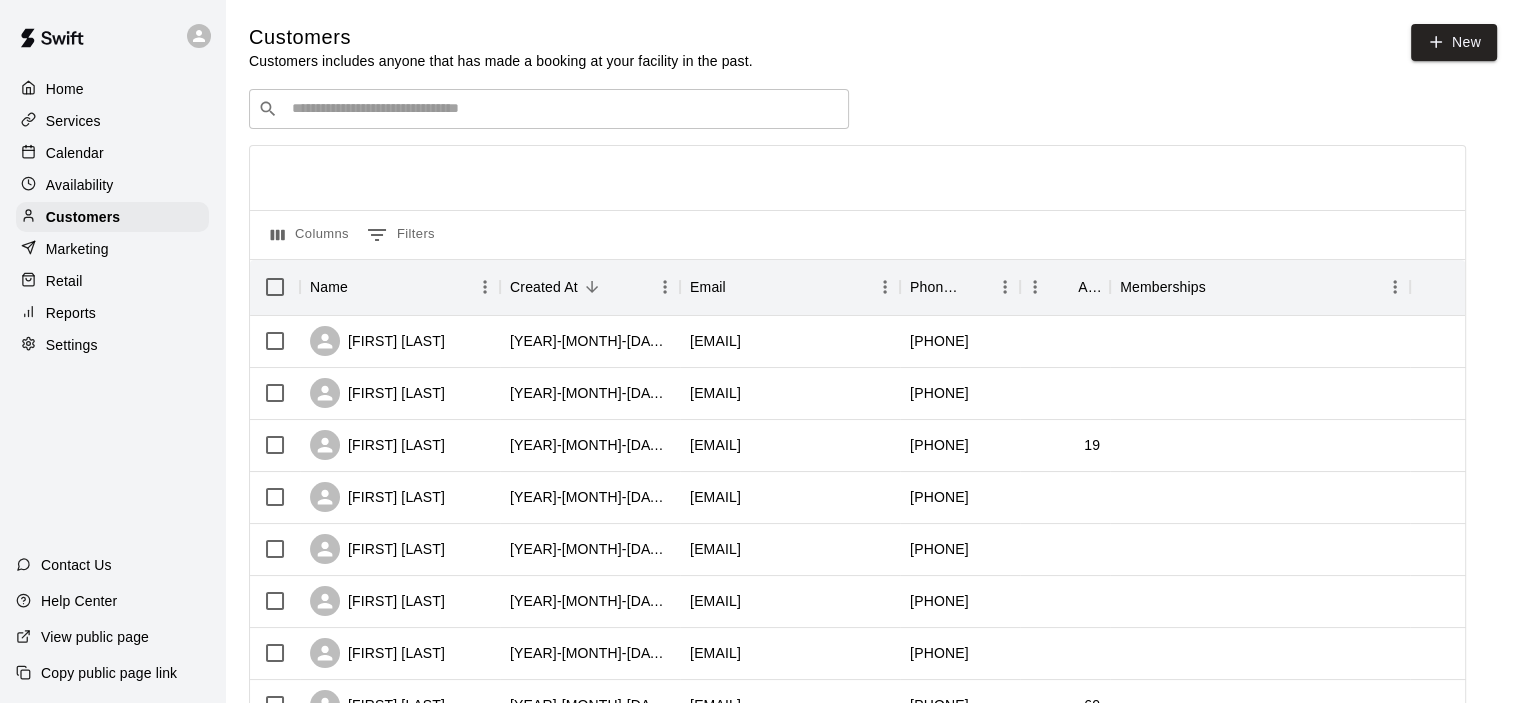 click at bounding box center [563, 109] 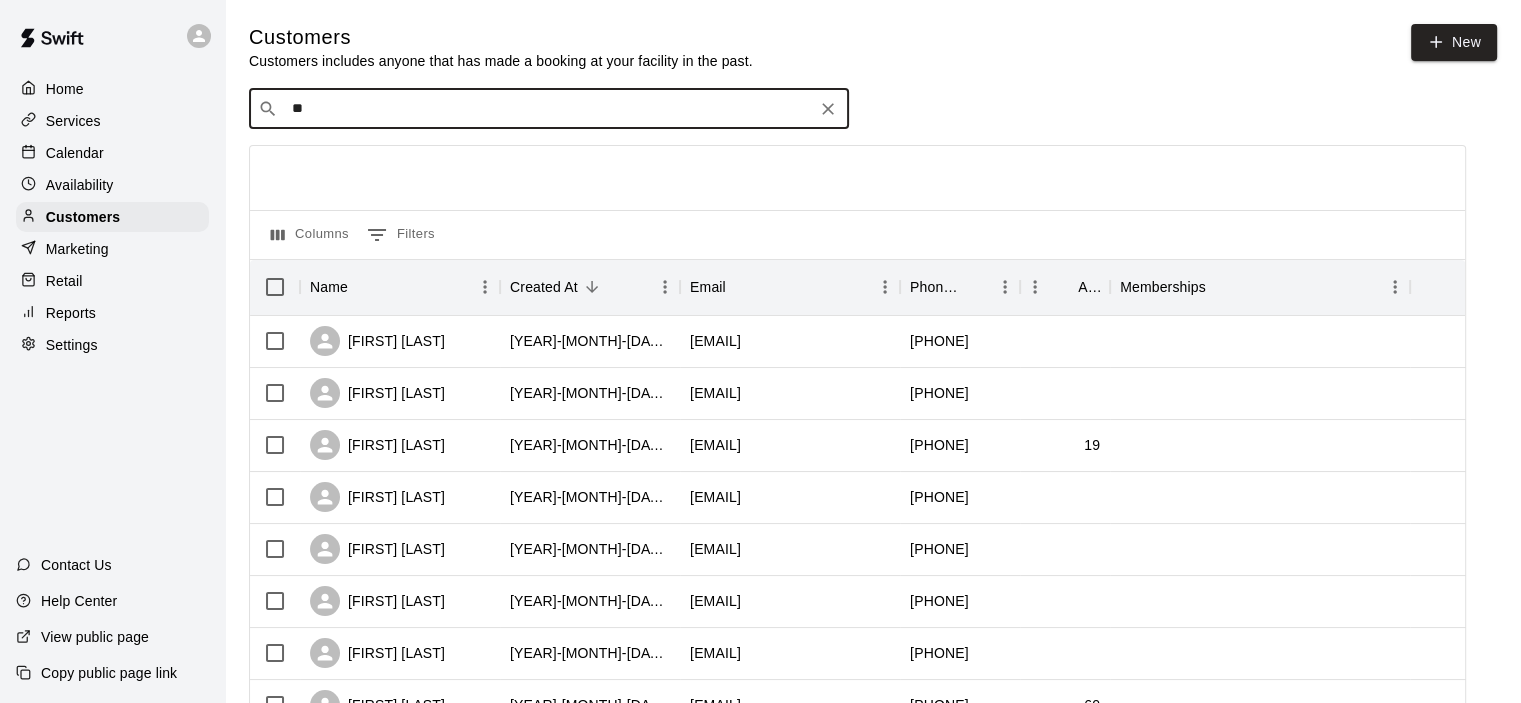 type on "***" 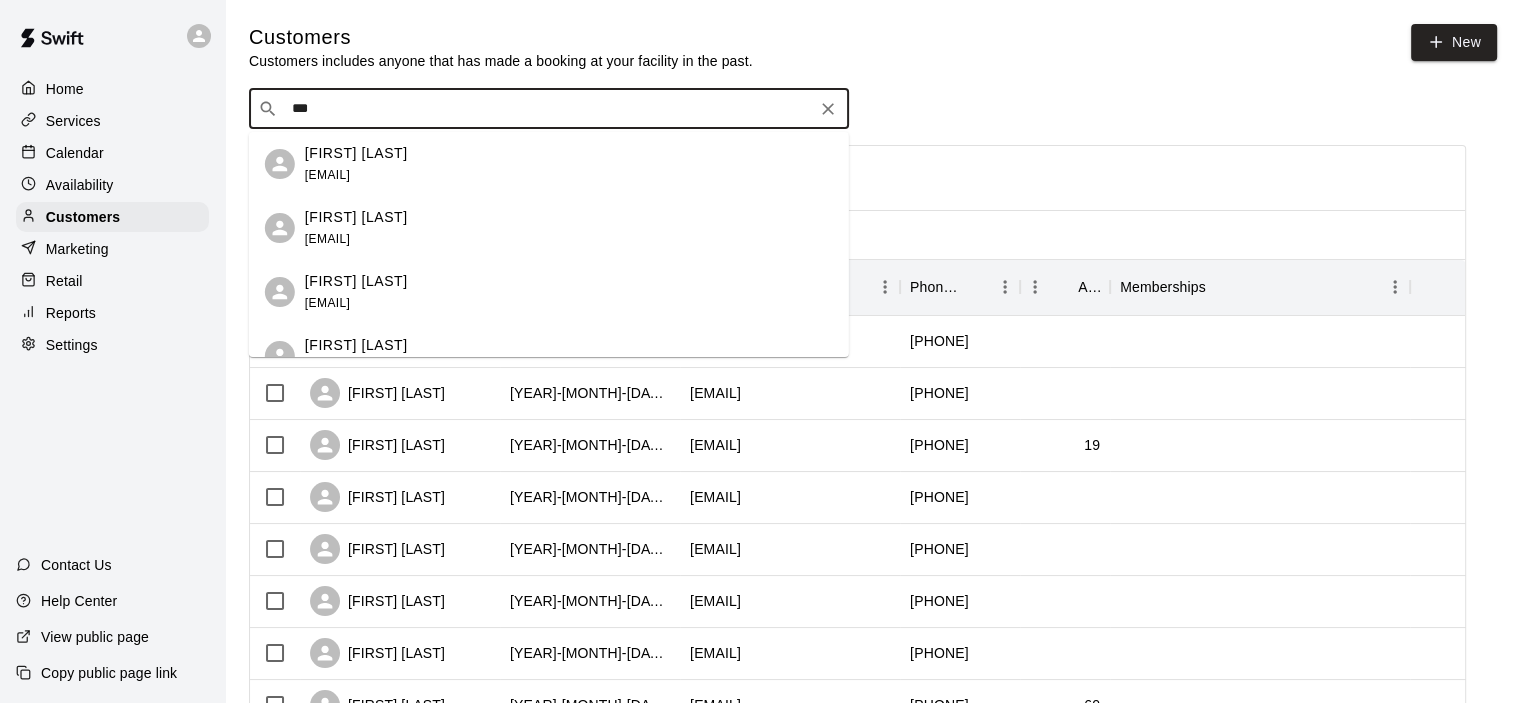 scroll, scrollTop: 100, scrollLeft: 0, axis: vertical 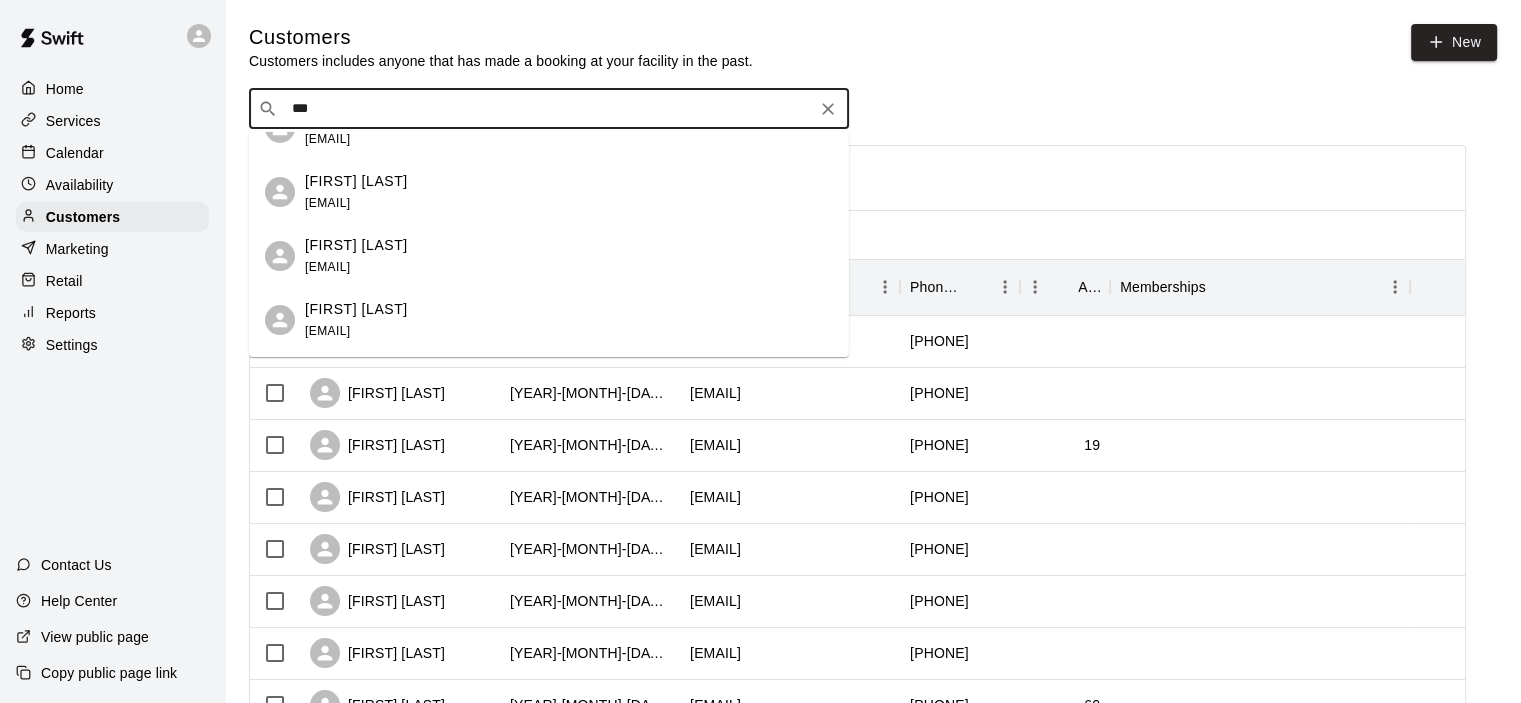 click on "[FIRST] [LAST]" at bounding box center (356, 309) 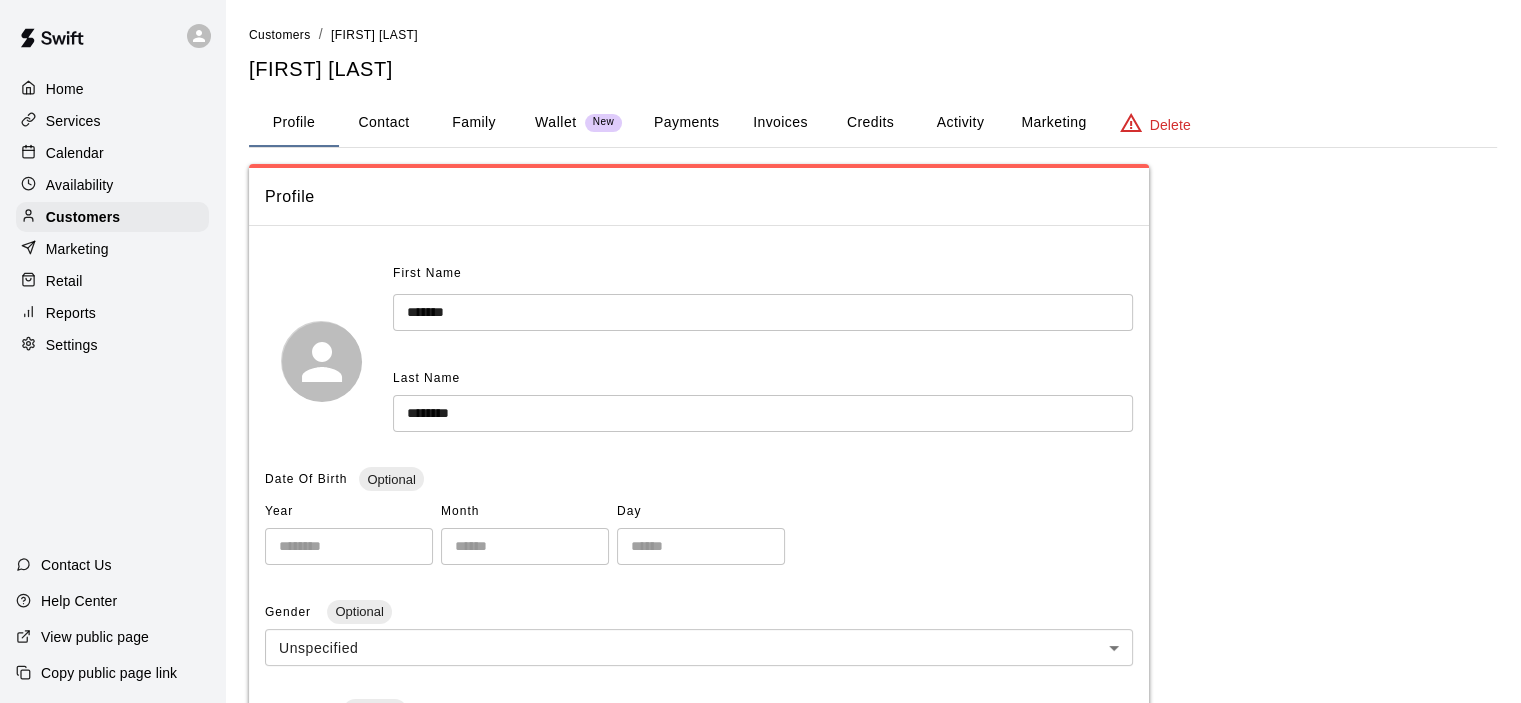 click on "Payments" at bounding box center (686, 123) 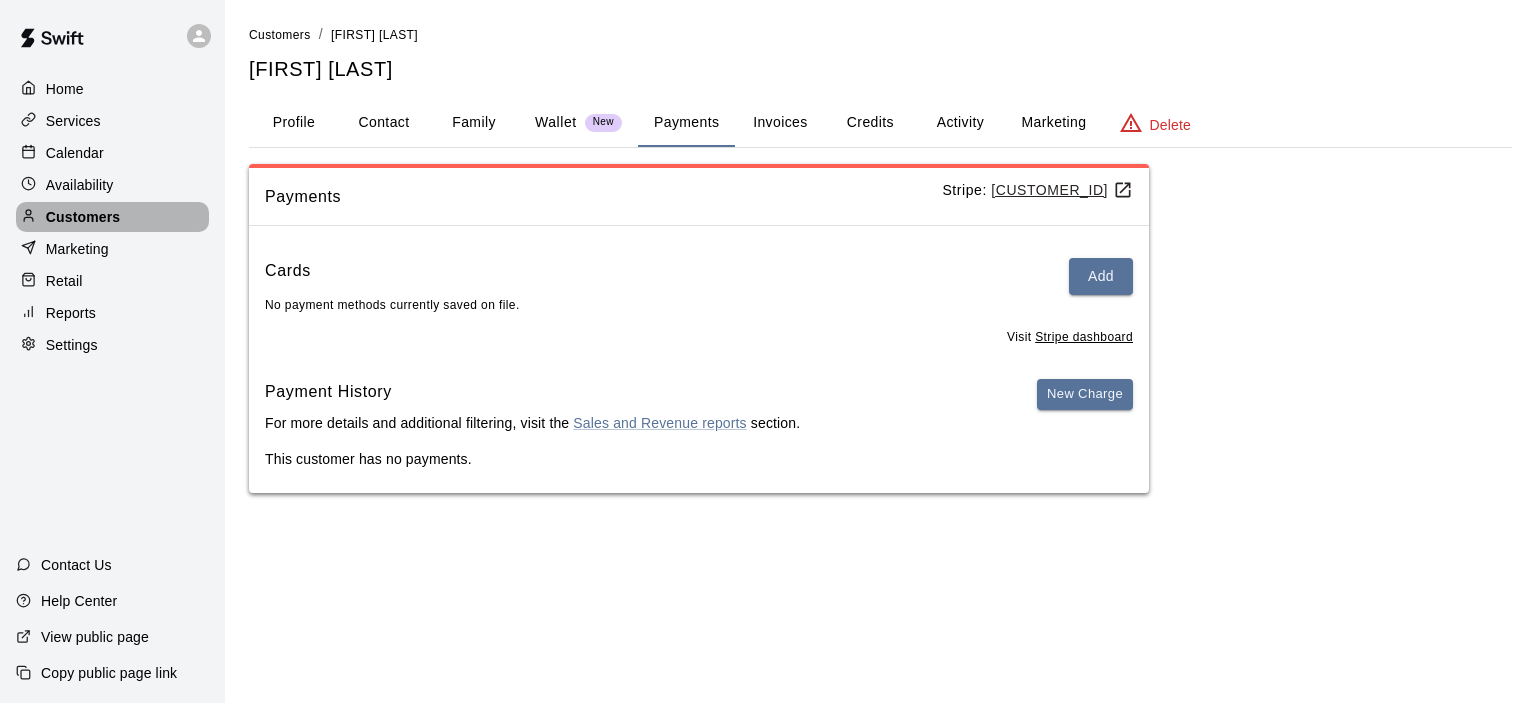 click on "Customers" at bounding box center [83, 217] 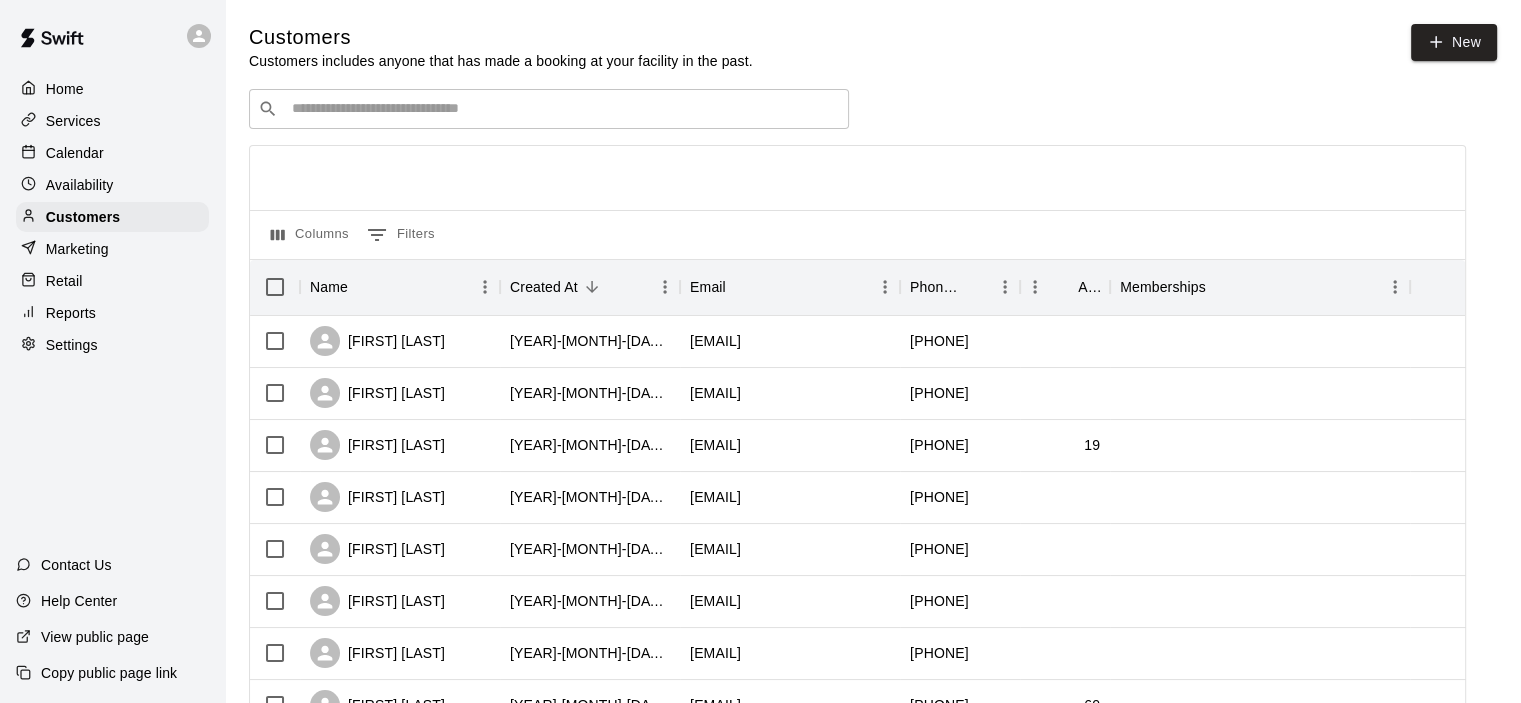 click at bounding box center [563, 109] 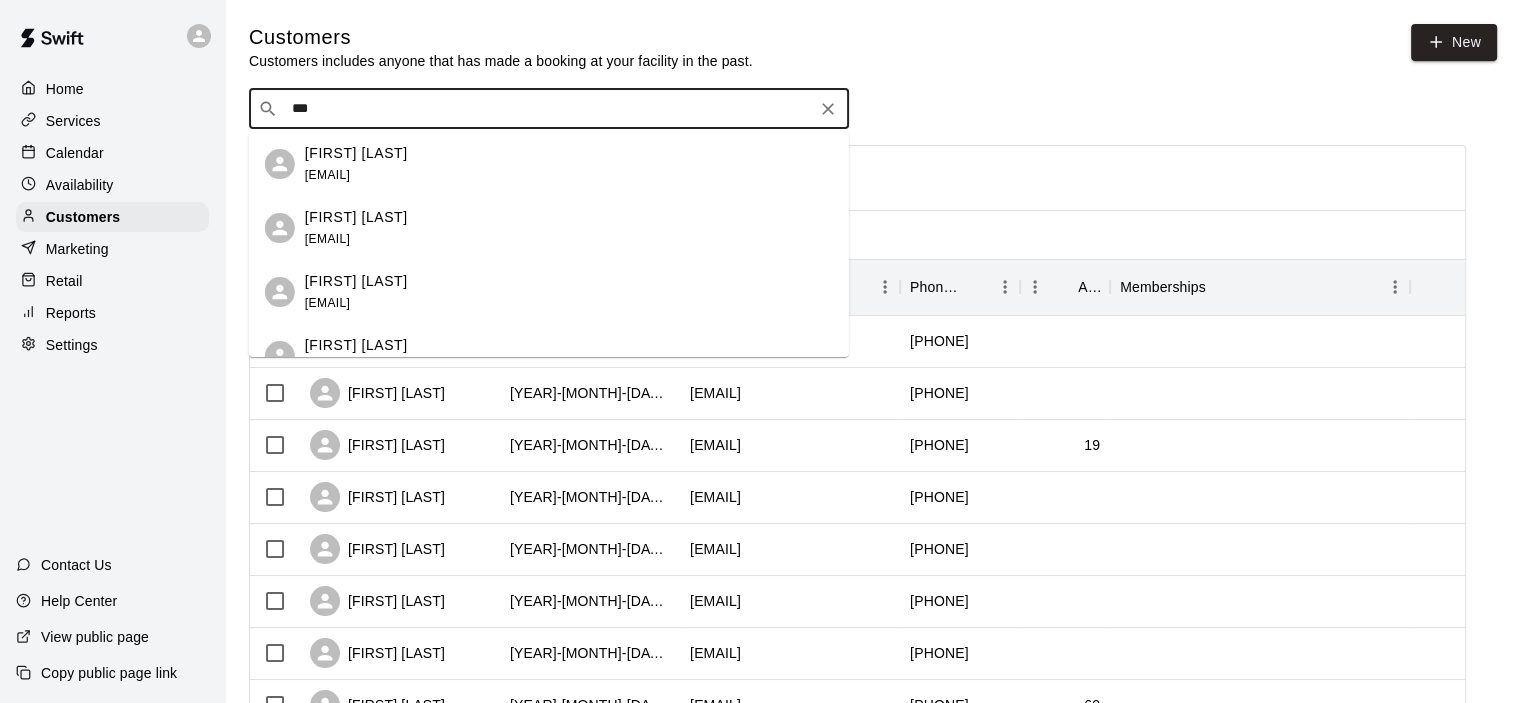 type on "****" 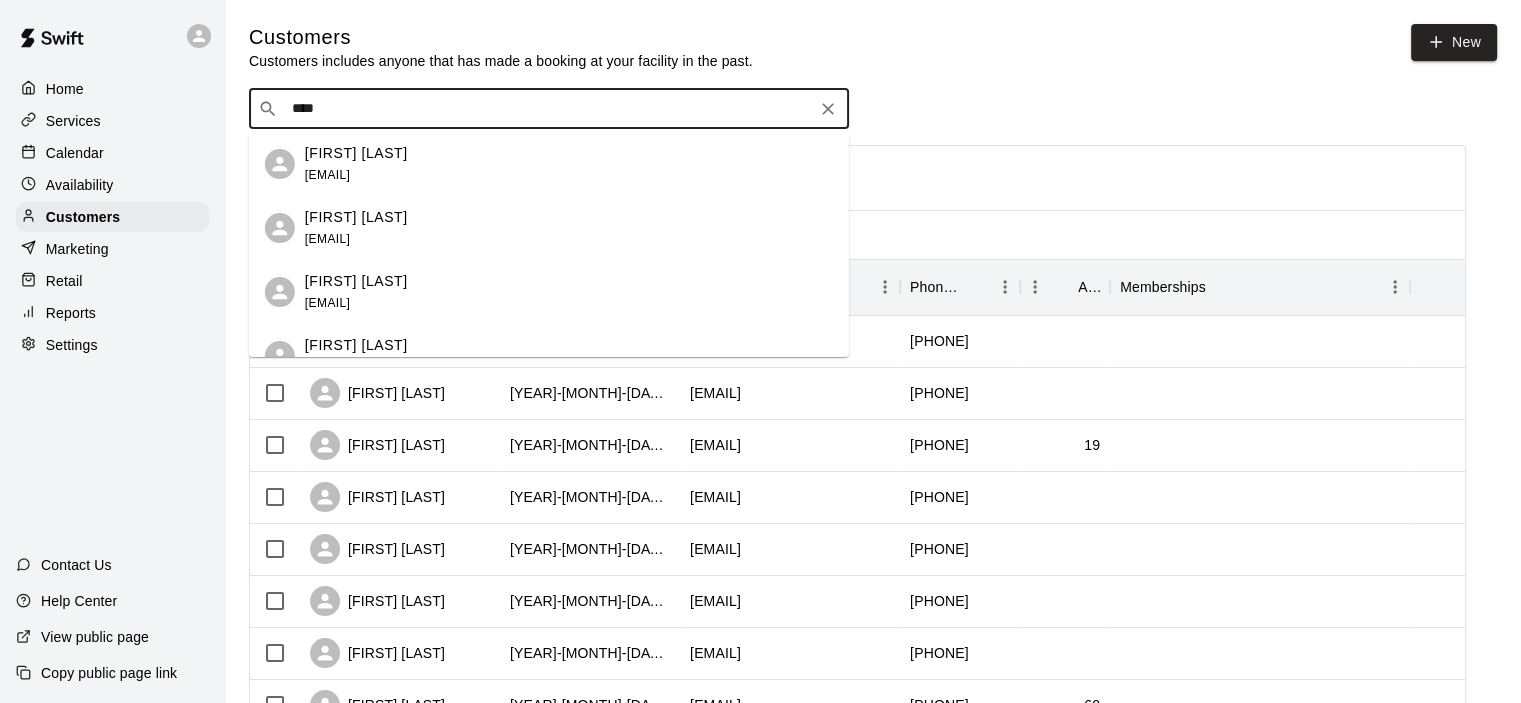 click on "[FIRST] [LAST]" at bounding box center [356, 153] 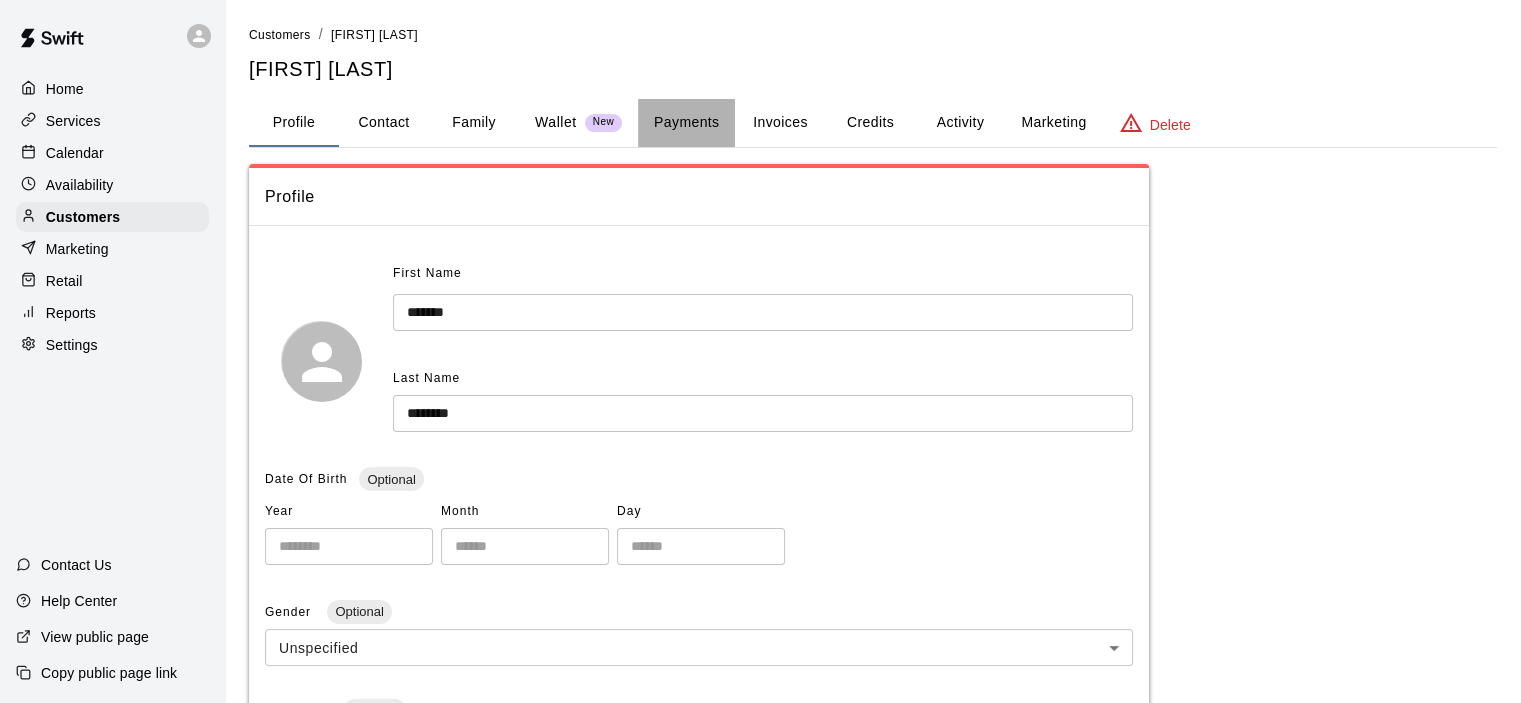 click on "Payments" at bounding box center (686, 123) 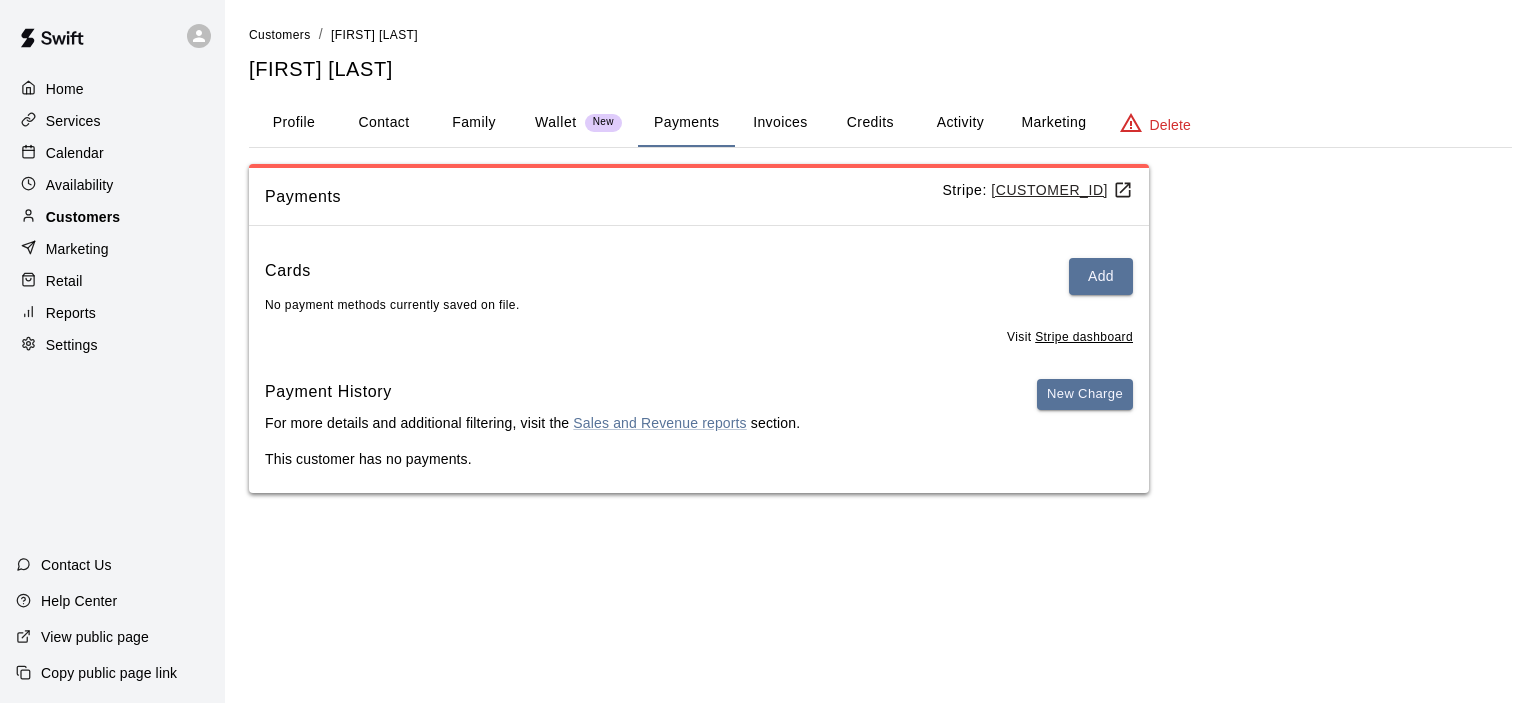 click on "Customers" at bounding box center [83, 217] 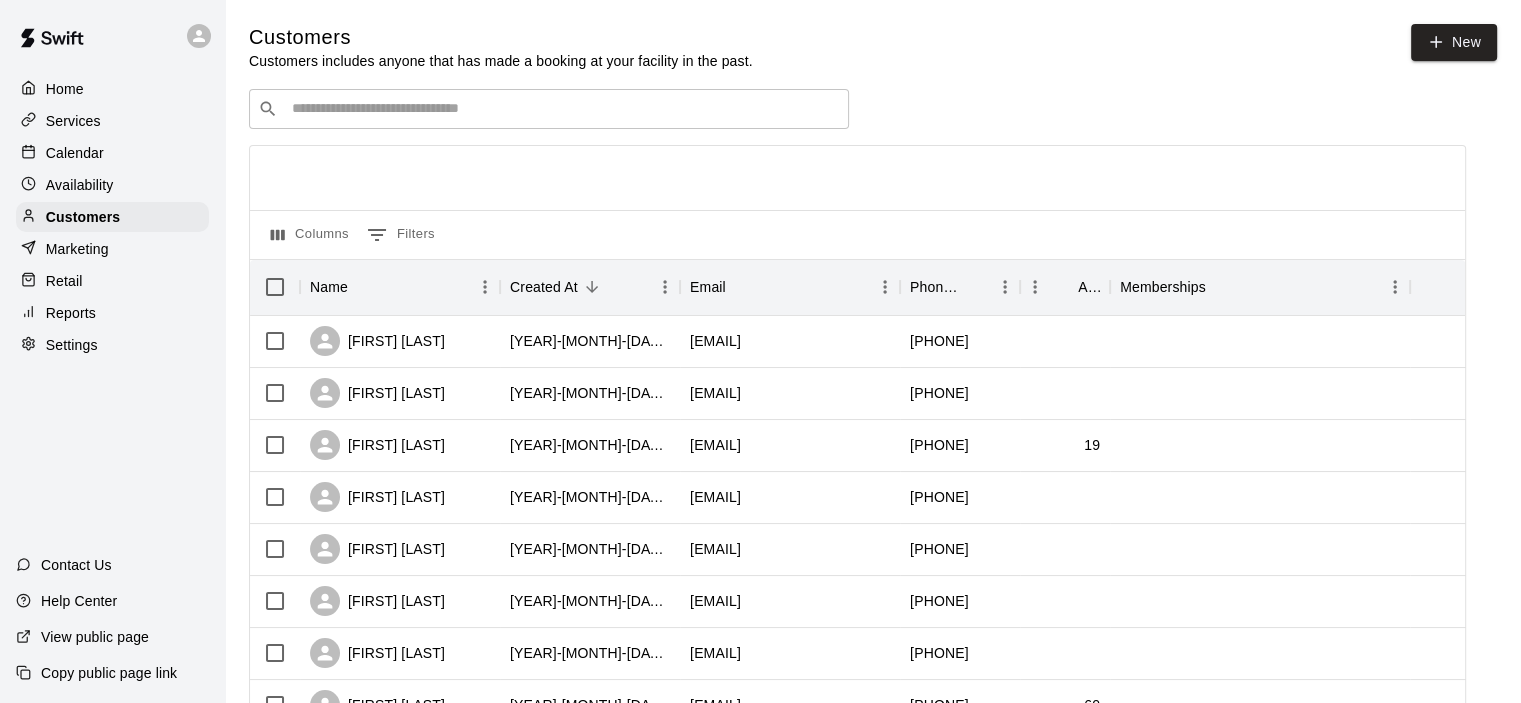 click at bounding box center [563, 109] 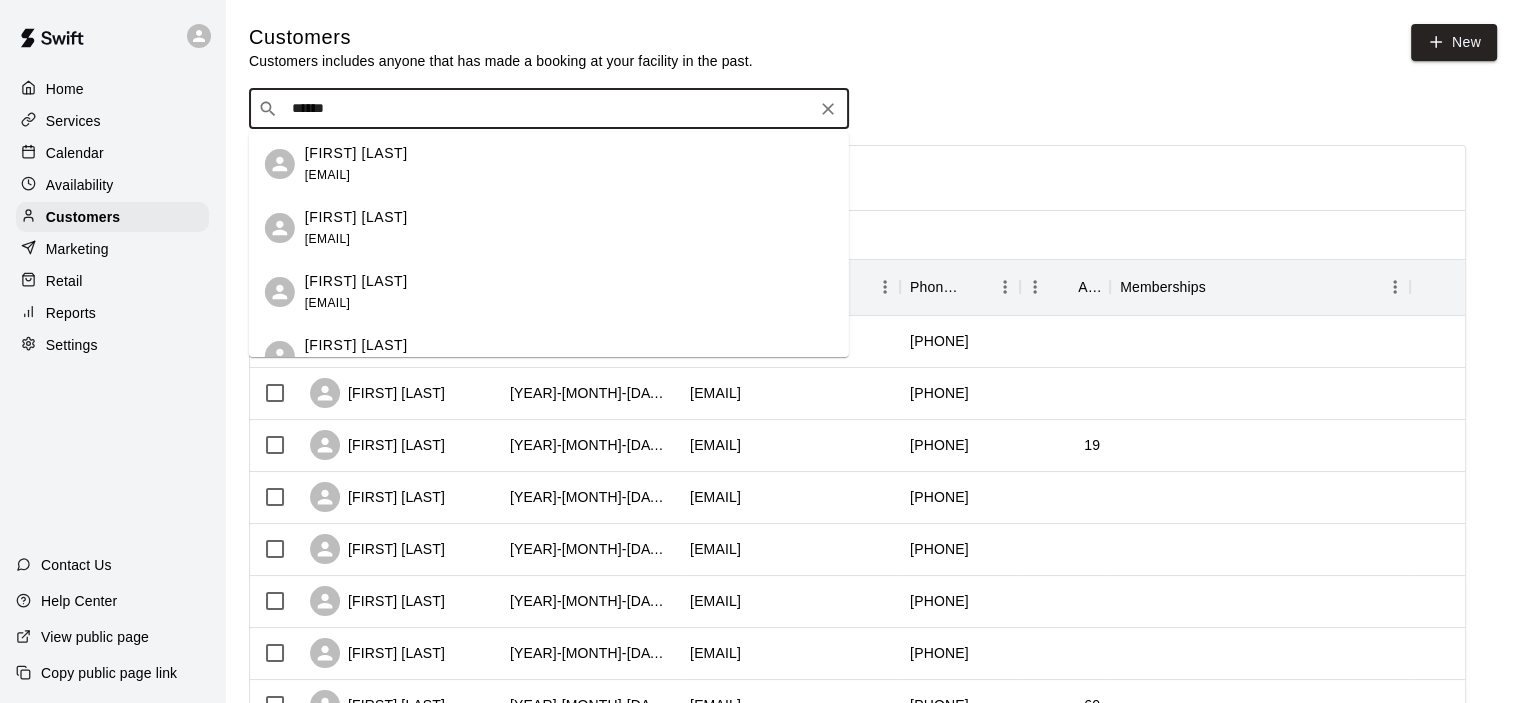 type on "*******" 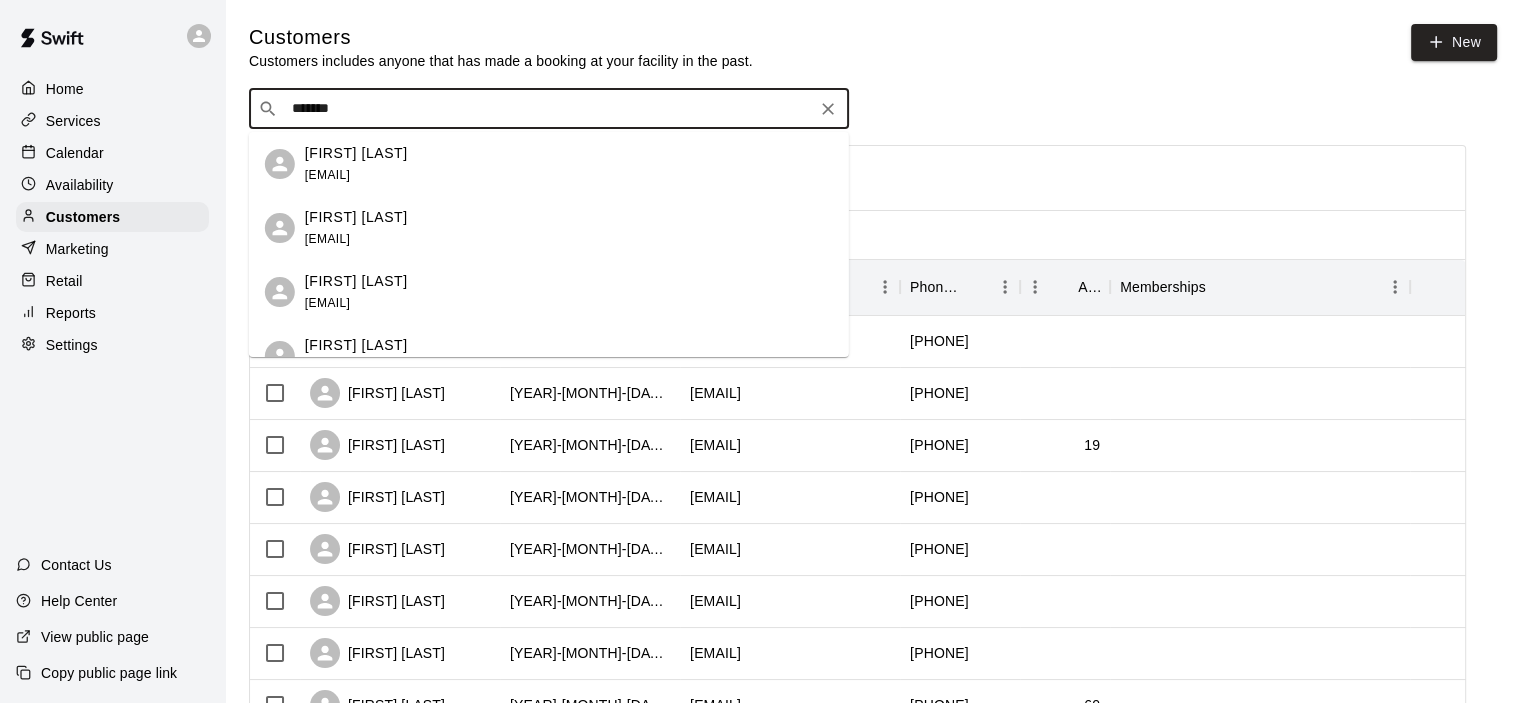 click on "[FIRST] [LAST]" at bounding box center (356, 217) 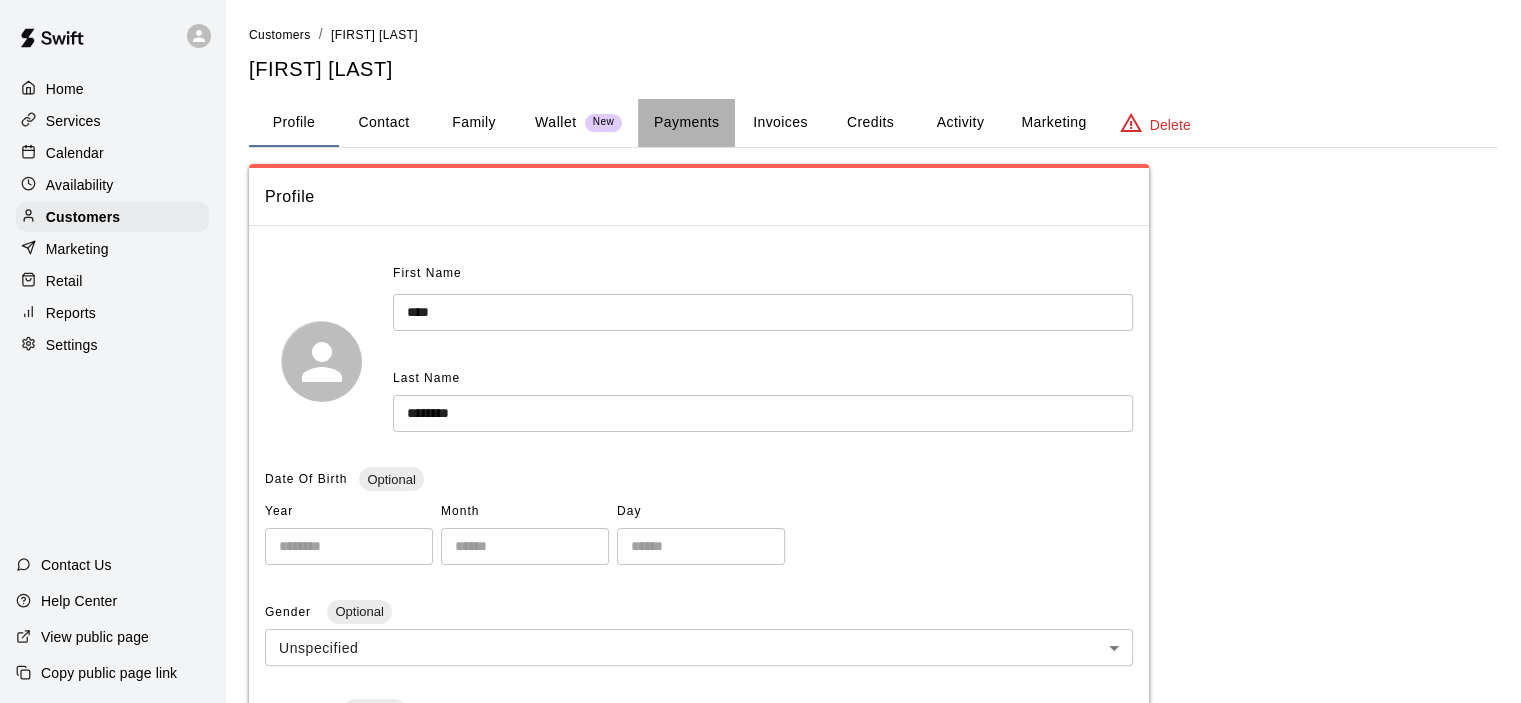 click on "Payments" at bounding box center [686, 123] 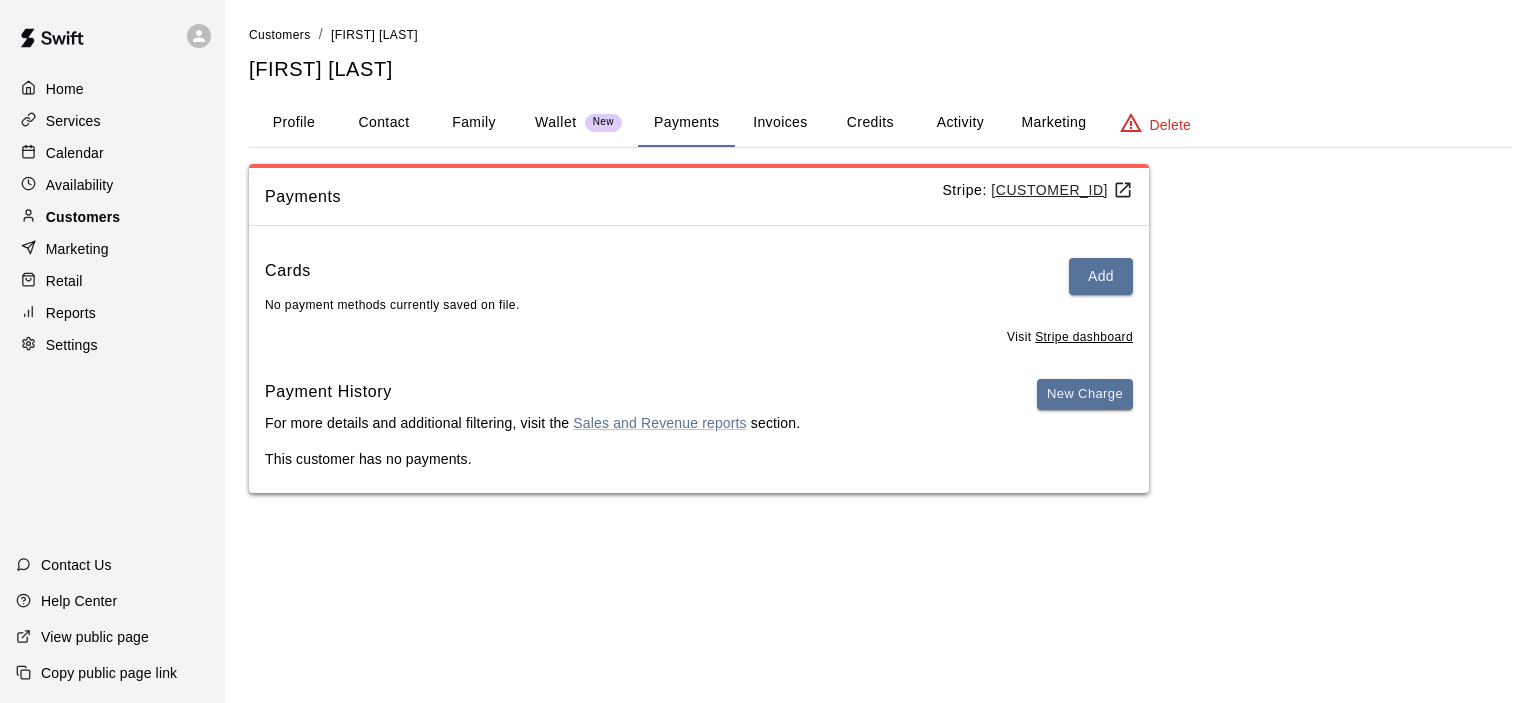 click on "Customers" at bounding box center (83, 217) 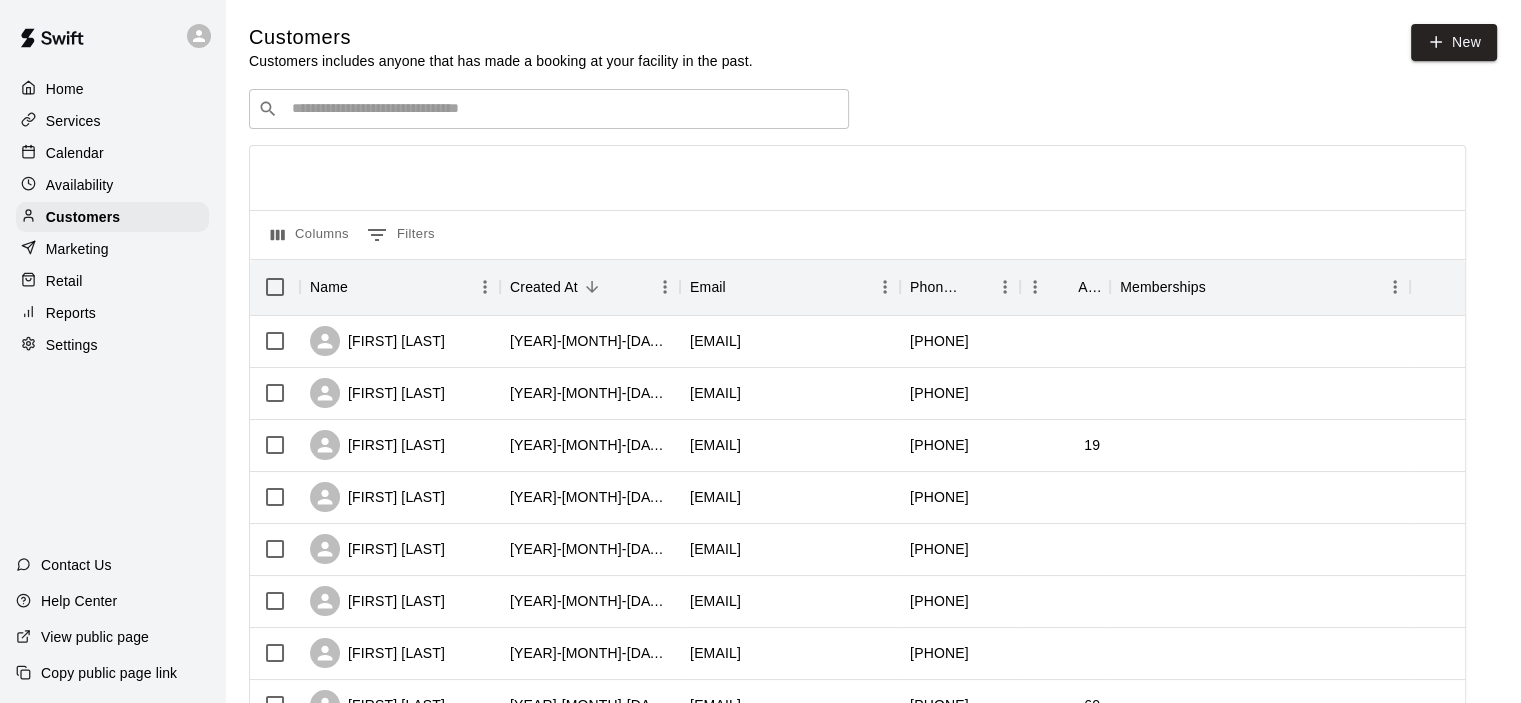 click at bounding box center [563, 109] 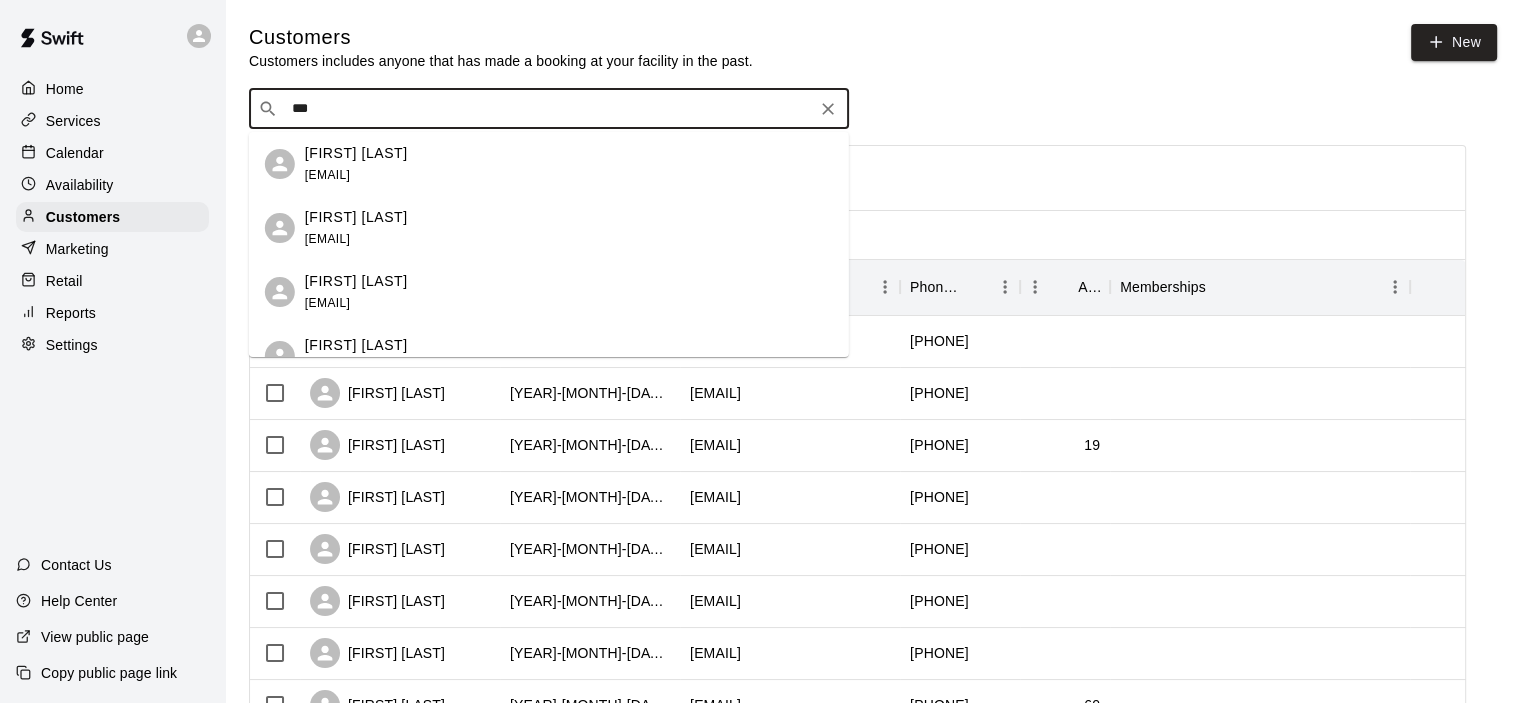 type on "****" 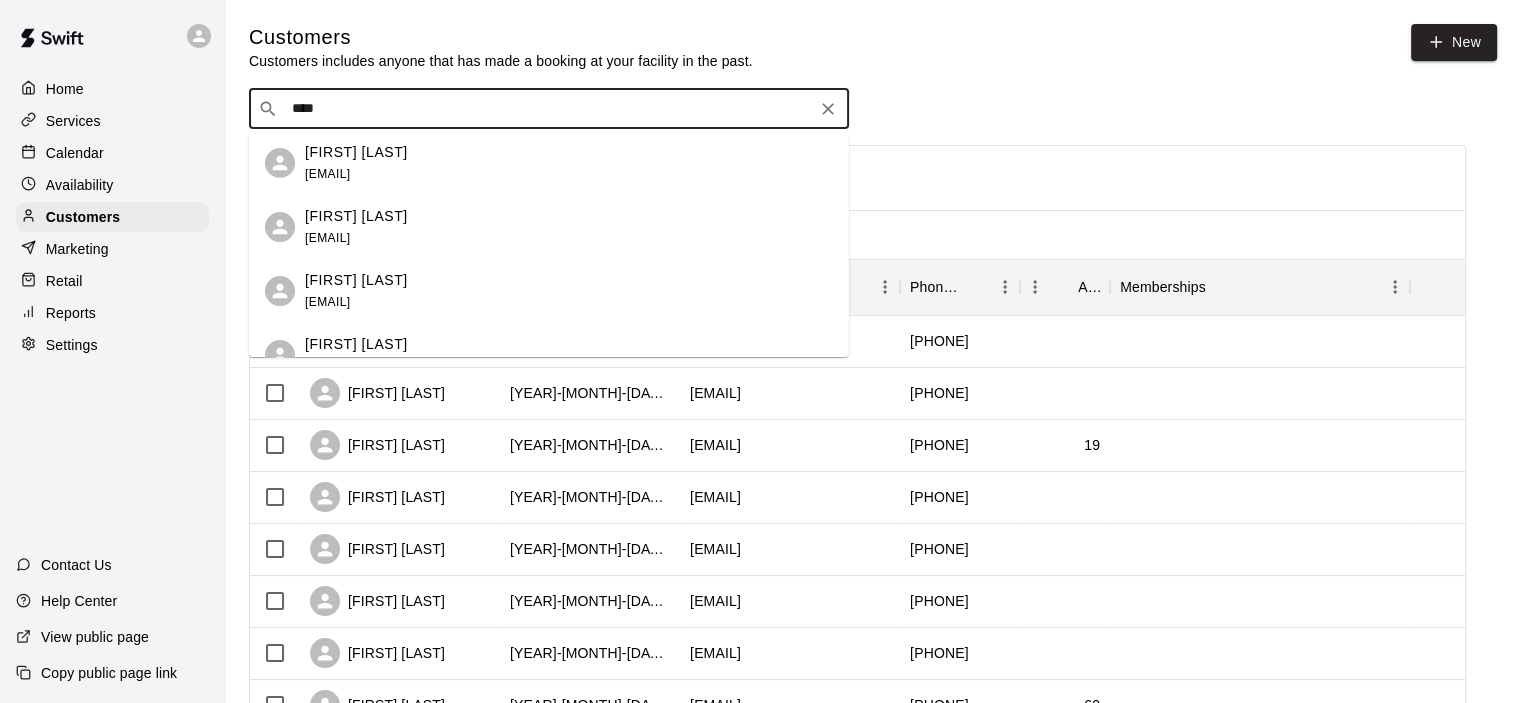 scroll, scrollTop: 100, scrollLeft: 0, axis: vertical 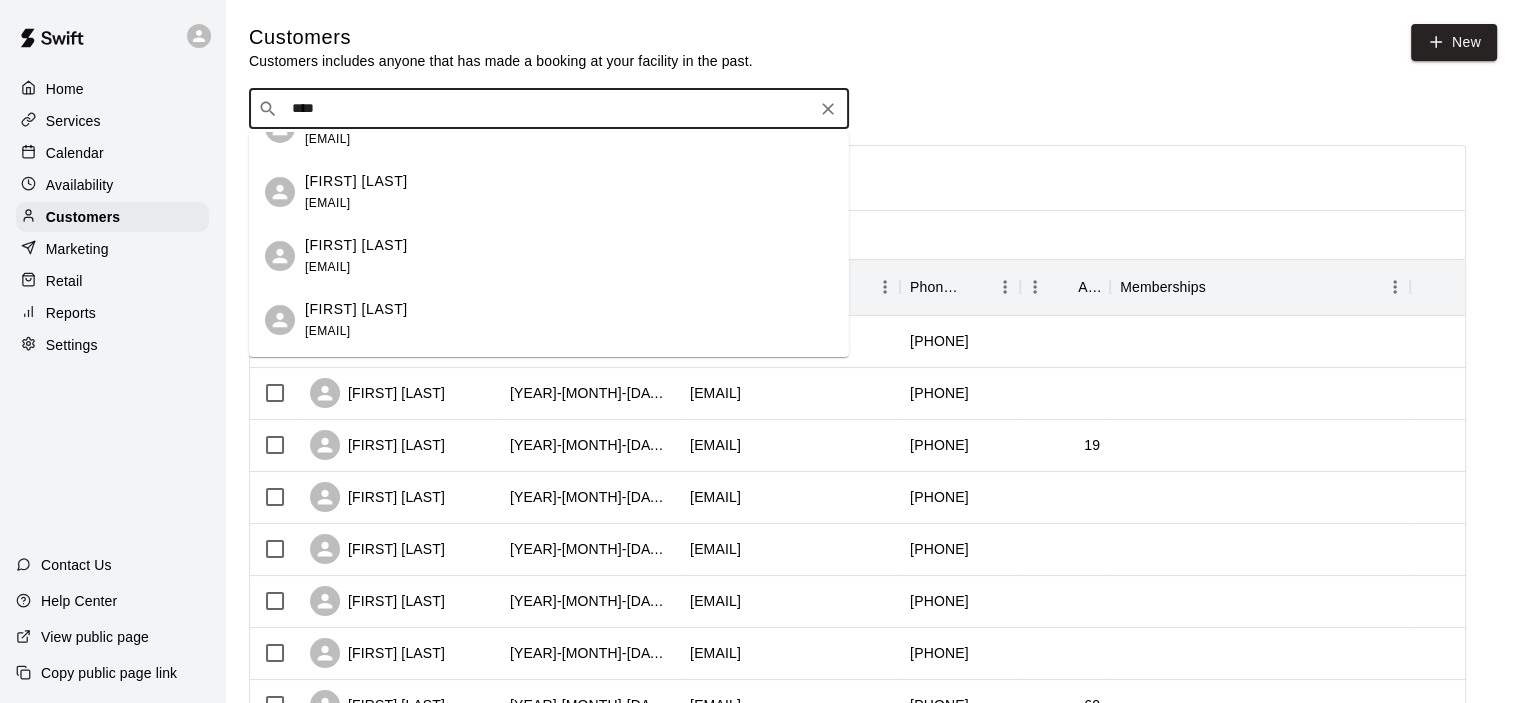 click on "[EMAIL]" at bounding box center [327, 203] 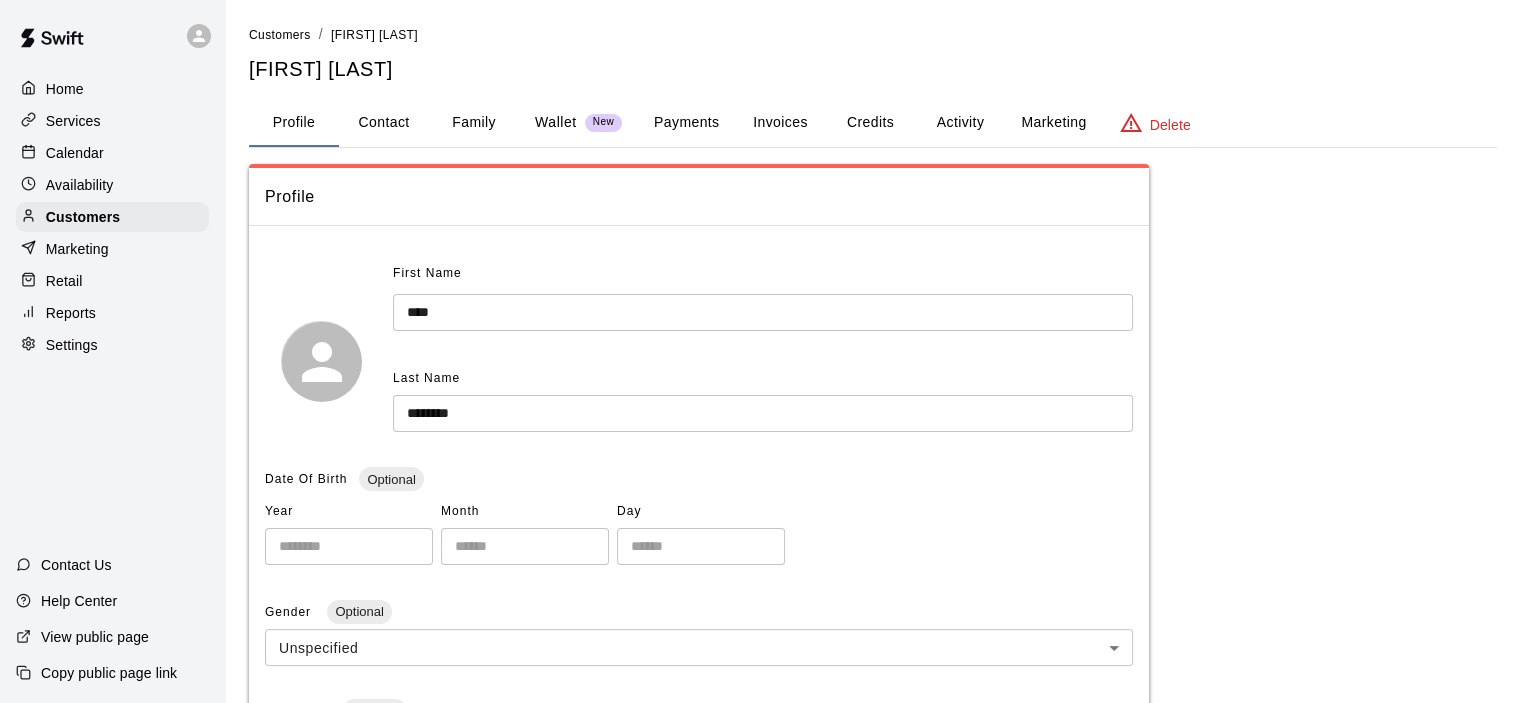 click on "Payments" at bounding box center [686, 123] 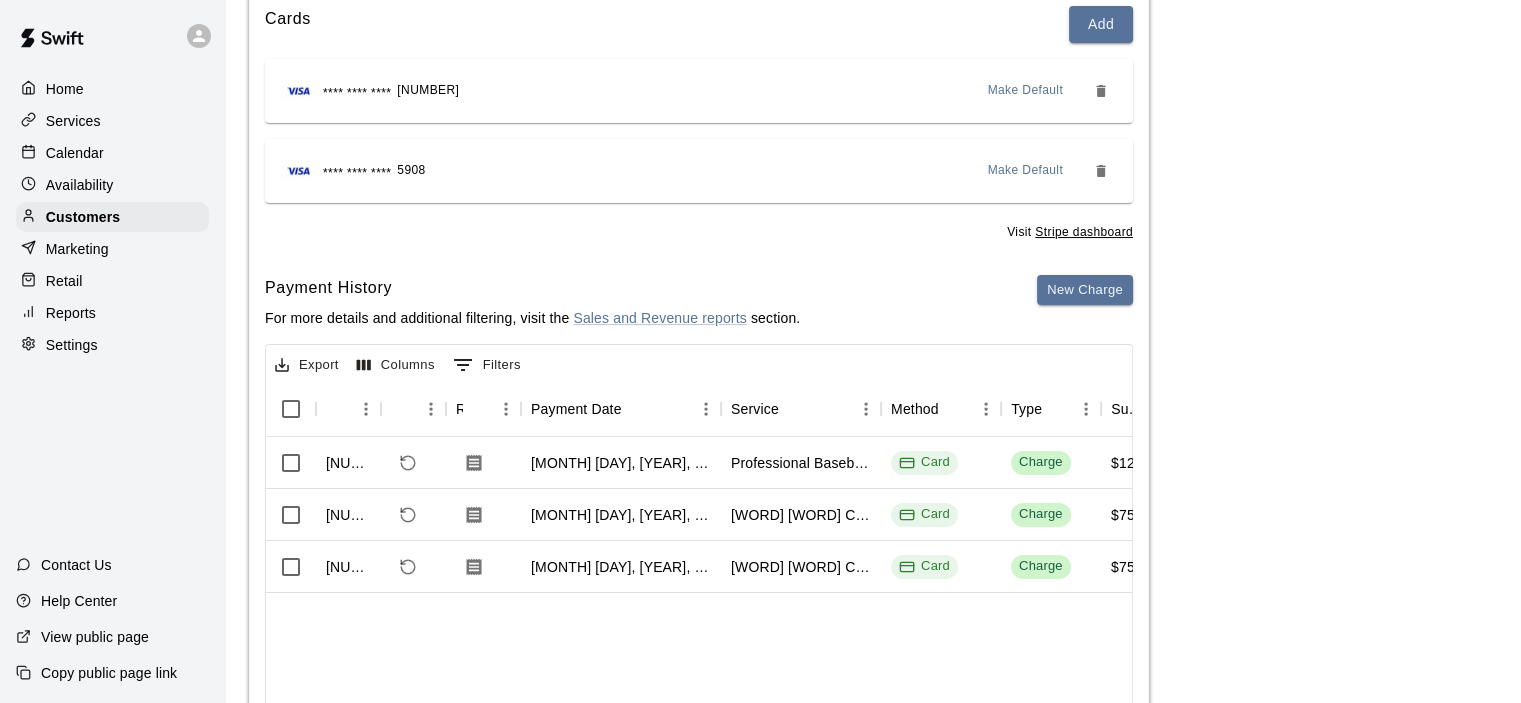 scroll, scrollTop: 300, scrollLeft: 0, axis: vertical 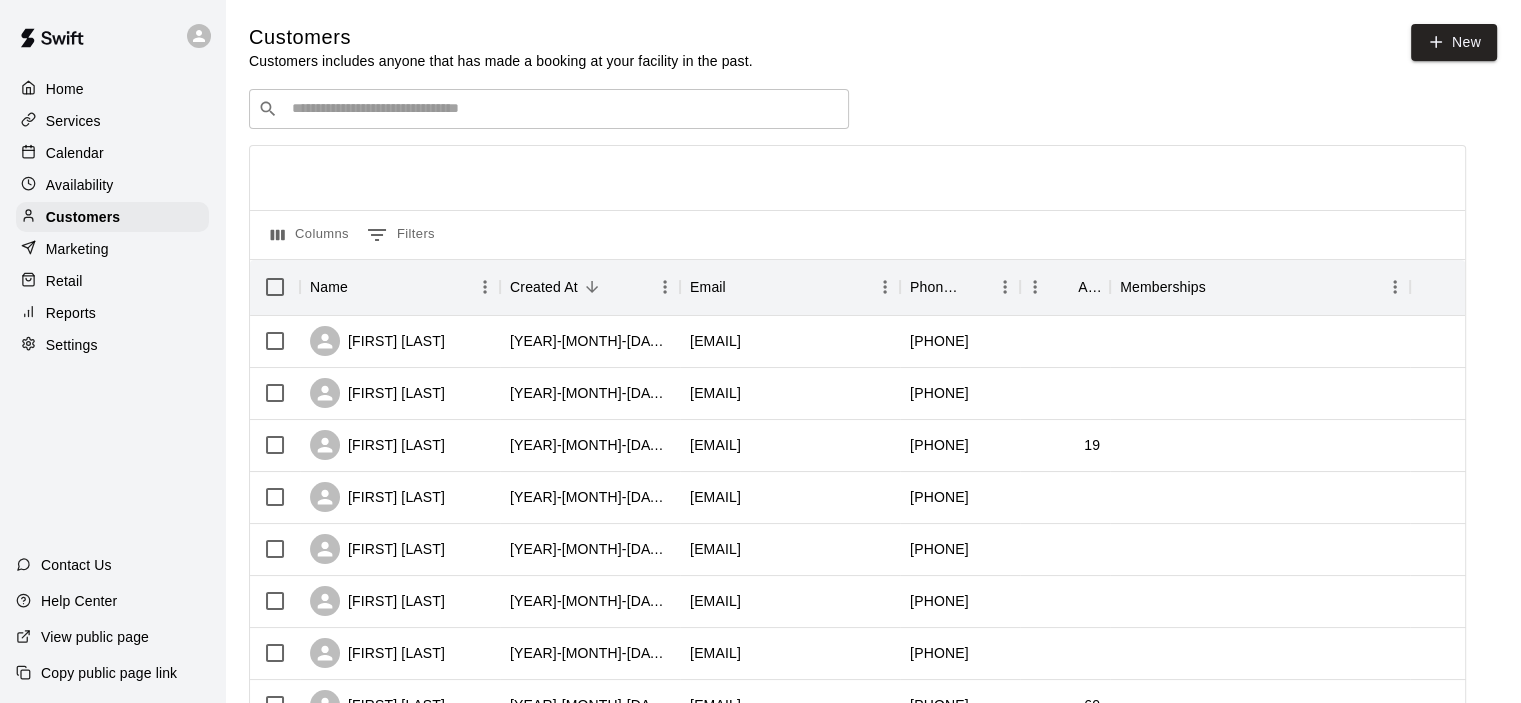 click at bounding box center [563, 109] 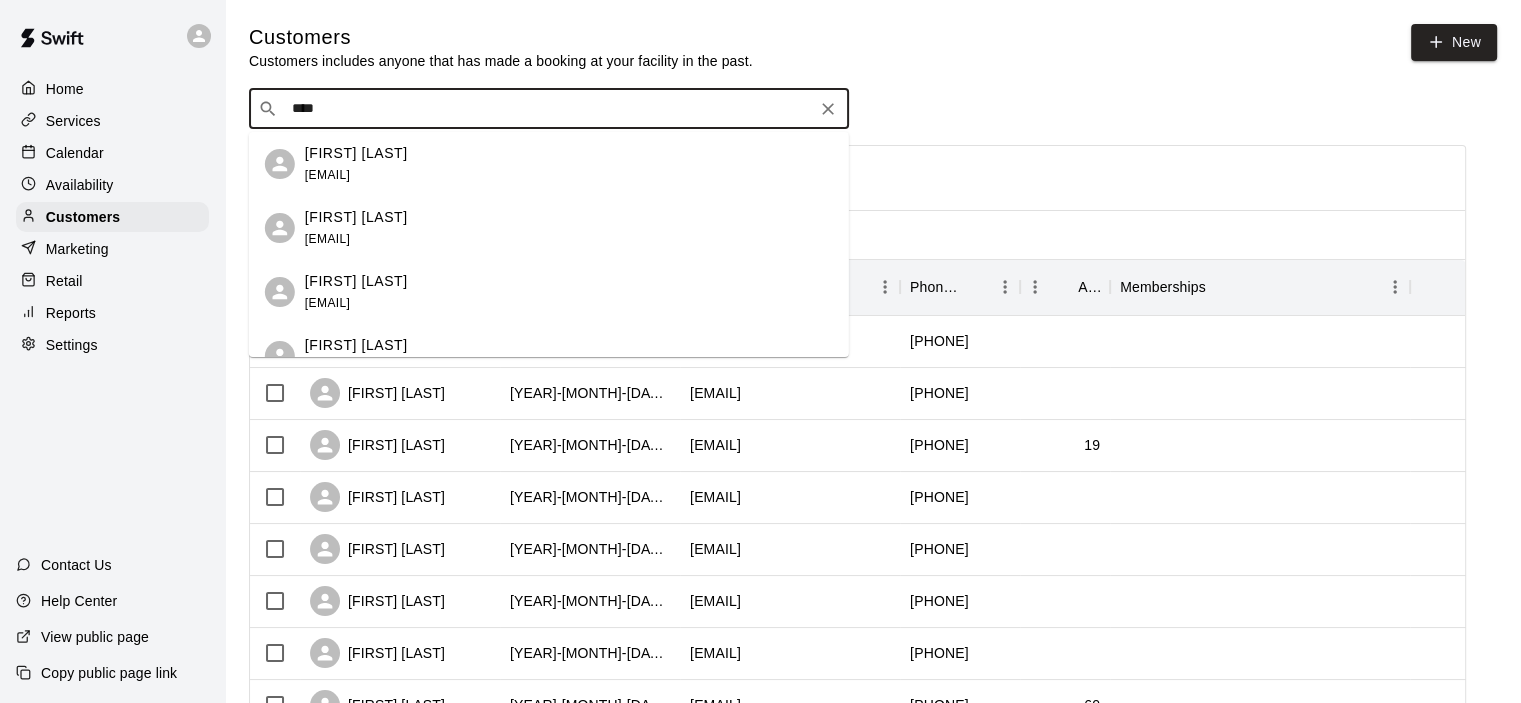 type on "*****" 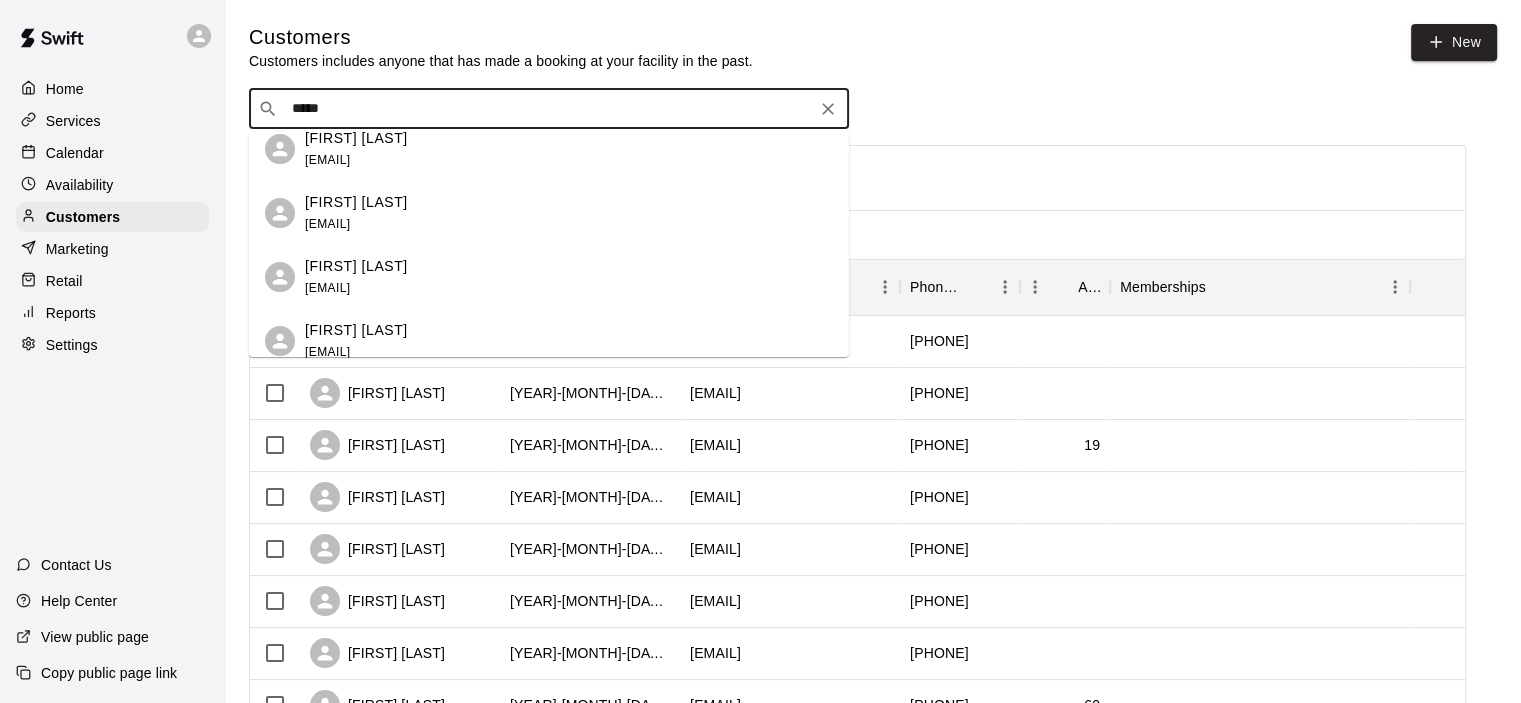 scroll, scrollTop: 300, scrollLeft: 0, axis: vertical 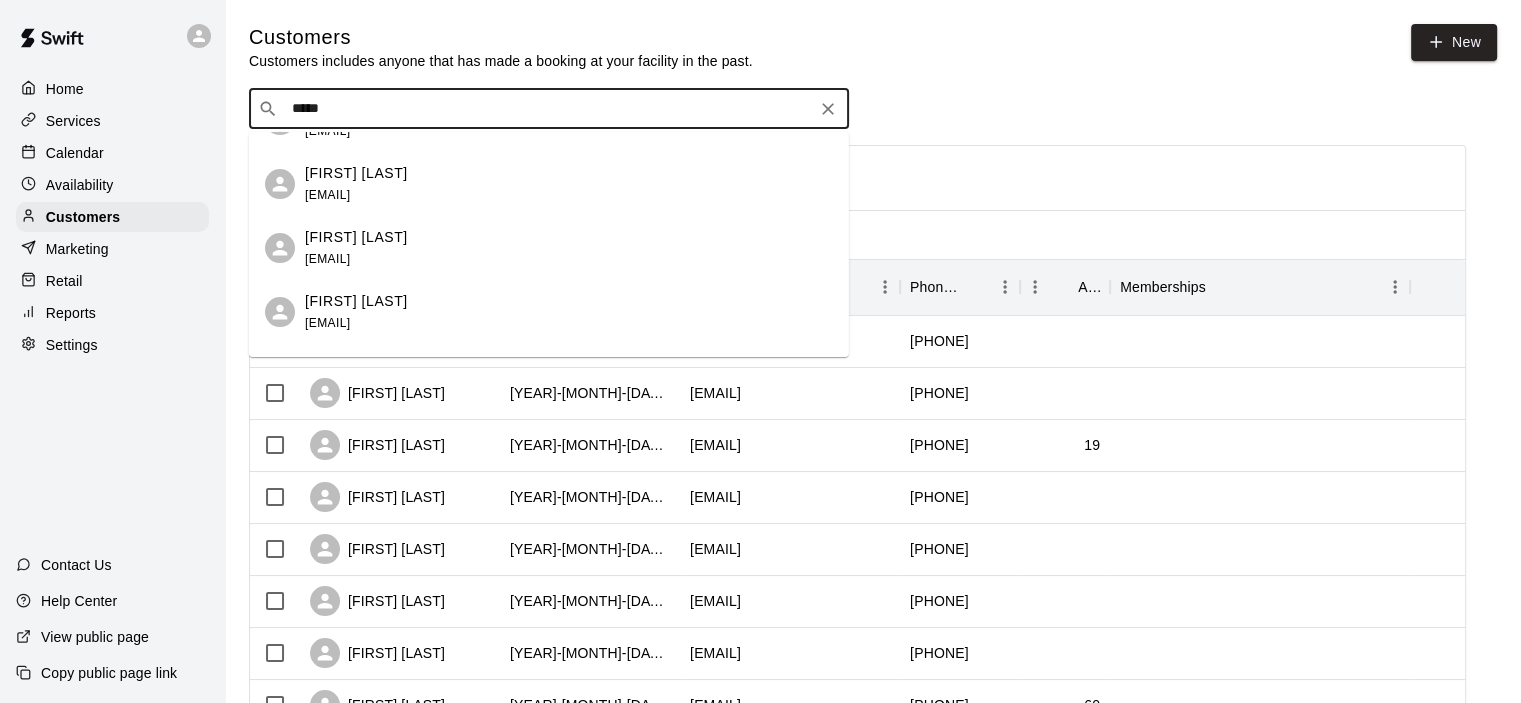 click on "[FIRST] [LAST]" at bounding box center (356, 173) 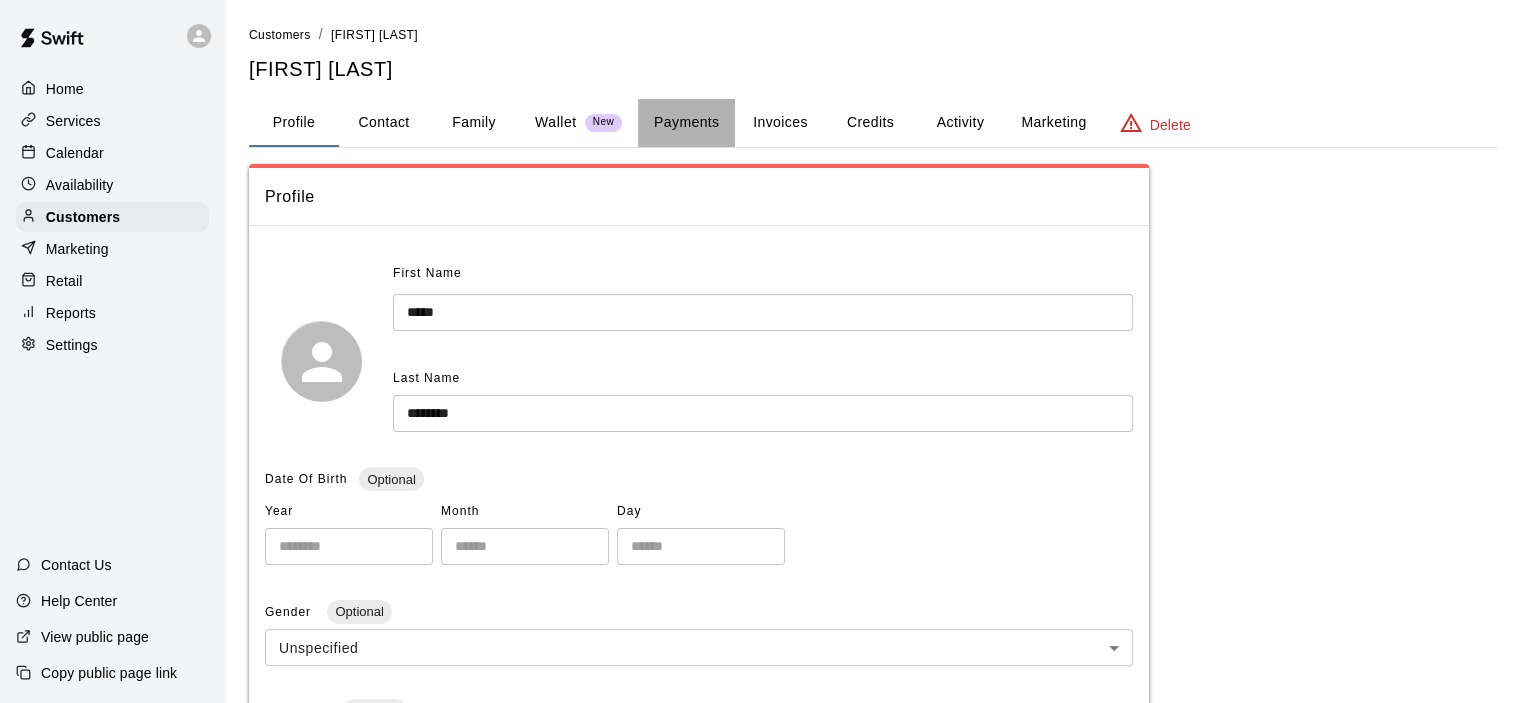 click on "Payments" at bounding box center [686, 123] 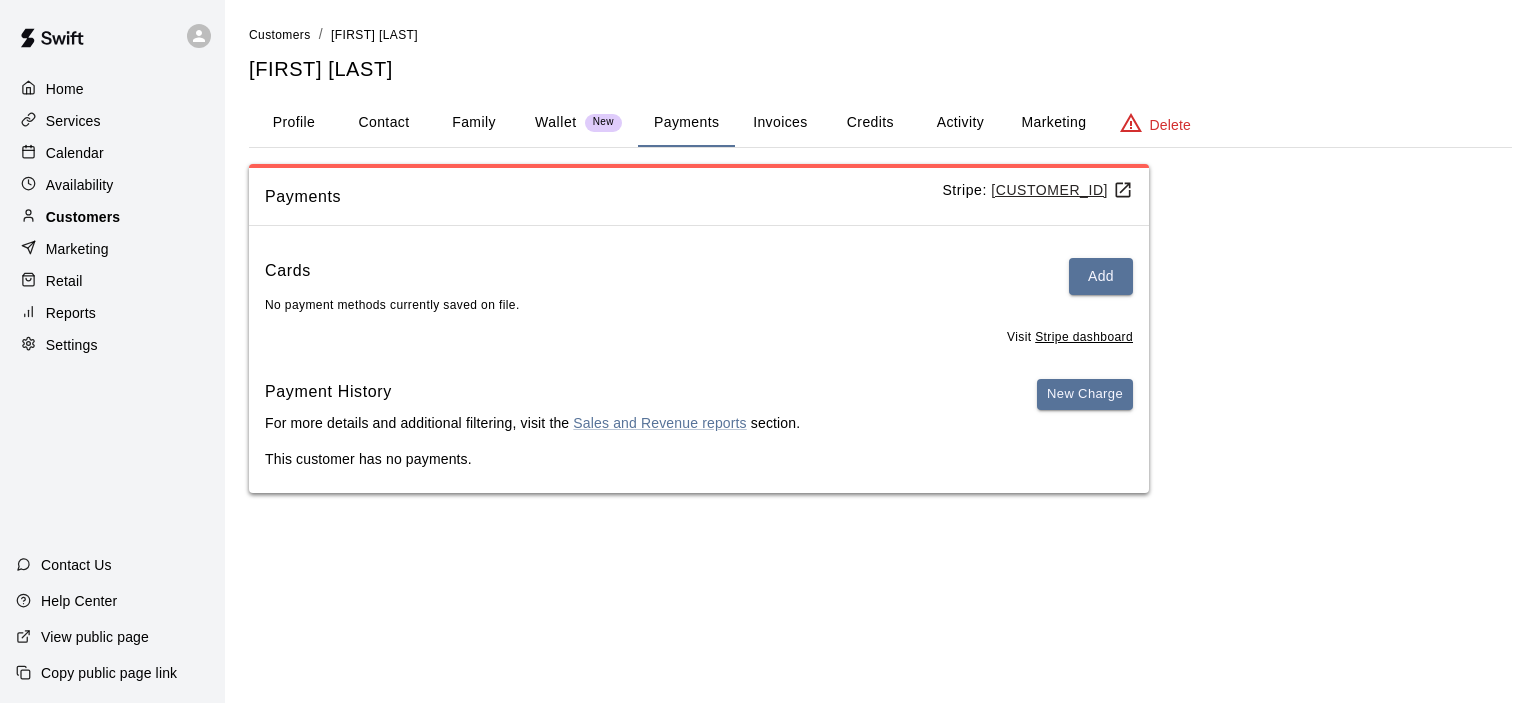drag, startPoint x: 108, startPoint y: 219, endPoint x: 122, endPoint y: 214, distance: 14.866069 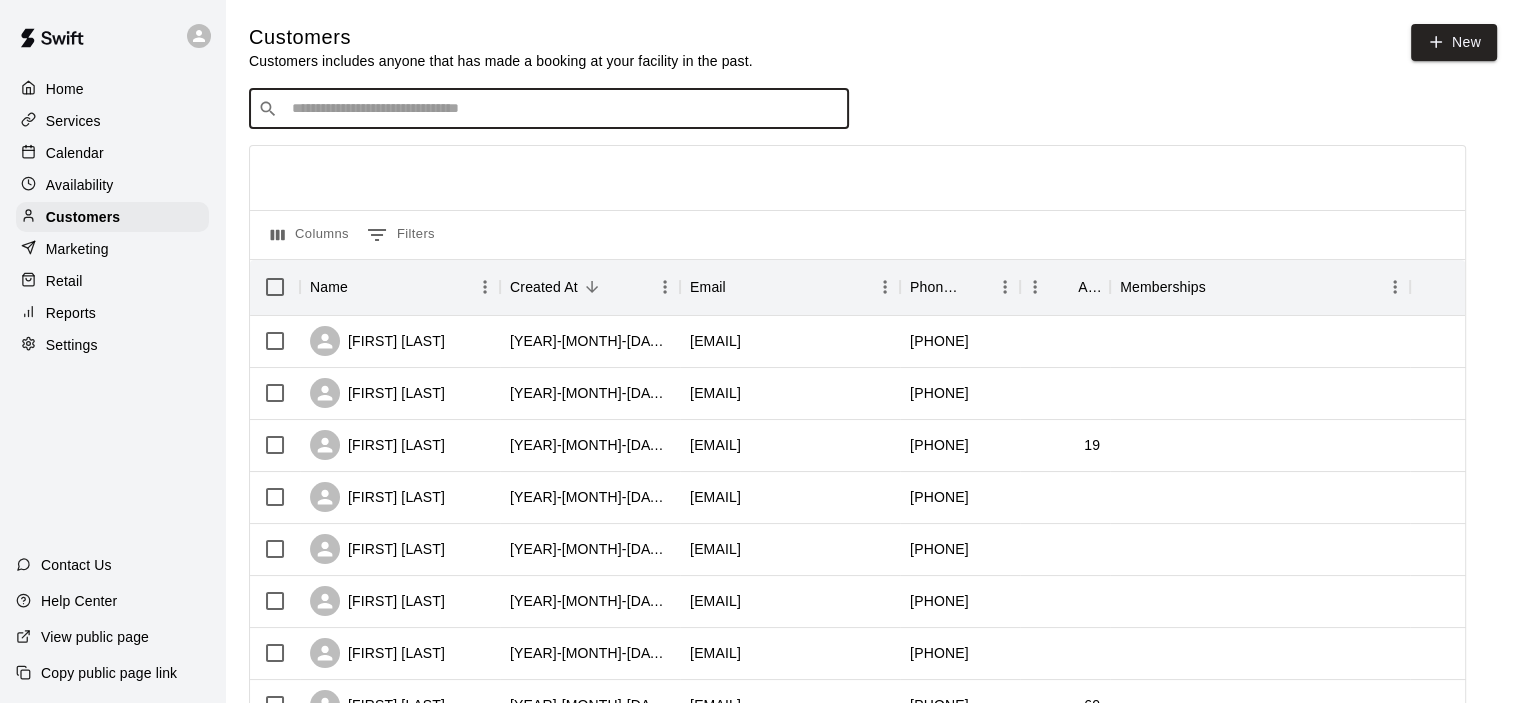 click at bounding box center [563, 109] 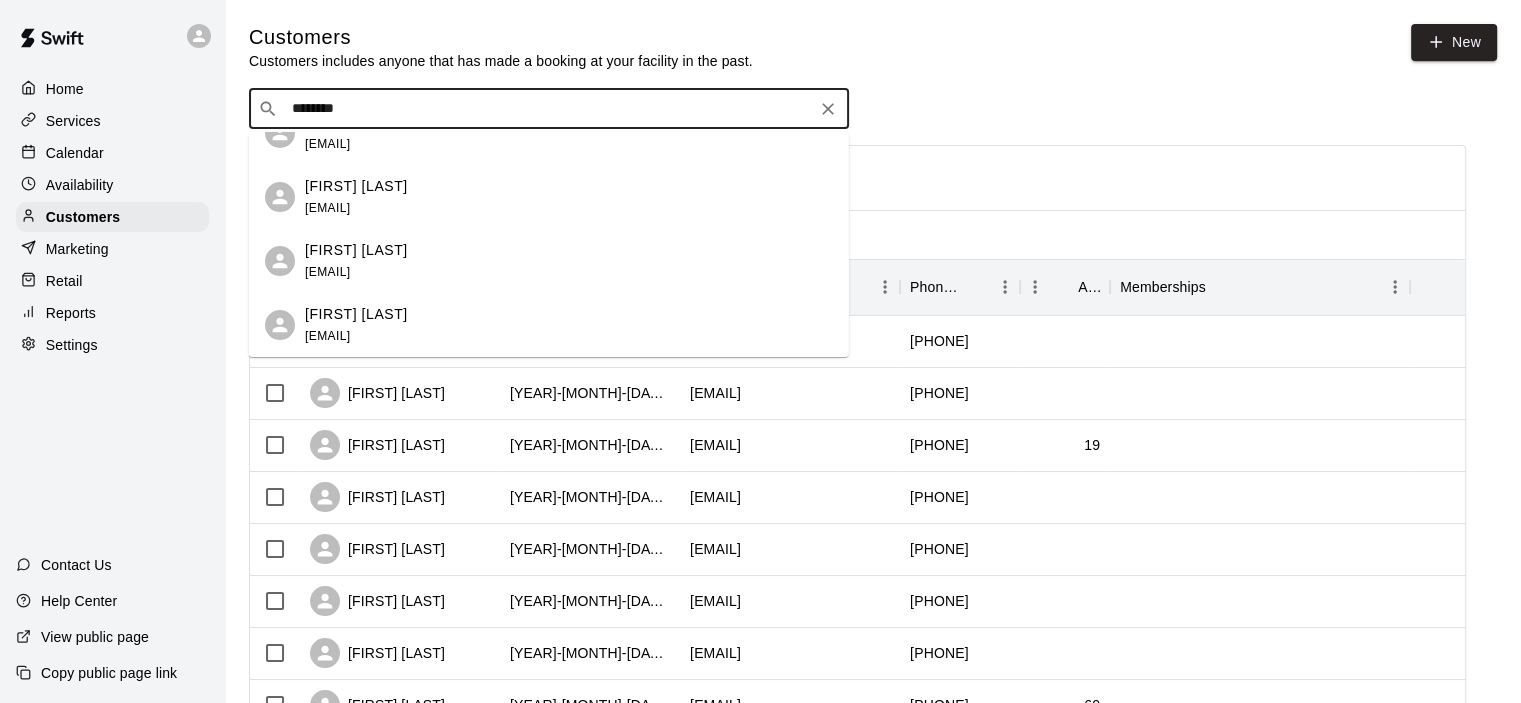 scroll, scrollTop: 0, scrollLeft: 0, axis: both 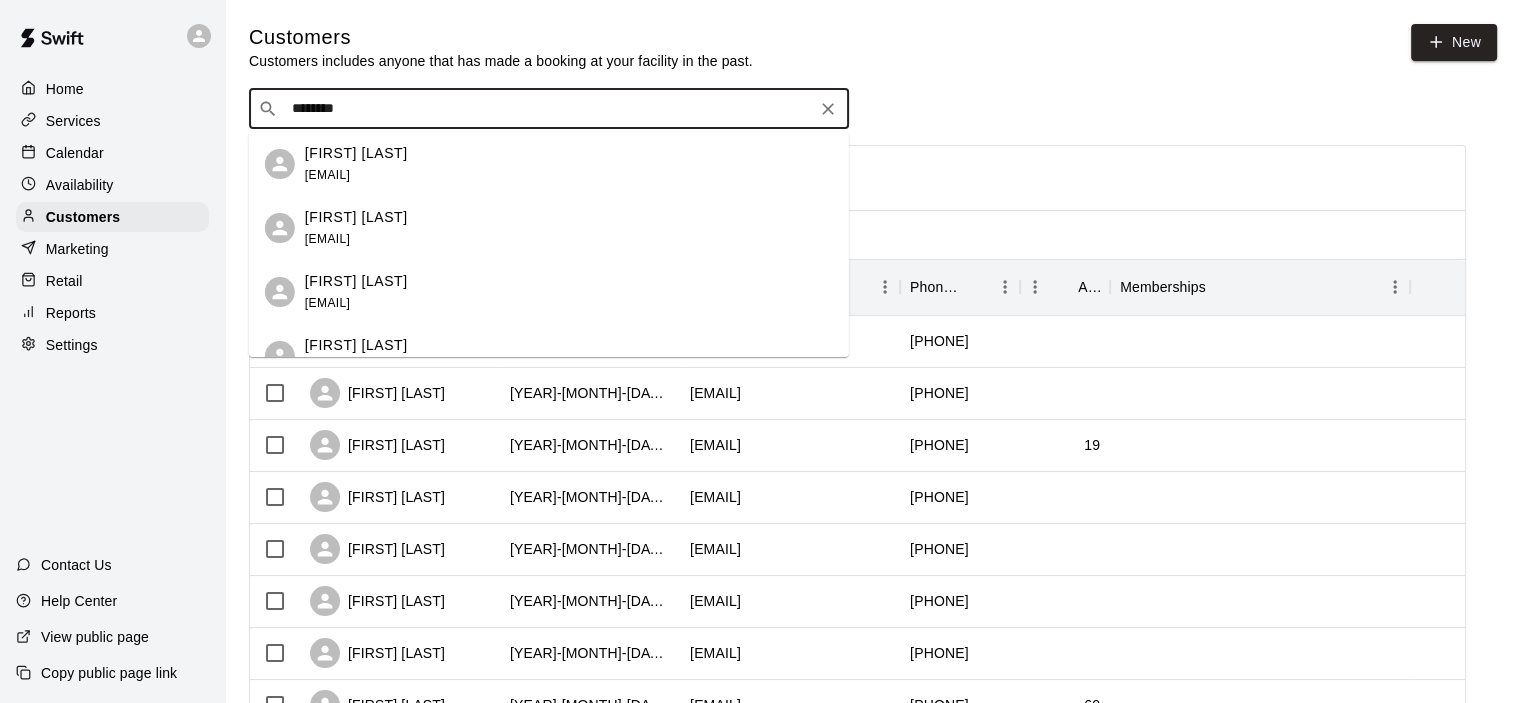 click on "********" at bounding box center [548, 109] 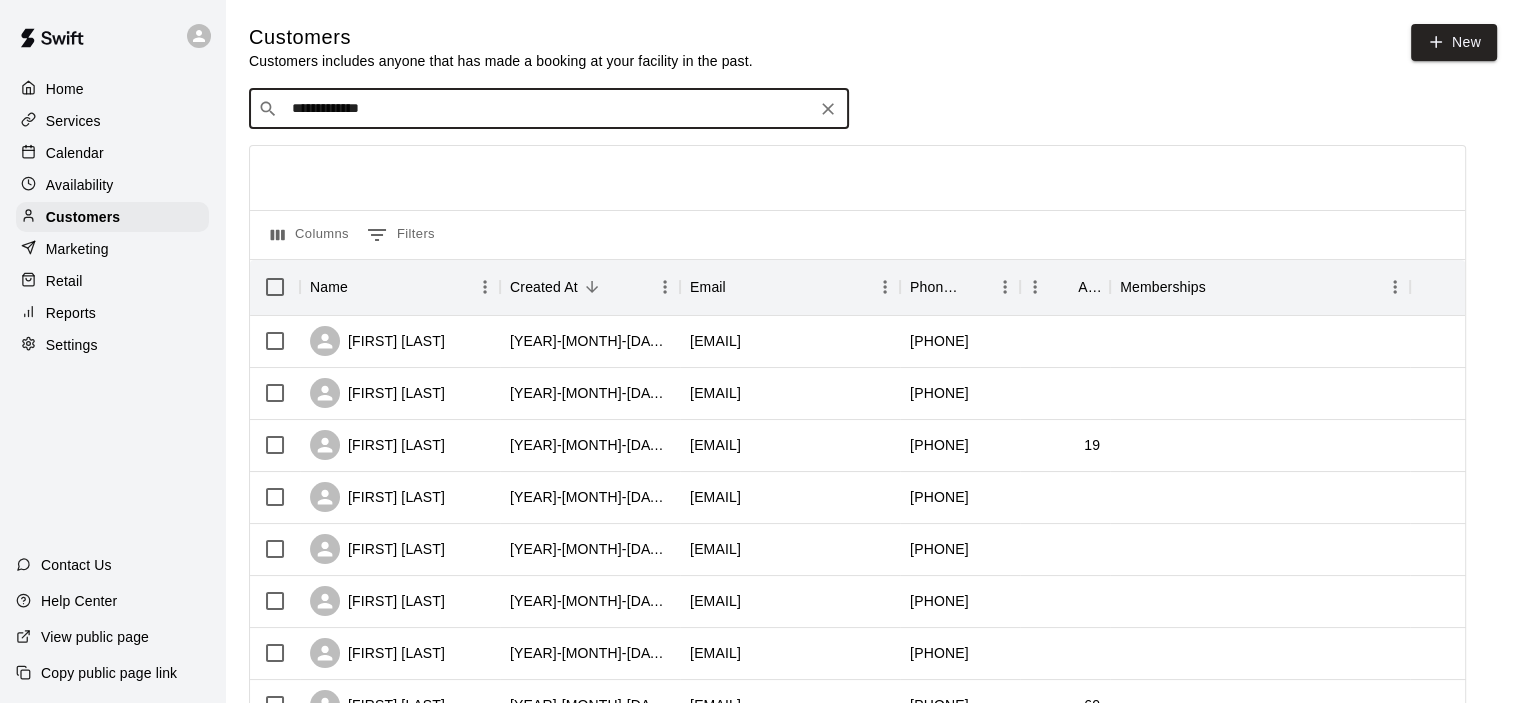 click on "**********" at bounding box center (548, 109) 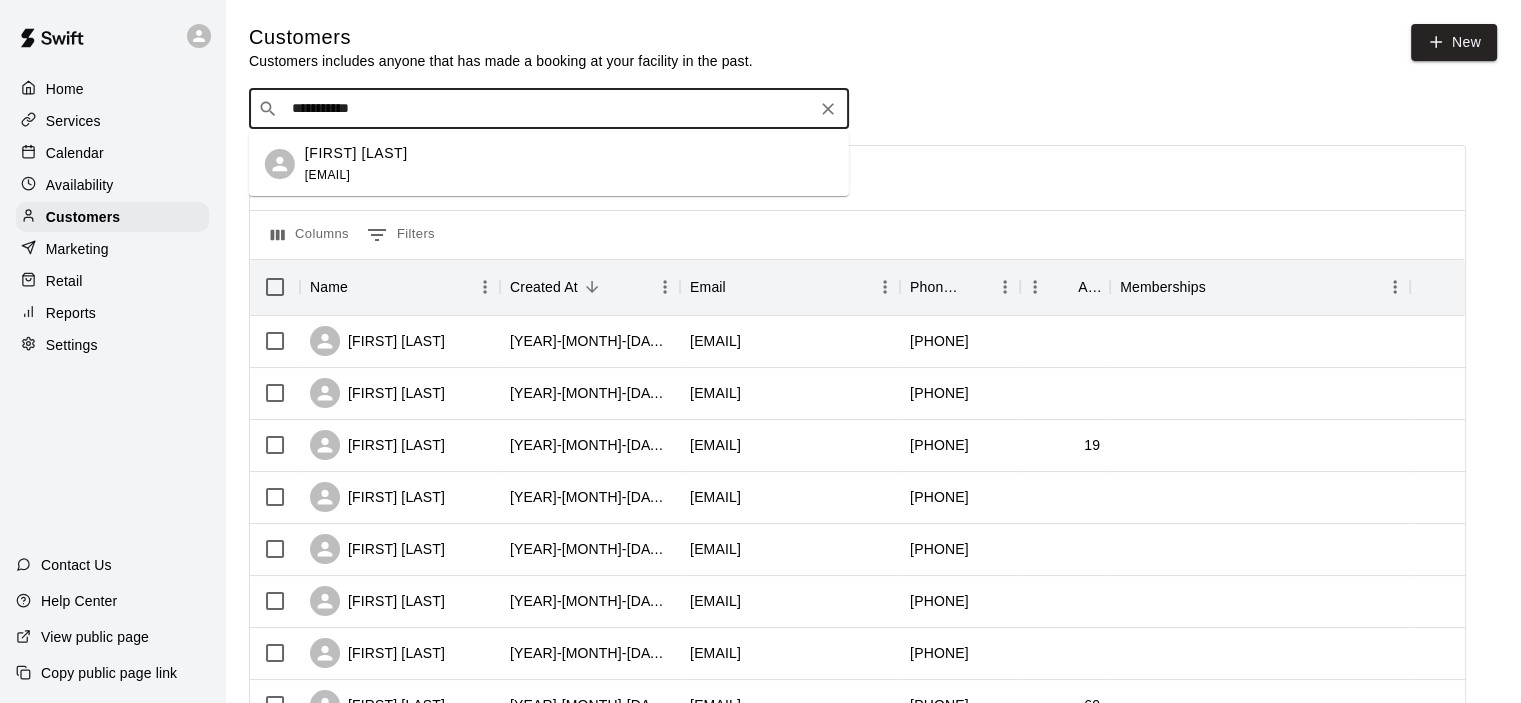 type on "**********" 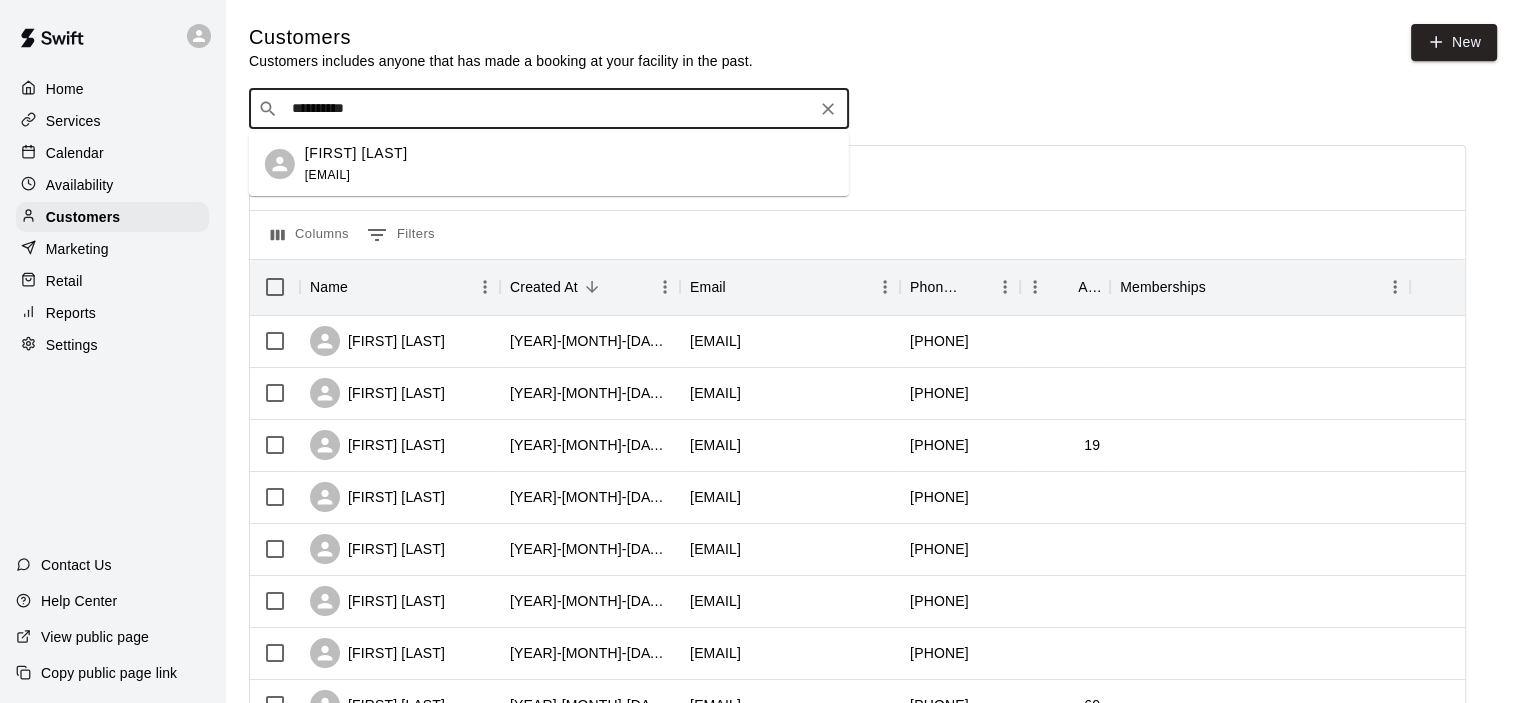 click on "[FIRST] [LAST] [EMAIL]" at bounding box center [356, 164] 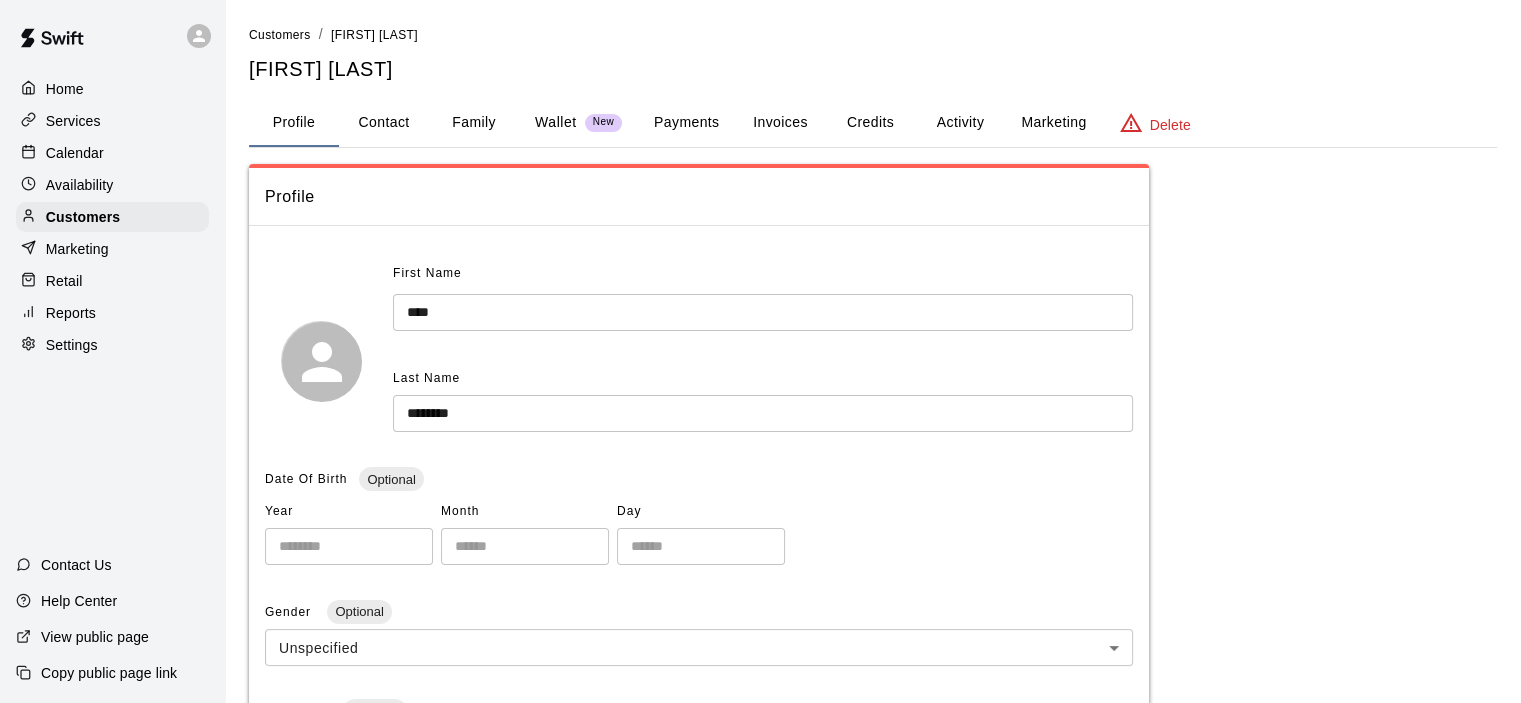 click on "Payments" at bounding box center [686, 123] 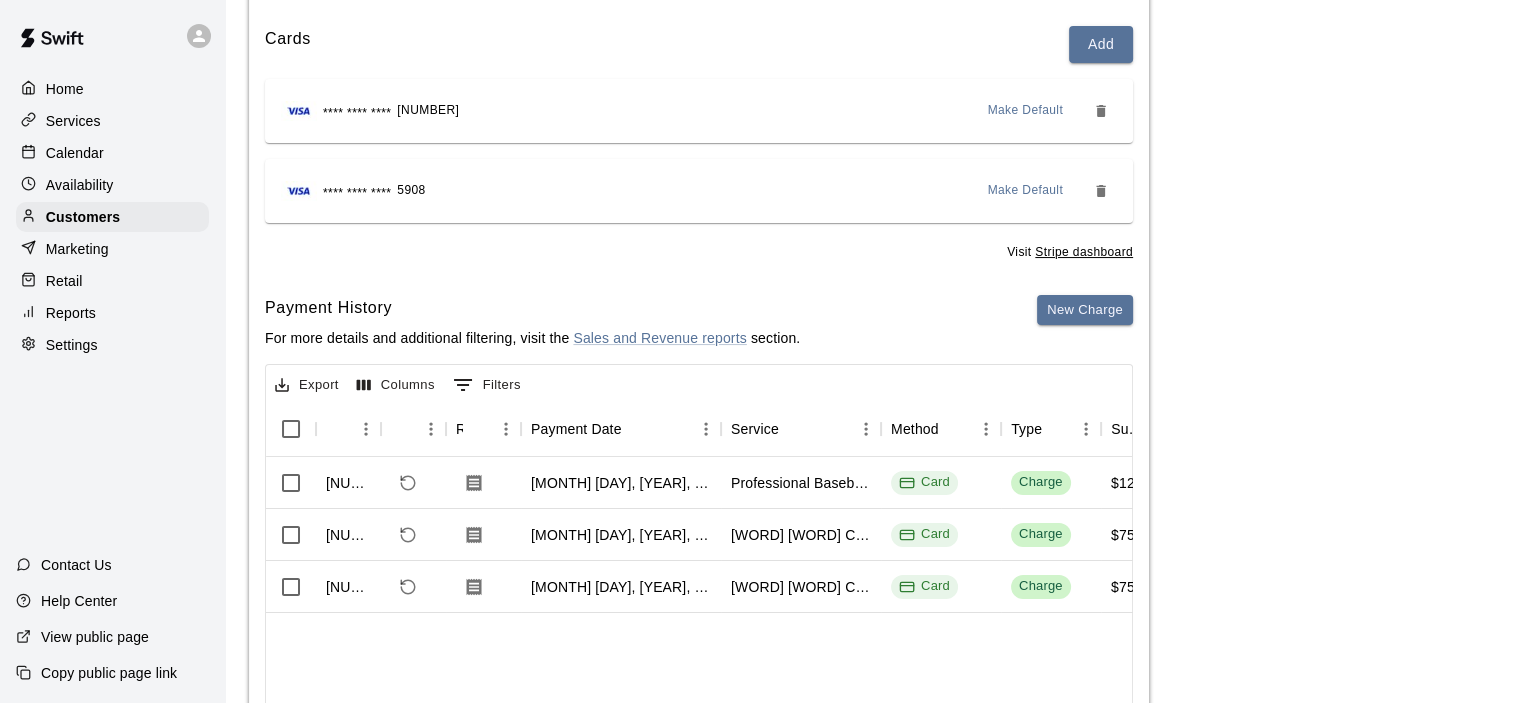 scroll, scrollTop: 386, scrollLeft: 0, axis: vertical 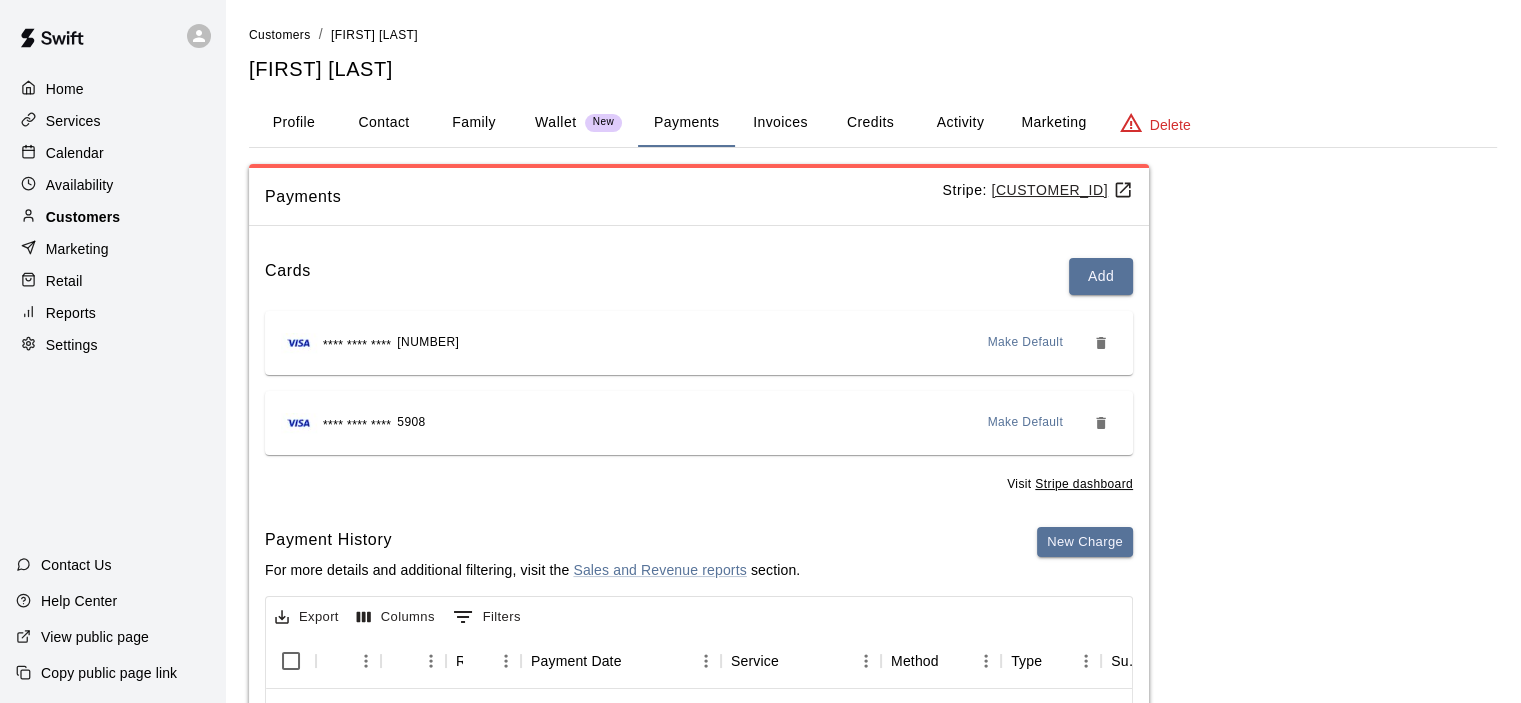 click on "Customers" at bounding box center (83, 217) 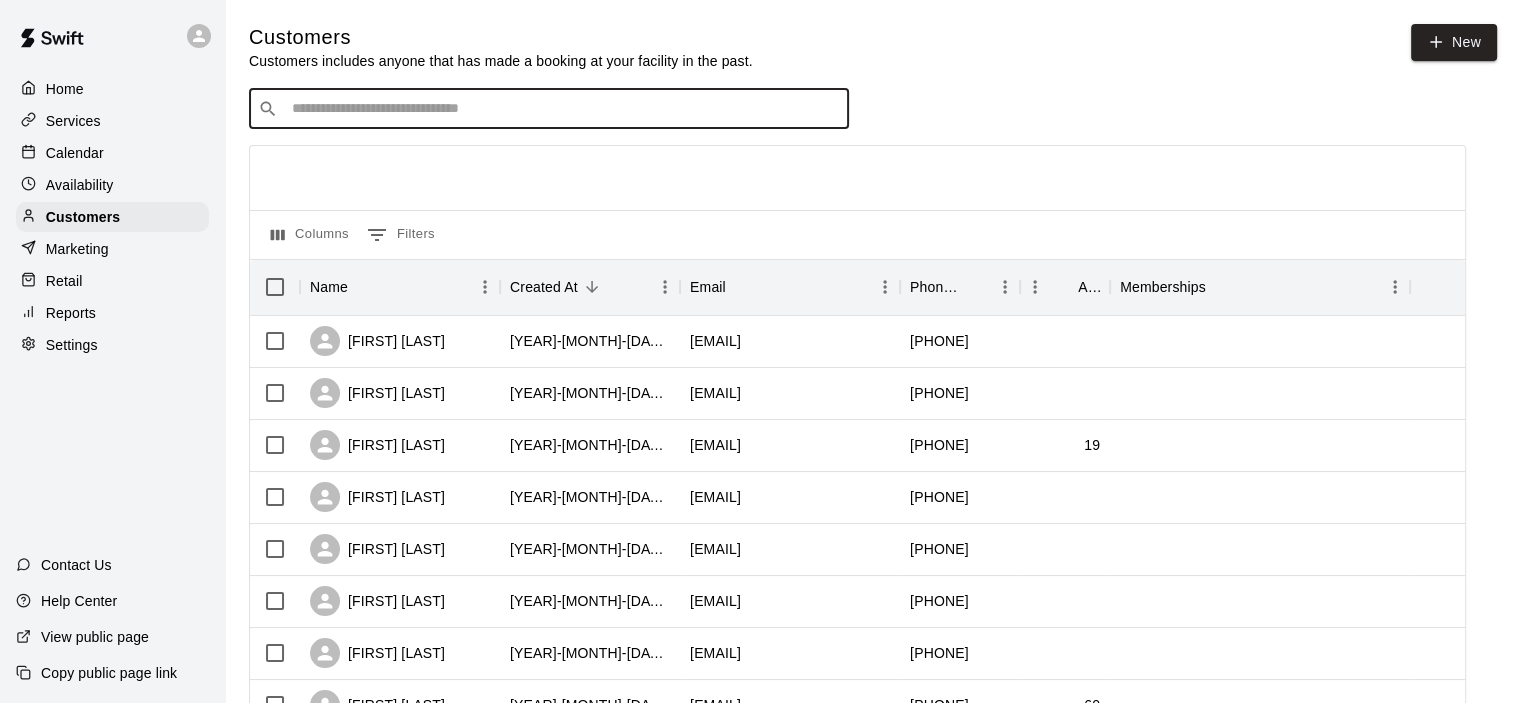 click at bounding box center (563, 109) 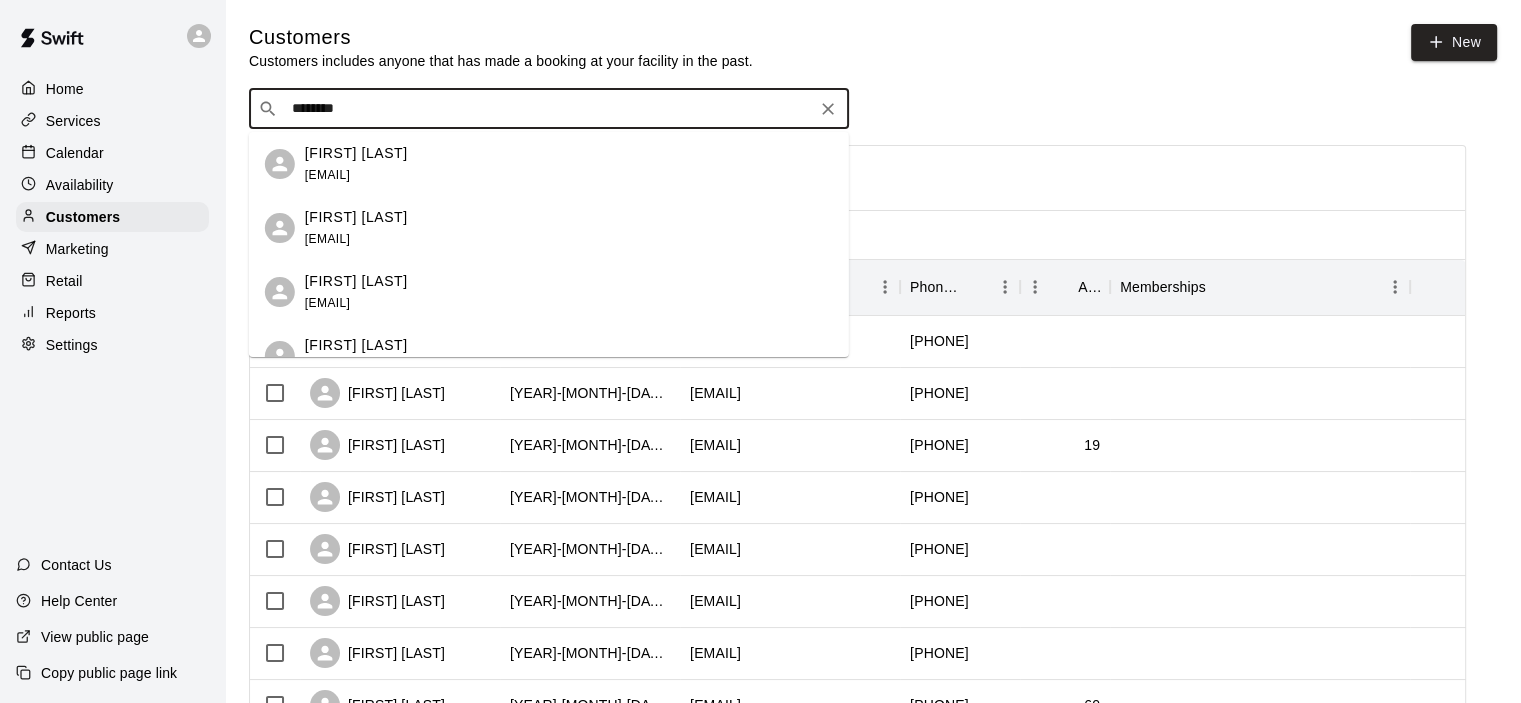scroll, scrollTop: 95, scrollLeft: 0, axis: vertical 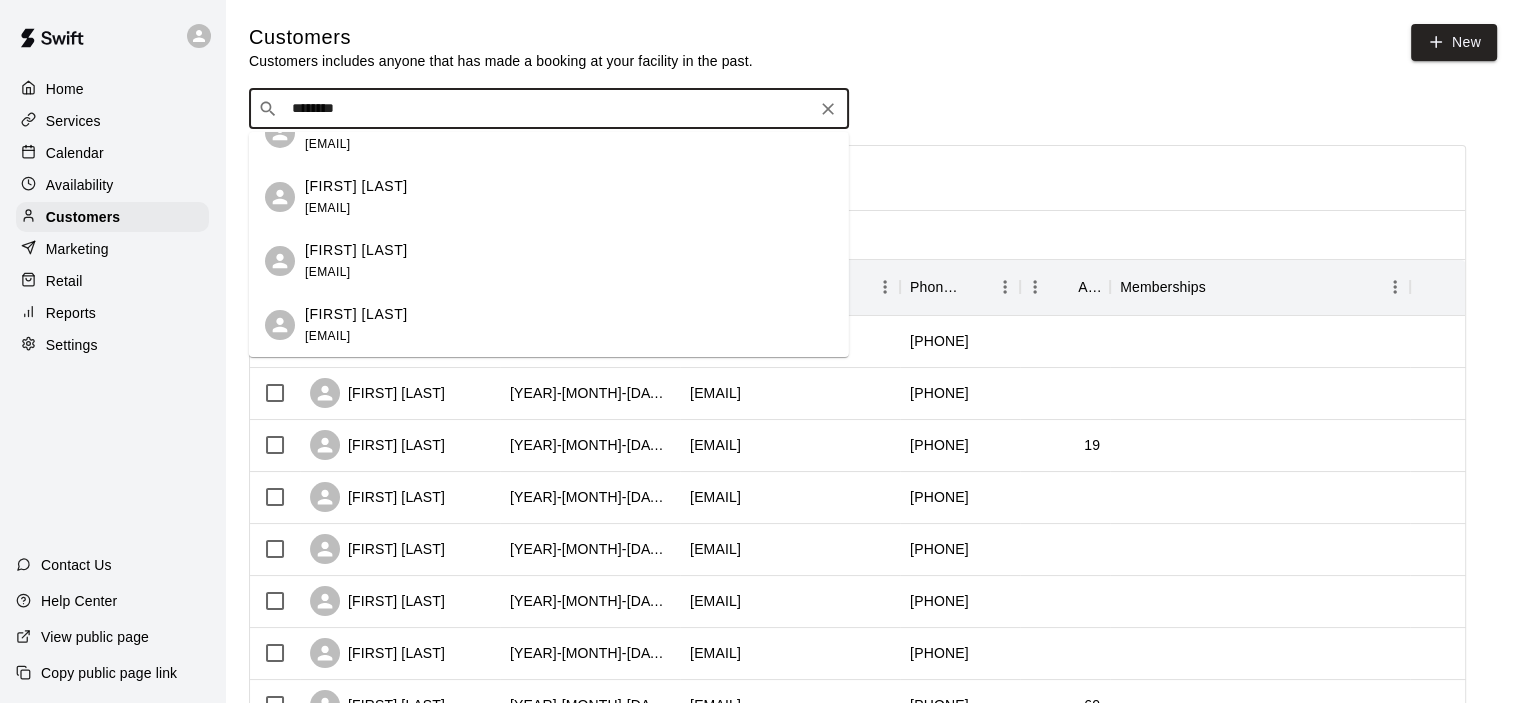 type on "********" 